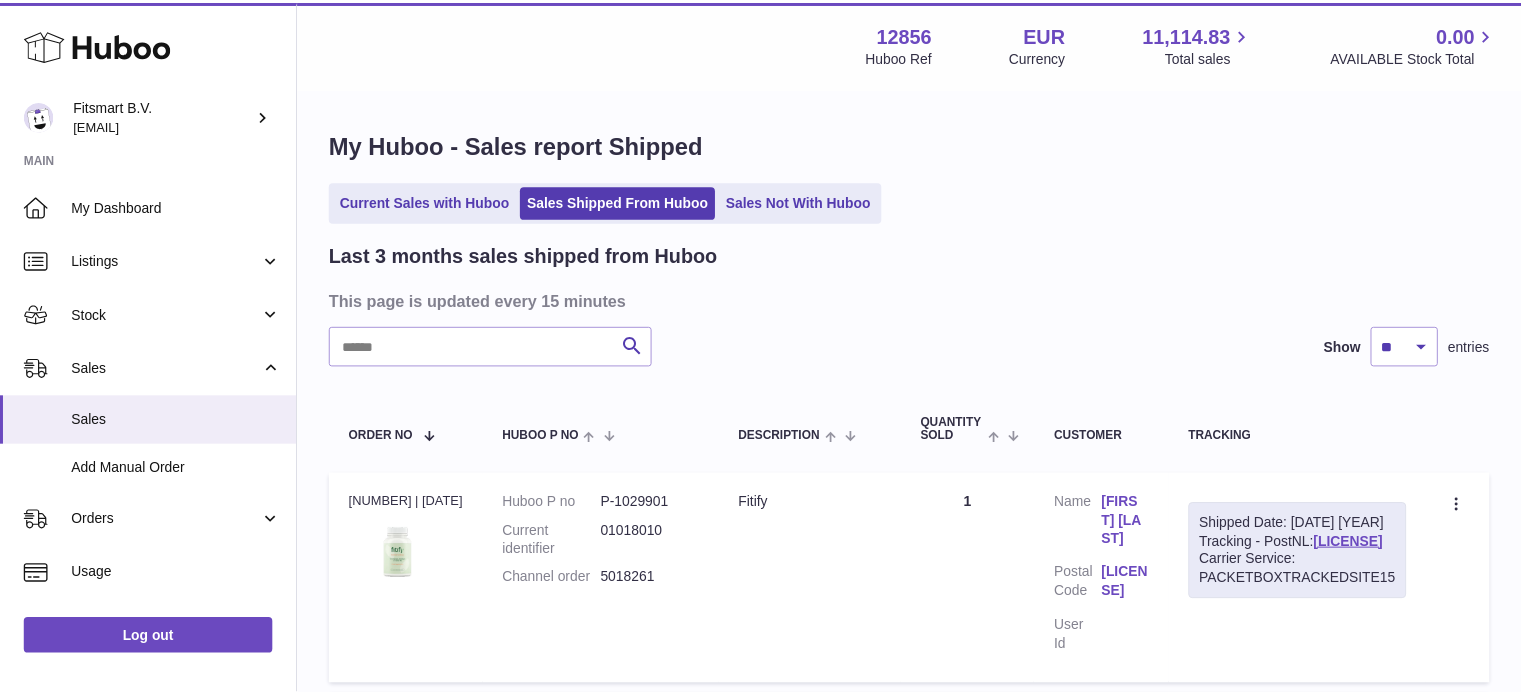 scroll, scrollTop: 0, scrollLeft: 0, axis: both 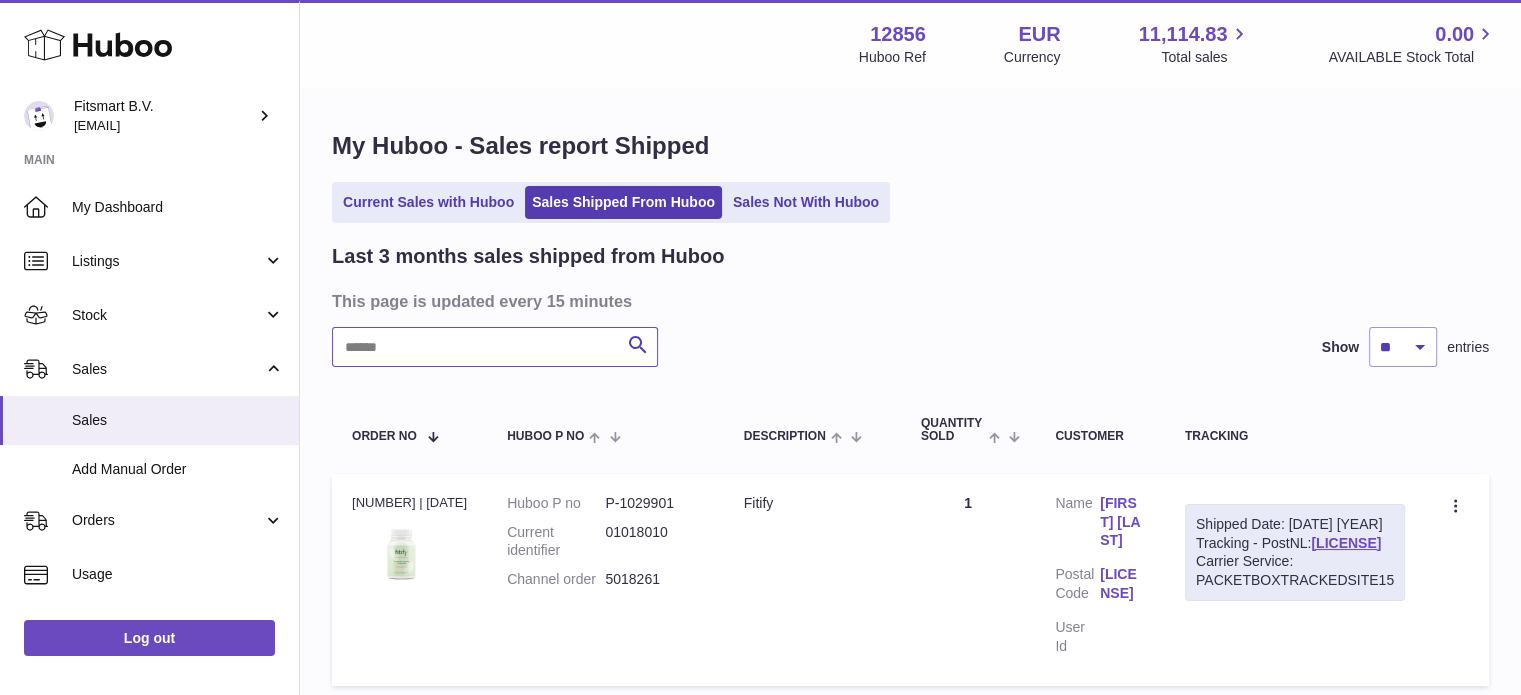 click at bounding box center (495, 347) 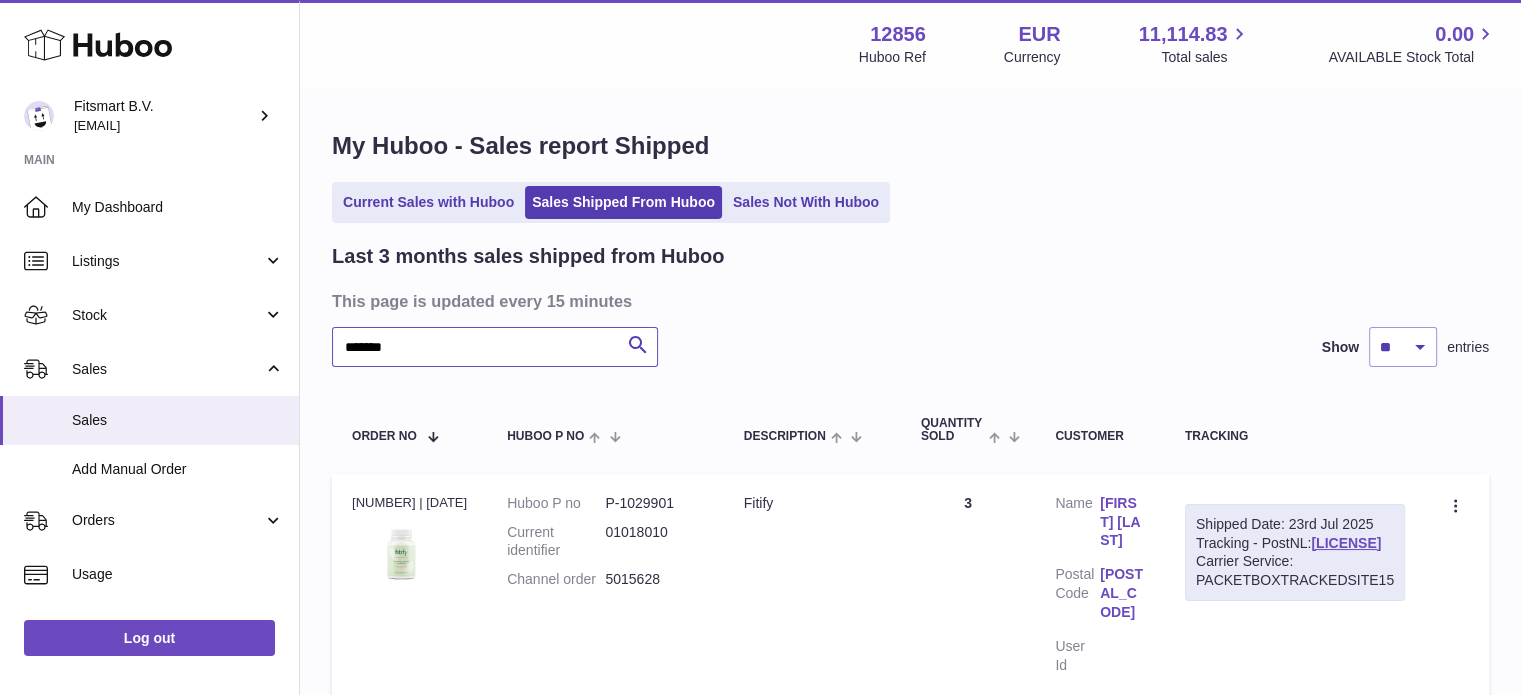 type on "*******" 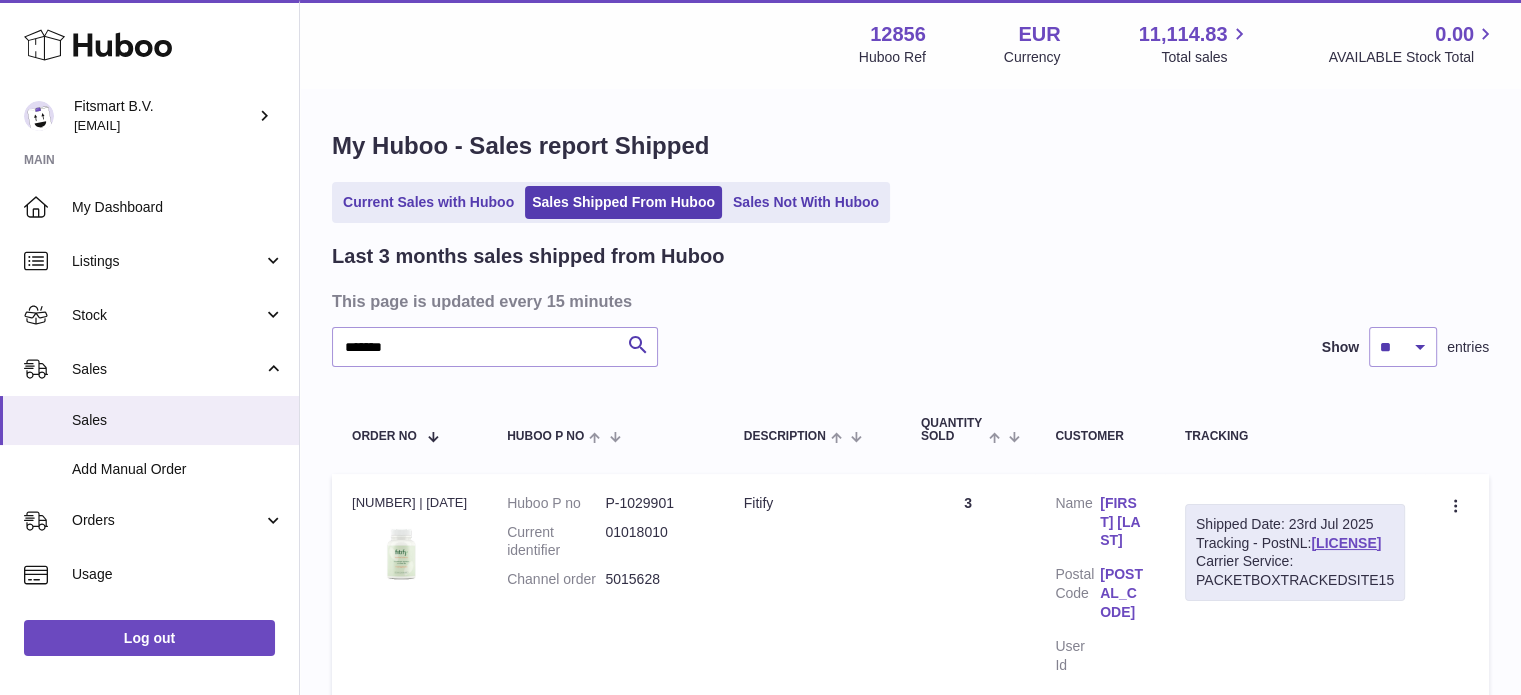 click on "Rasit Dogan" at bounding box center (1122, 522) 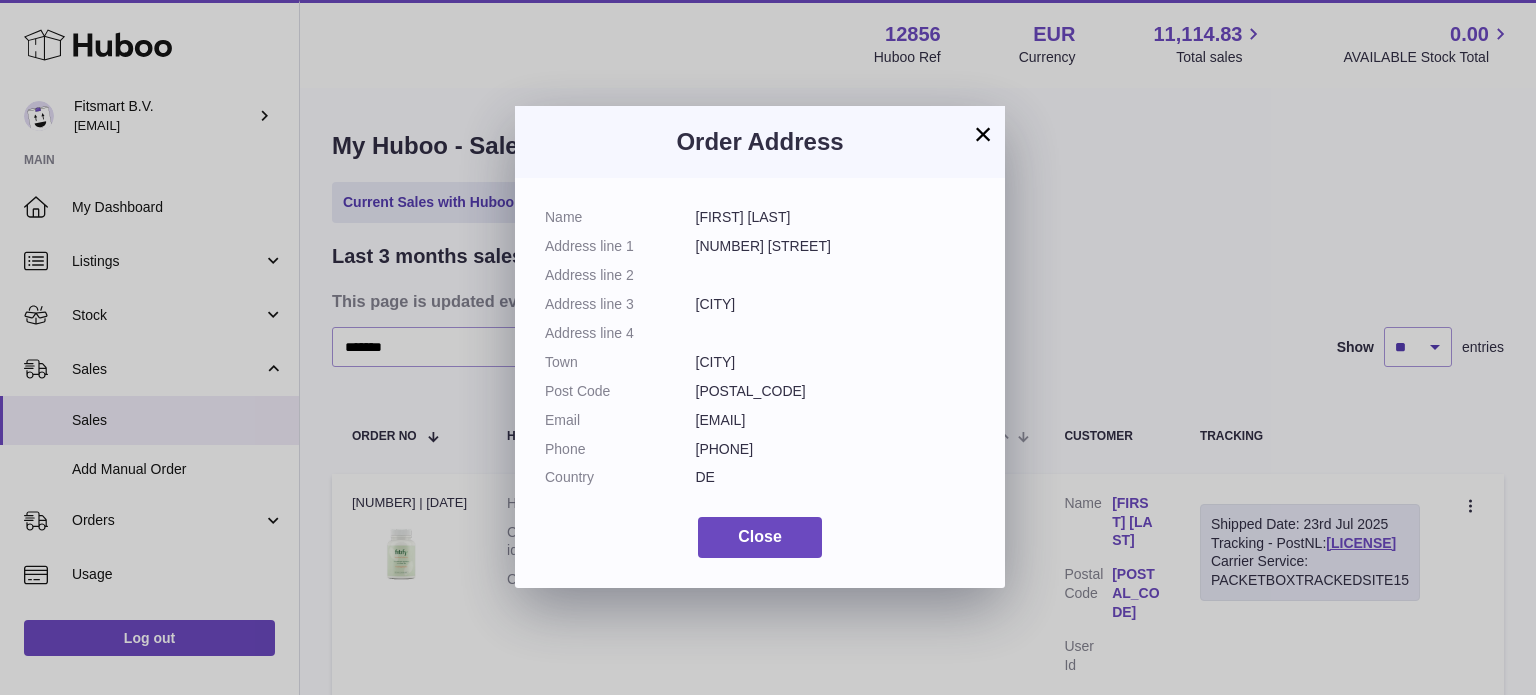 click on "×
Order Address
Name
Rasit Dogan
Address line 1
Pflugspfad 26
Address line 2
Address line 3
Frankfurt am Main
Address line 4
Town
Frankfurt am Main
Post Code
65931
Email
rasit55@hotmail.de
Phone
+491777925063
Country
DE    Close" at bounding box center [768, 347] 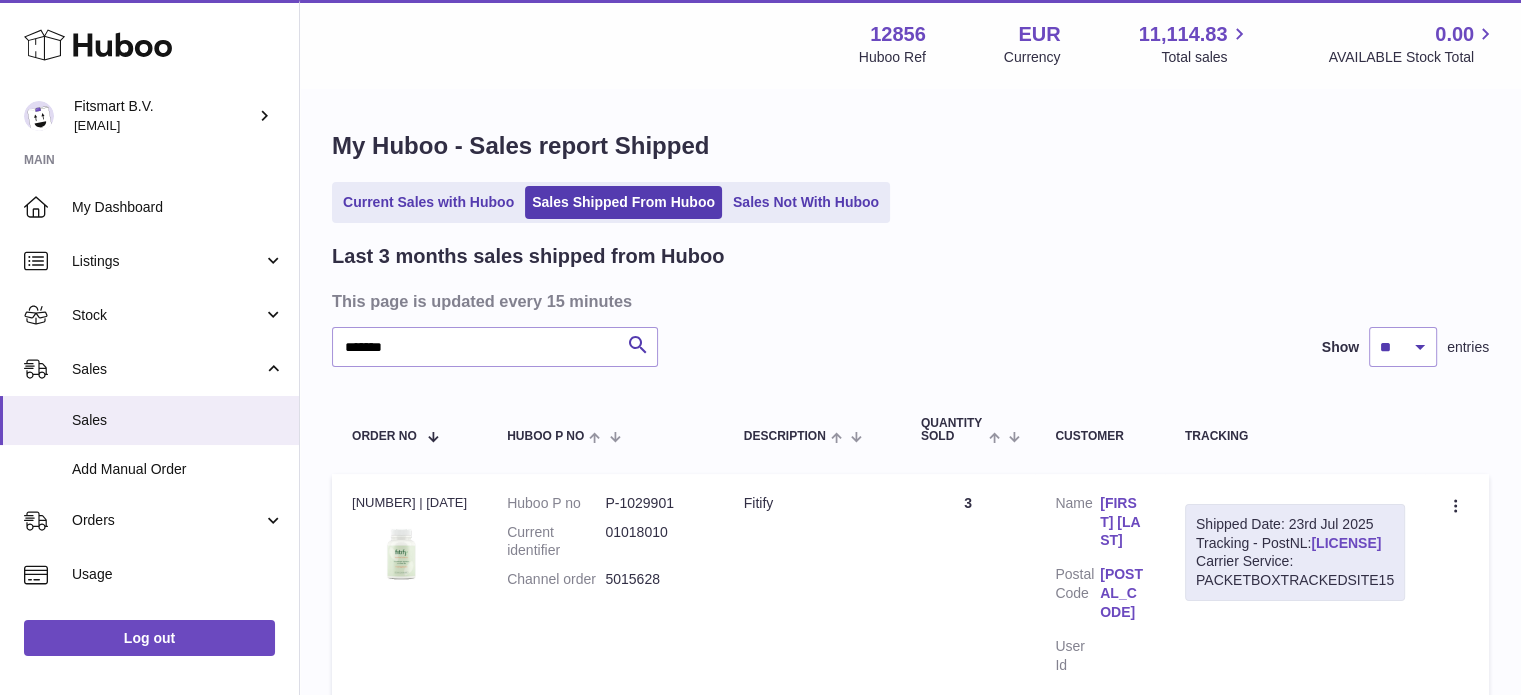 click on "LA620670862NL" at bounding box center [1346, 543] 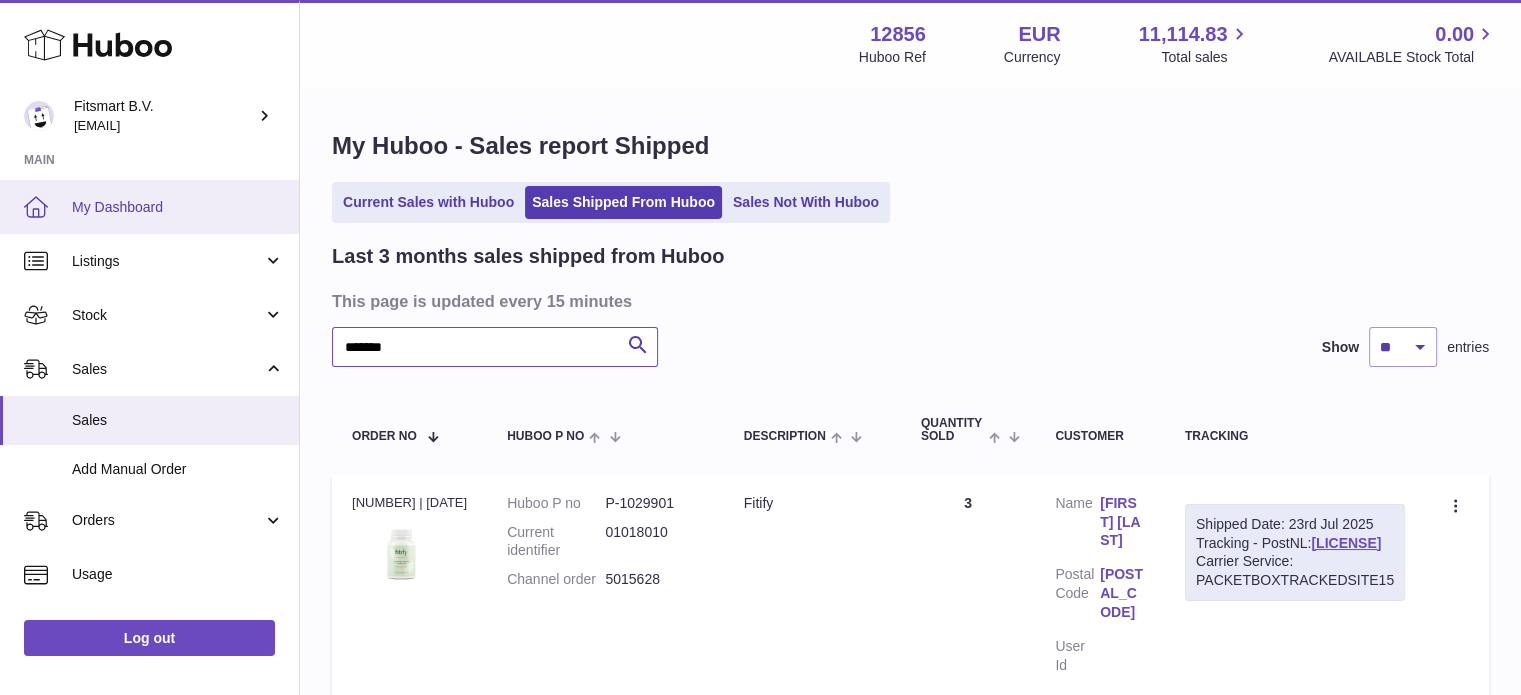 drag, startPoint x: 450, startPoint y: 347, endPoint x: 0, endPoint y: 213, distance: 469.52744 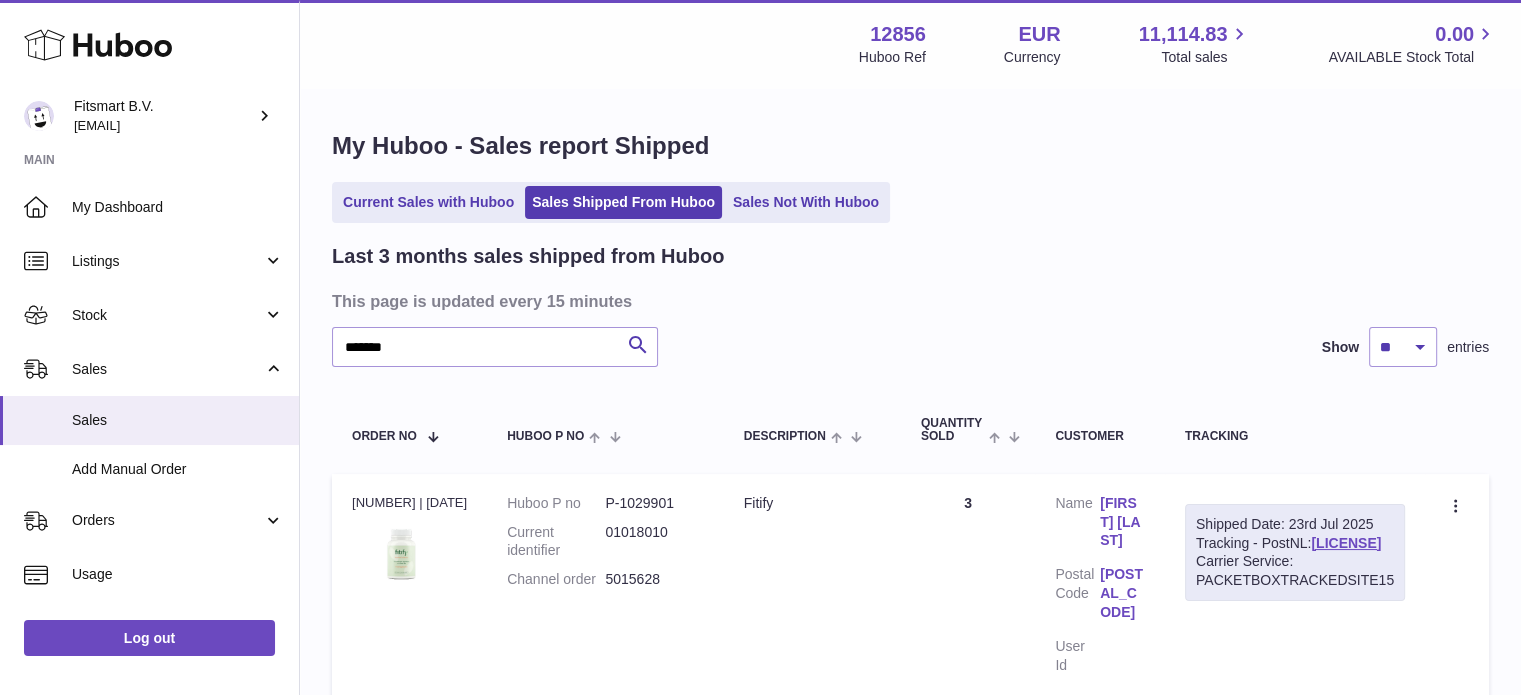 click on "Rasit Dogan" at bounding box center [1122, 522] 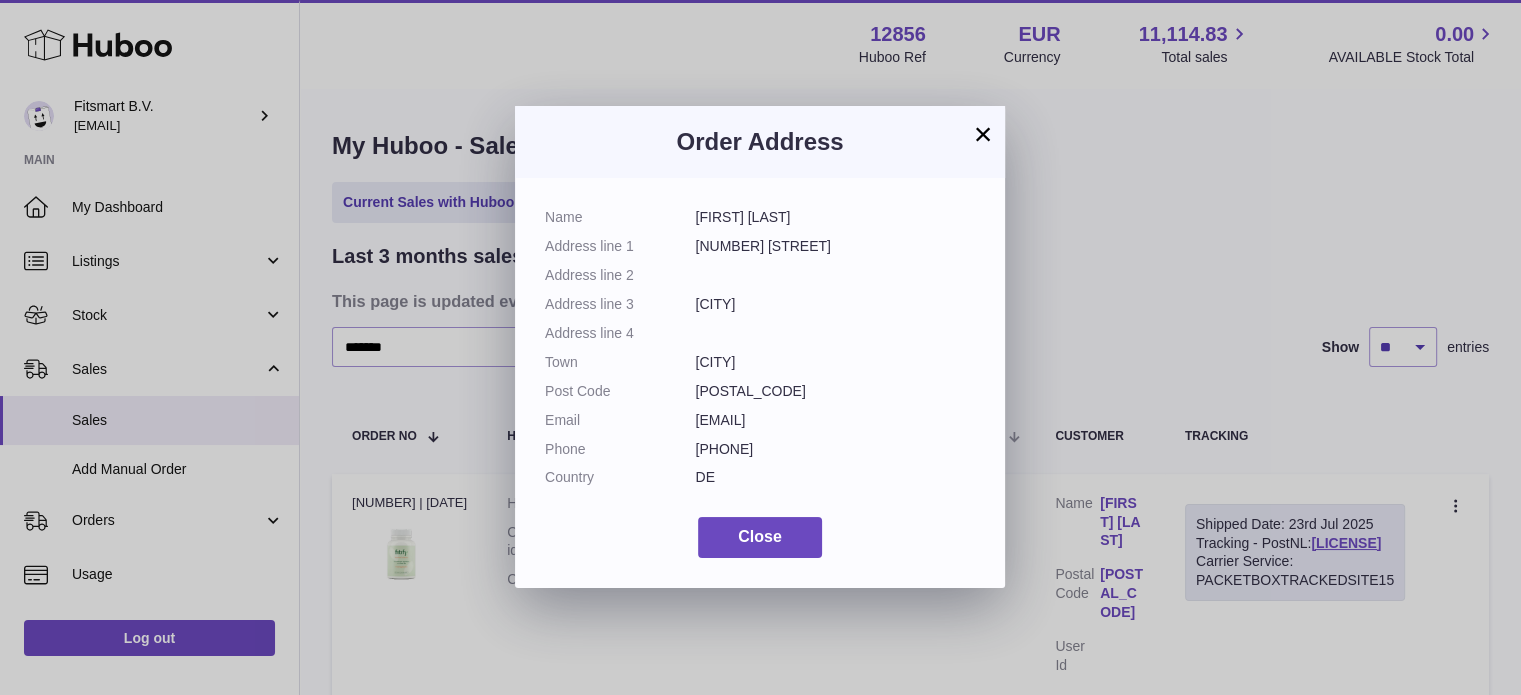 drag, startPoint x: 1072, startPoint y: 303, endPoint x: 1040, endPoint y: 305, distance: 32.06244 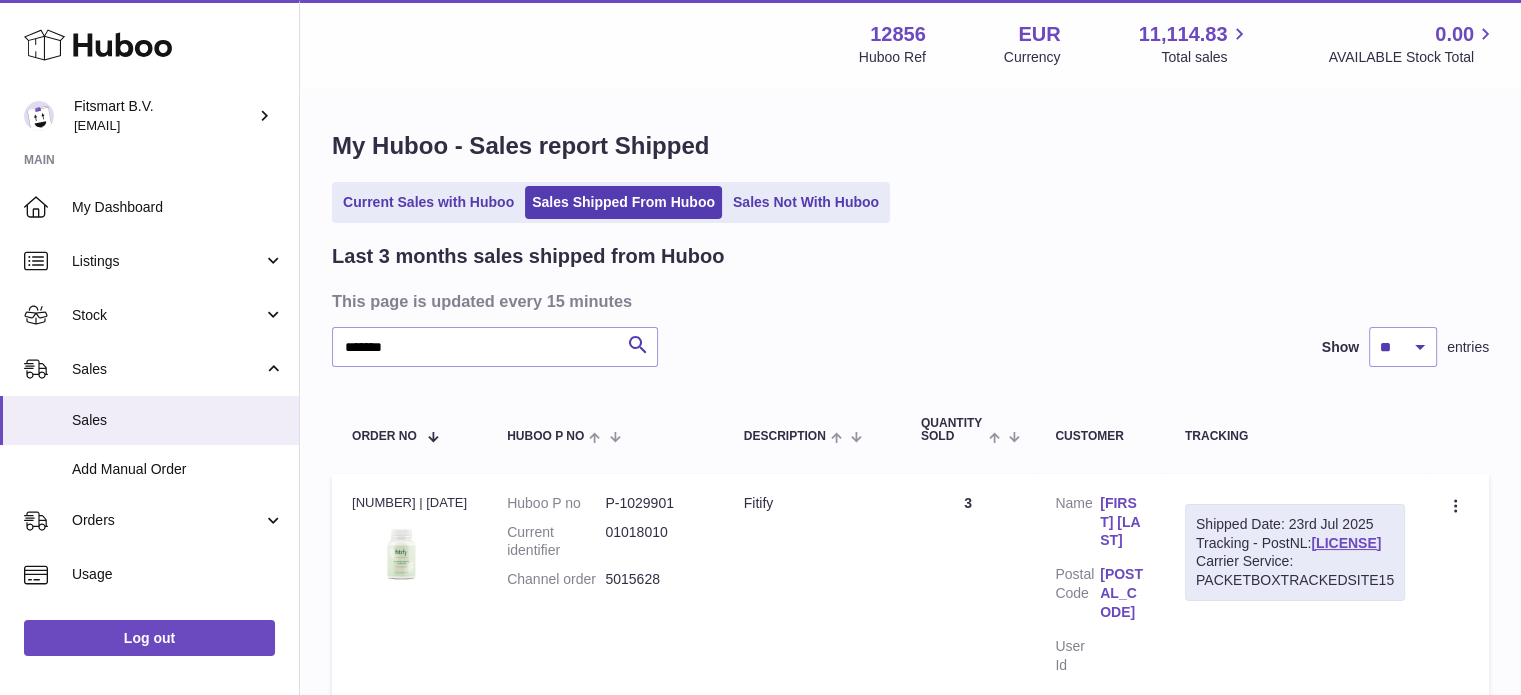 click 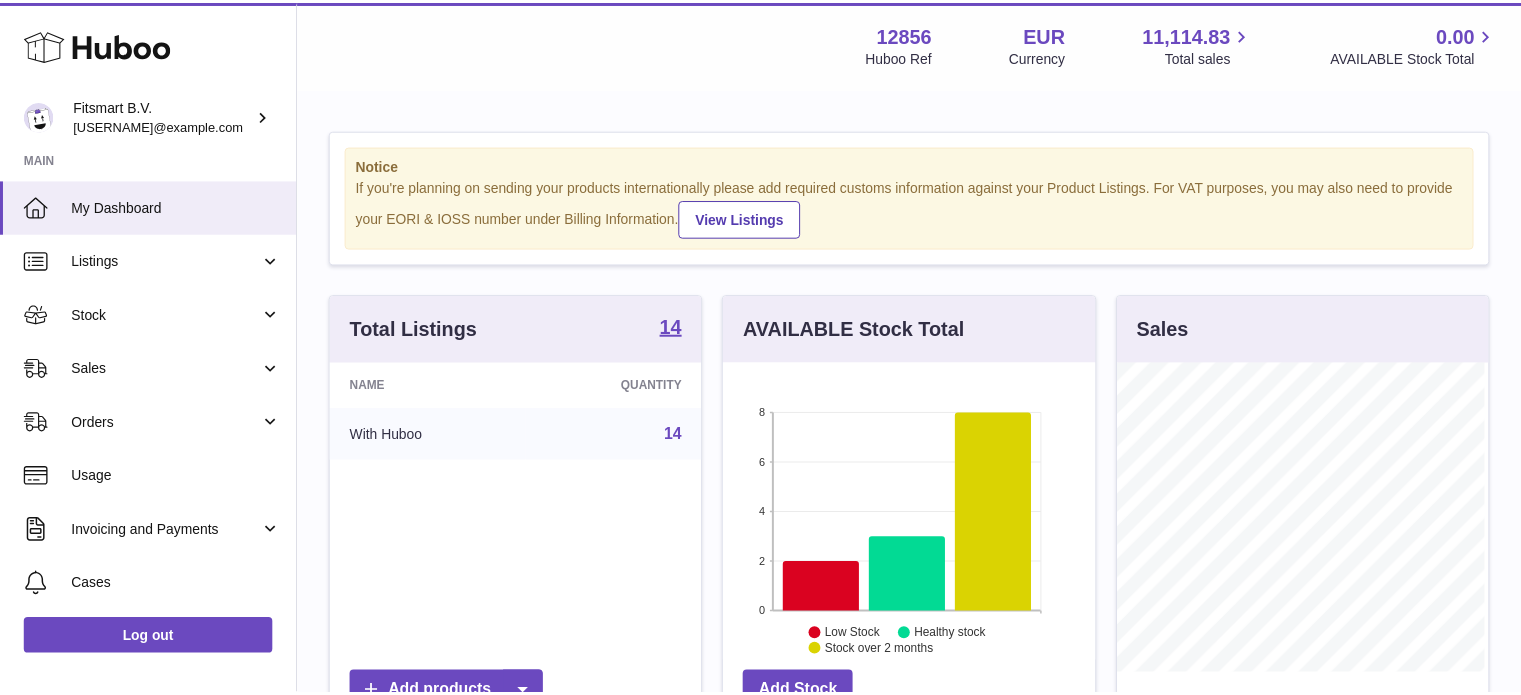 scroll, scrollTop: 0, scrollLeft: 0, axis: both 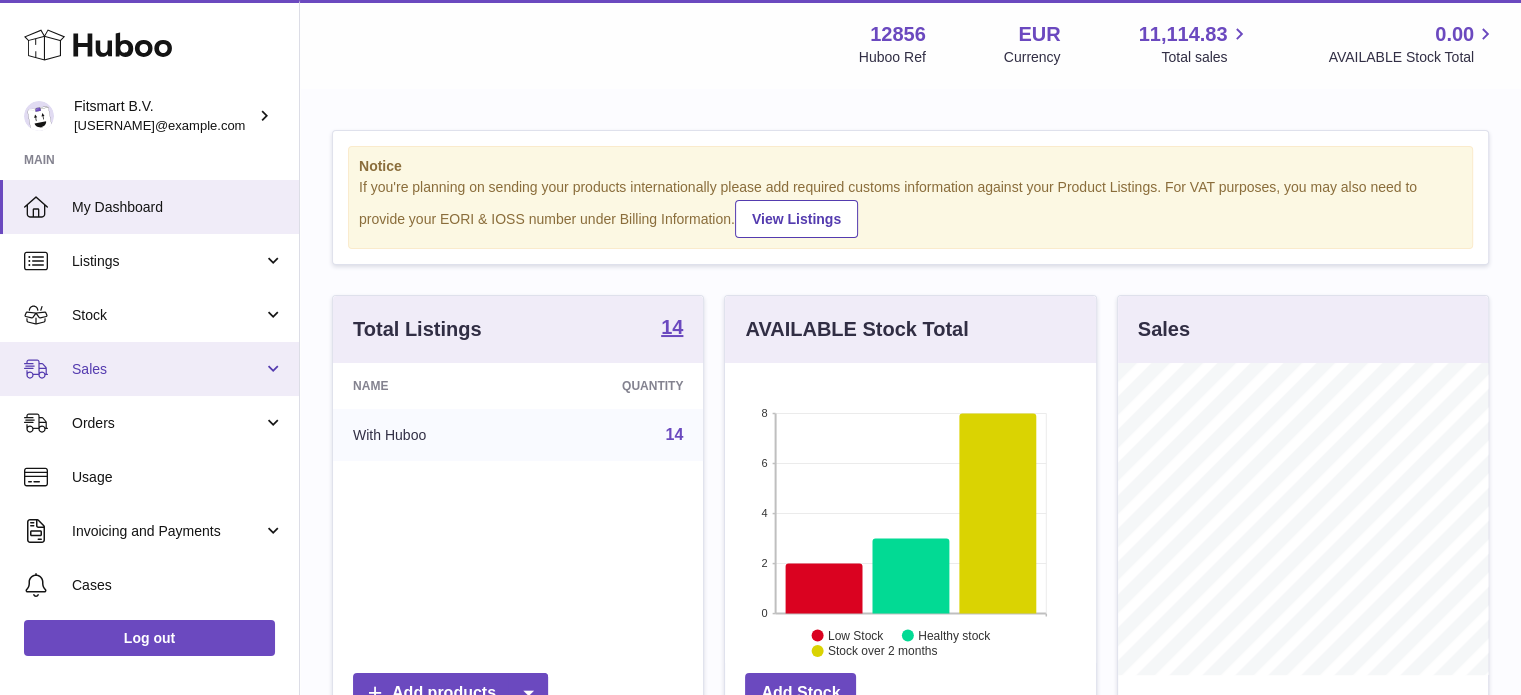 click on "Sales" at bounding box center (149, 369) 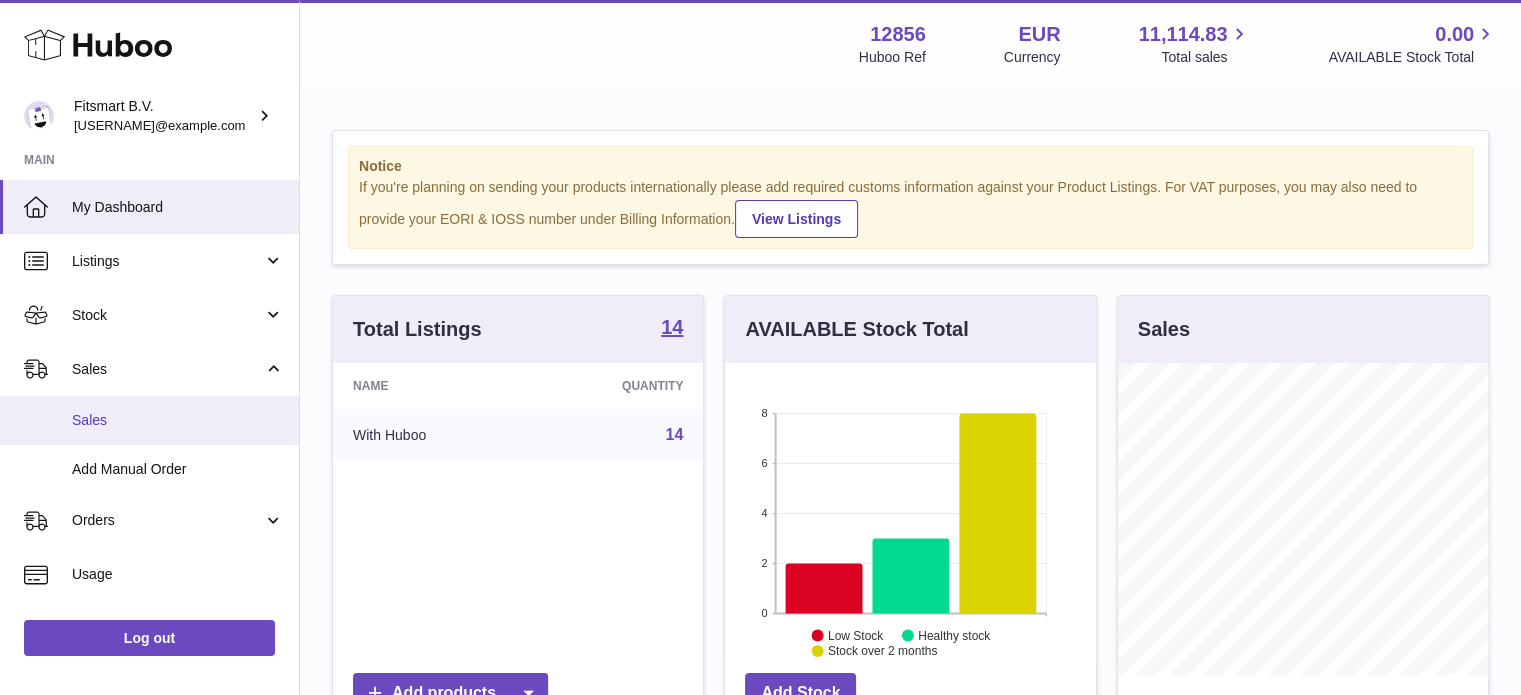 click on "Sales" at bounding box center (178, 420) 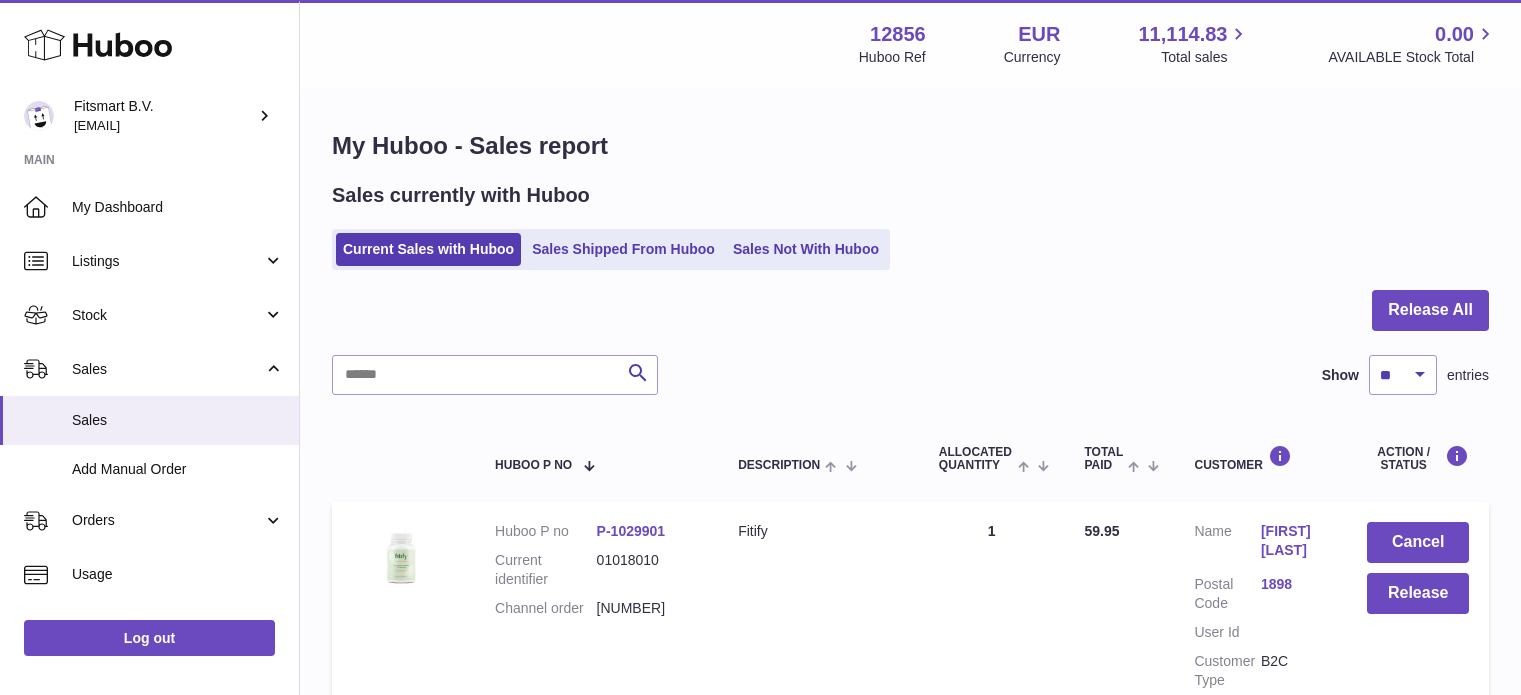 scroll, scrollTop: 0, scrollLeft: 0, axis: both 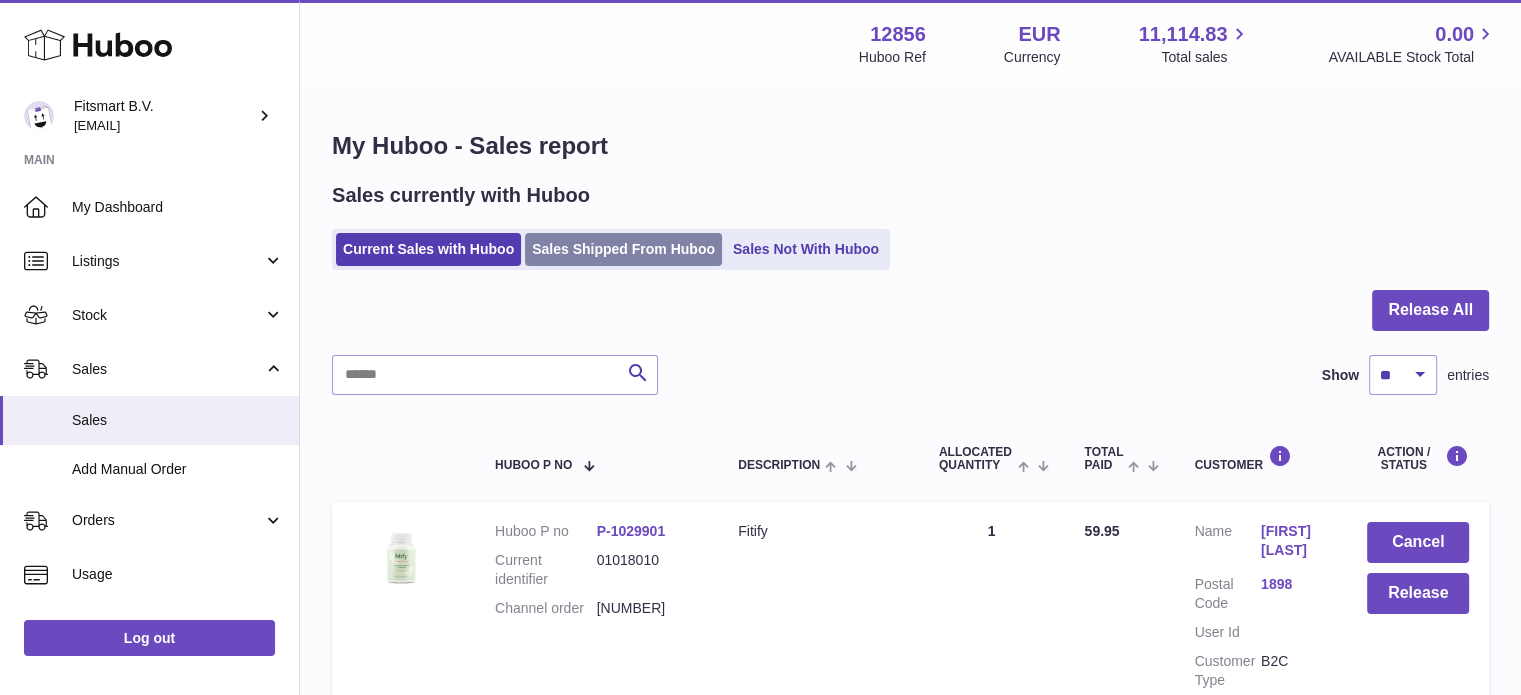 click on "Sales Shipped From Huboo" at bounding box center [623, 249] 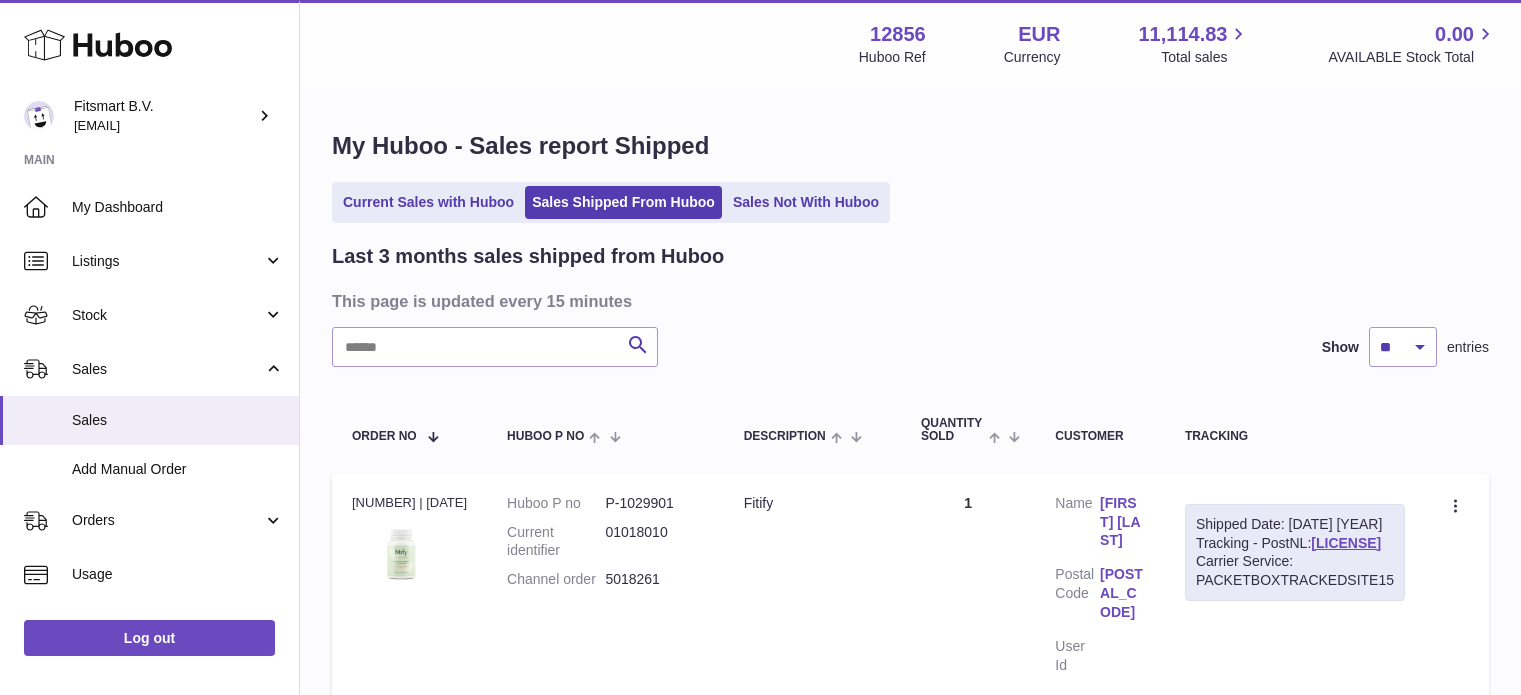 scroll, scrollTop: 0, scrollLeft: 0, axis: both 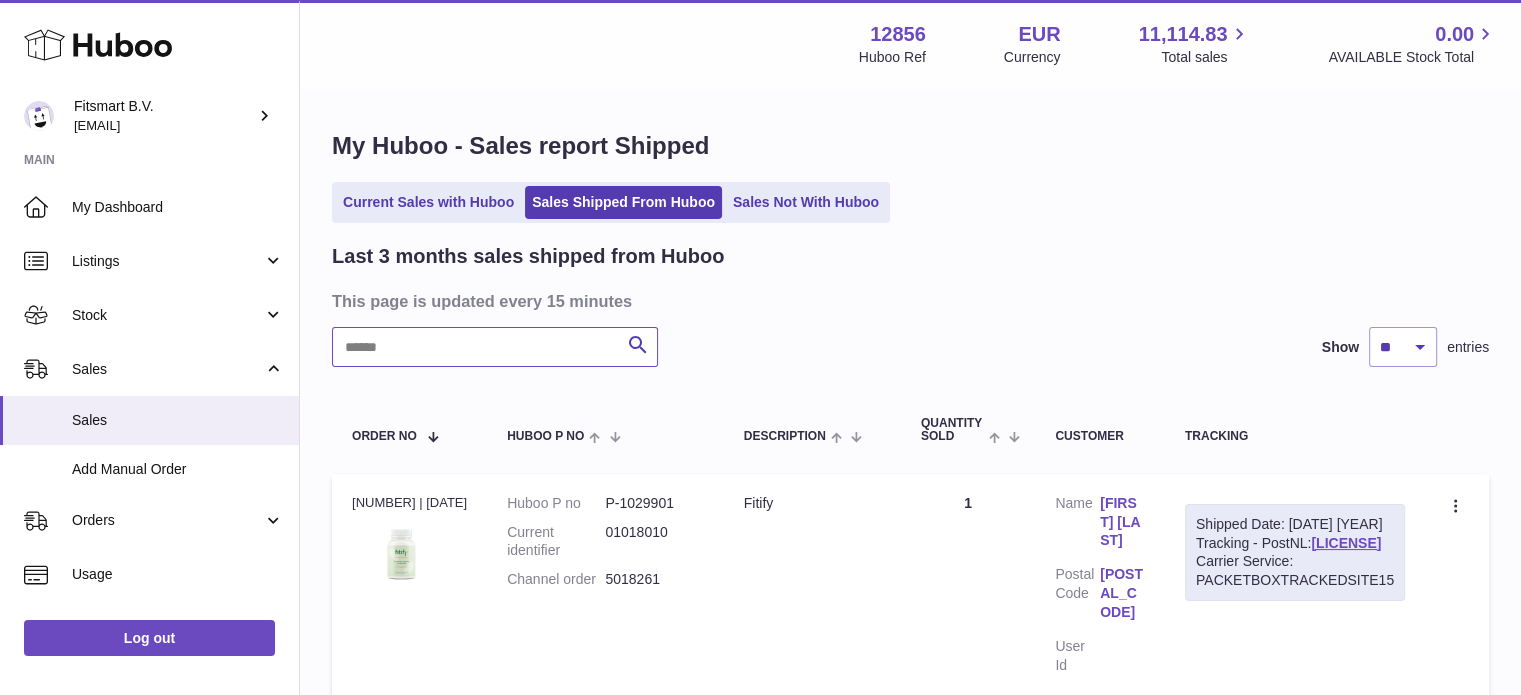 click at bounding box center (495, 347) 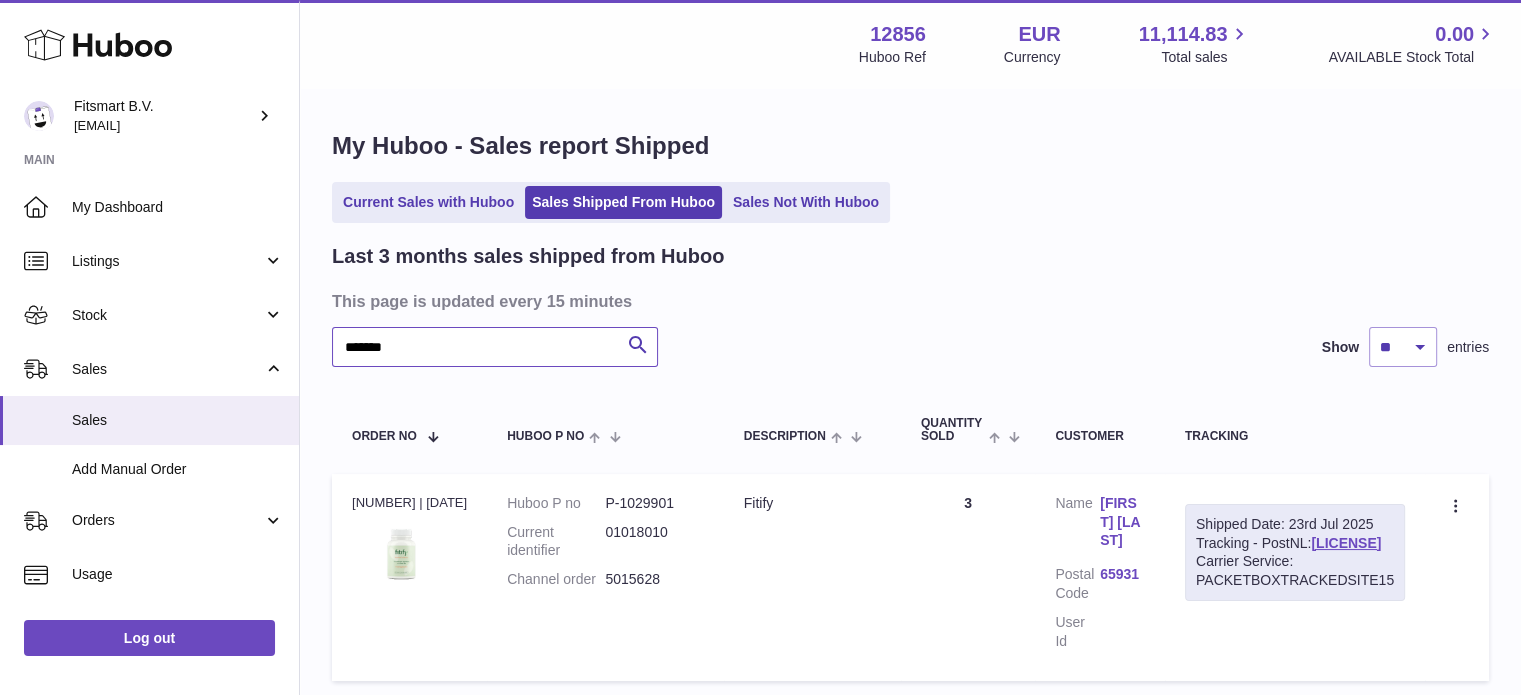 type on "*******" 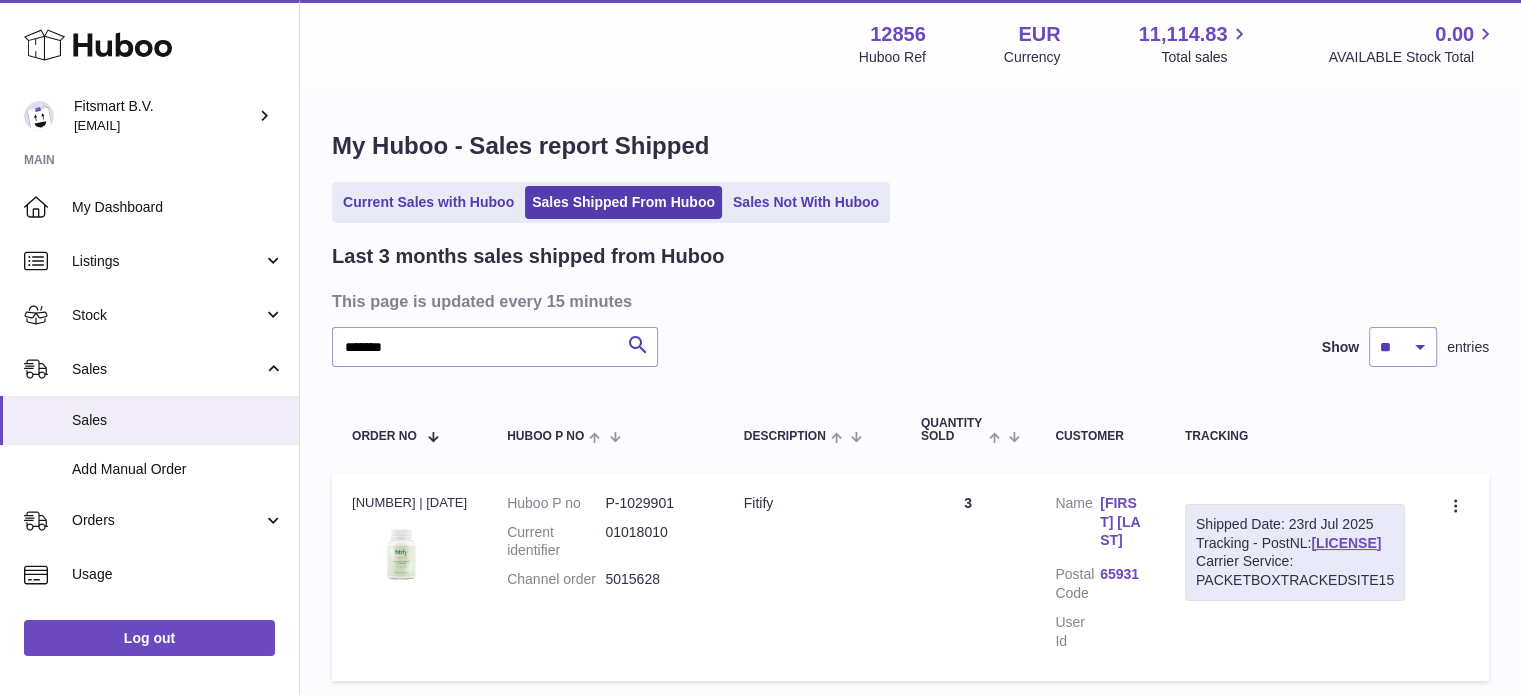 click on "Carrier Service: PACKETBOXTRACKEDSITE15" at bounding box center (1295, 571) 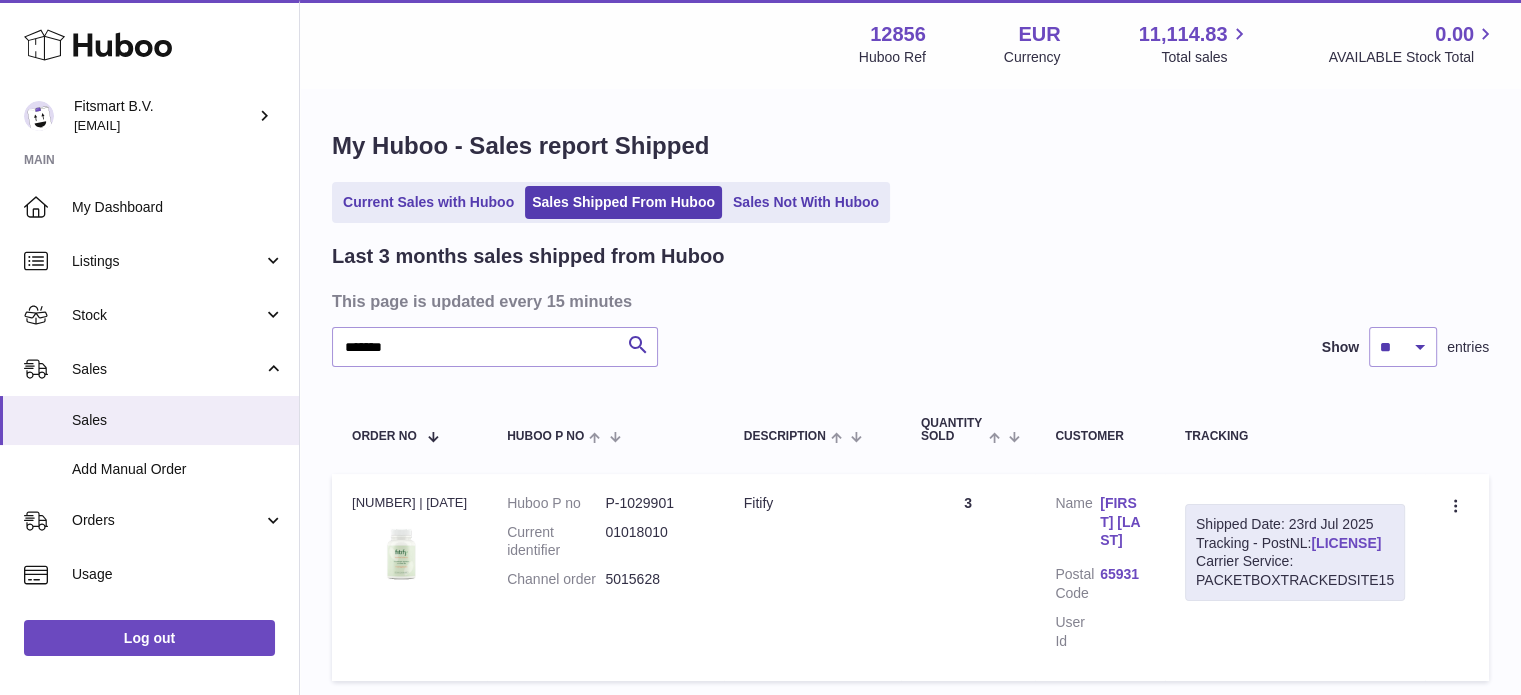 click on "LA620670862NL" at bounding box center [1346, 543] 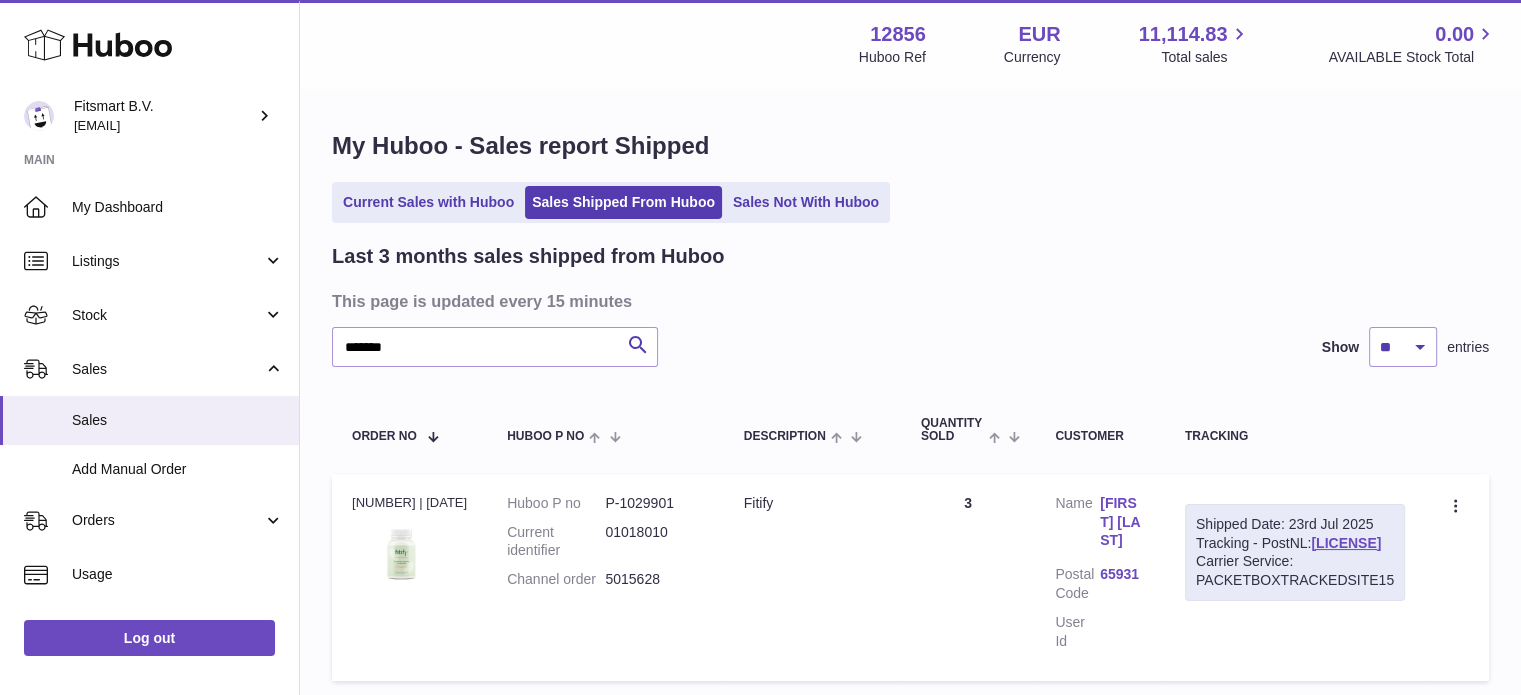 click on "Rasit Dogan" at bounding box center [1122, 522] 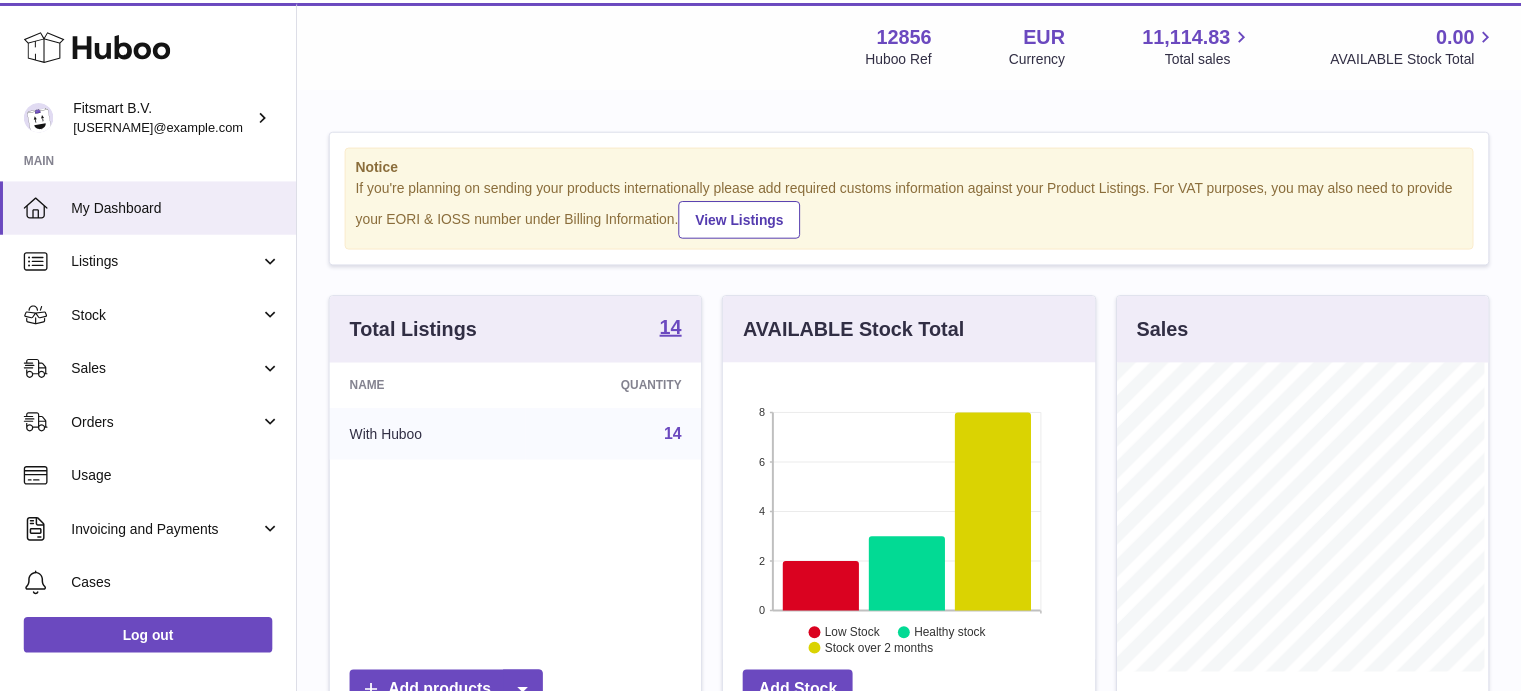scroll, scrollTop: 0, scrollLeft: 0, axis: both 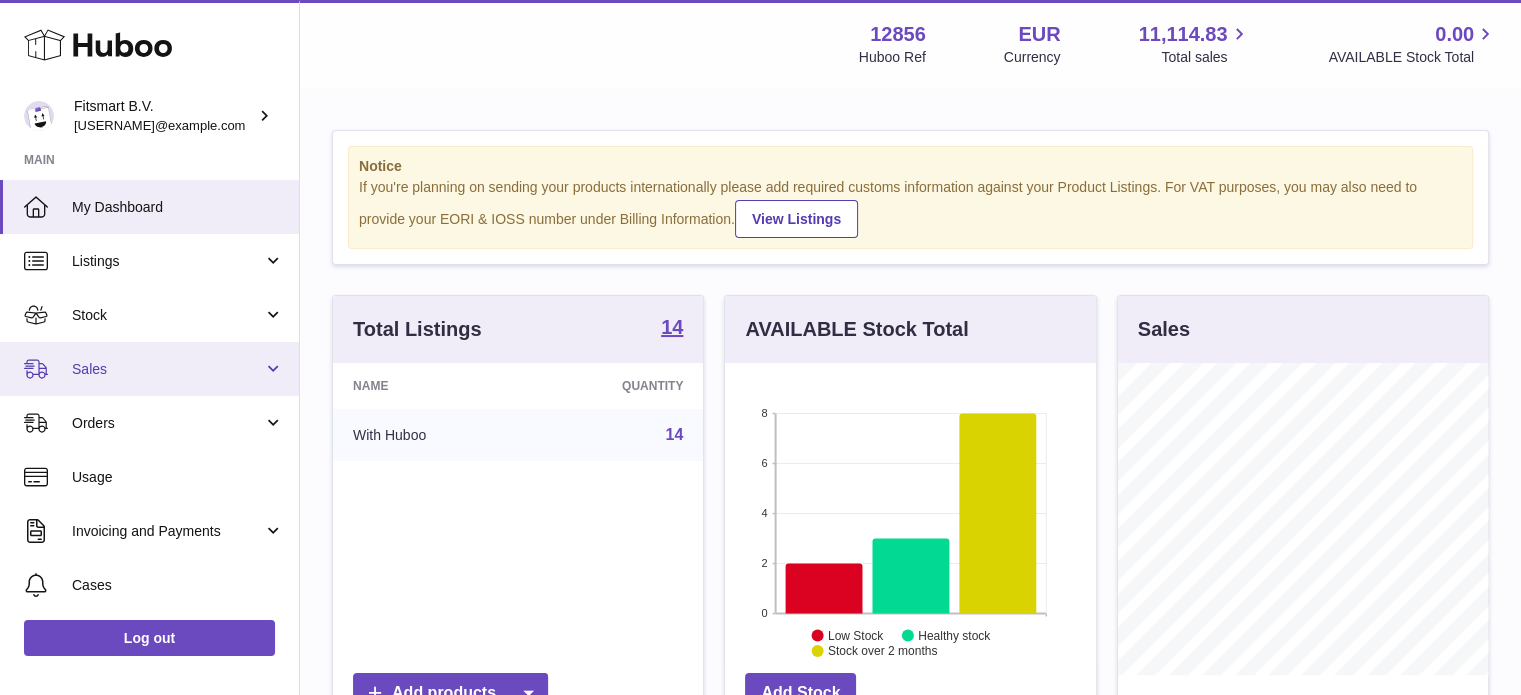 drag, startPoint x: 193, startPoint y: 372, endPoint x: 182, endPoint y: 406, distance: 35.735138 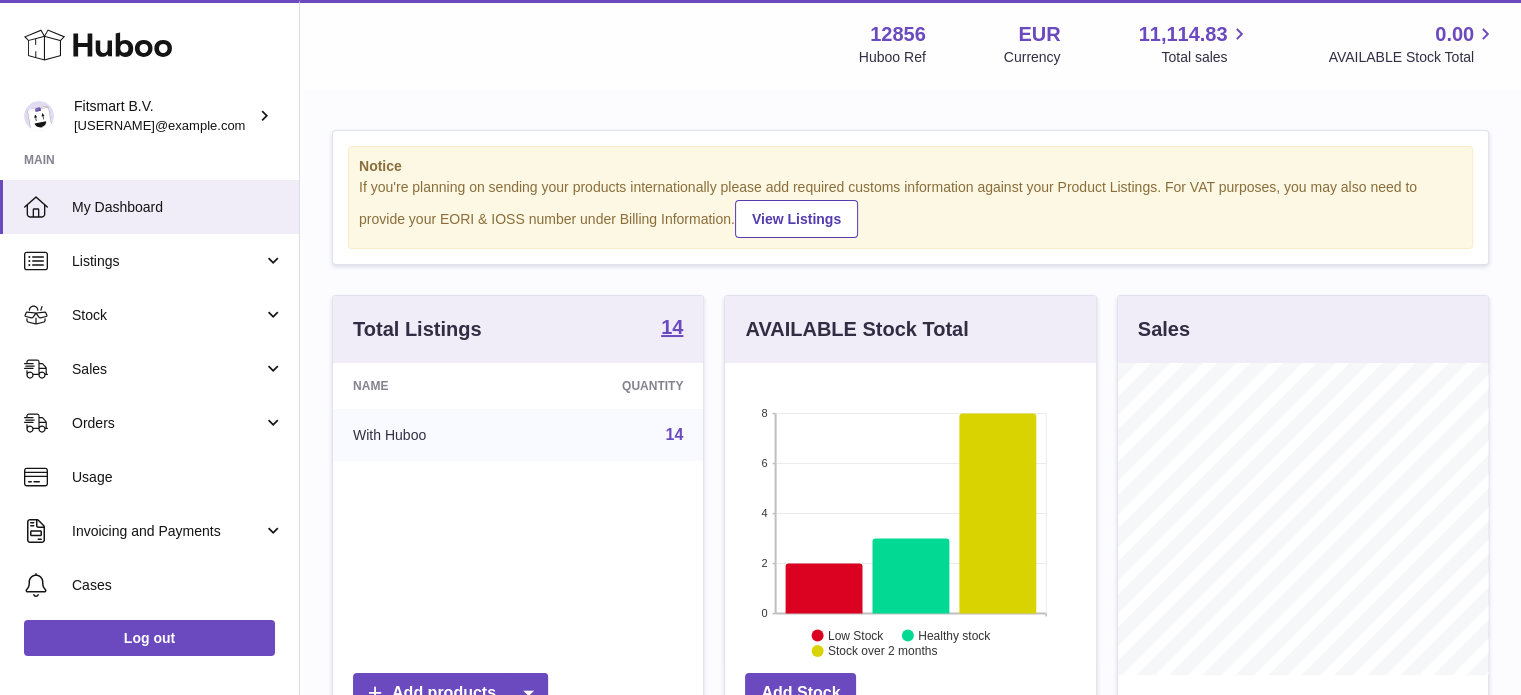 click on "Sales" at bounding box center [167, 369] 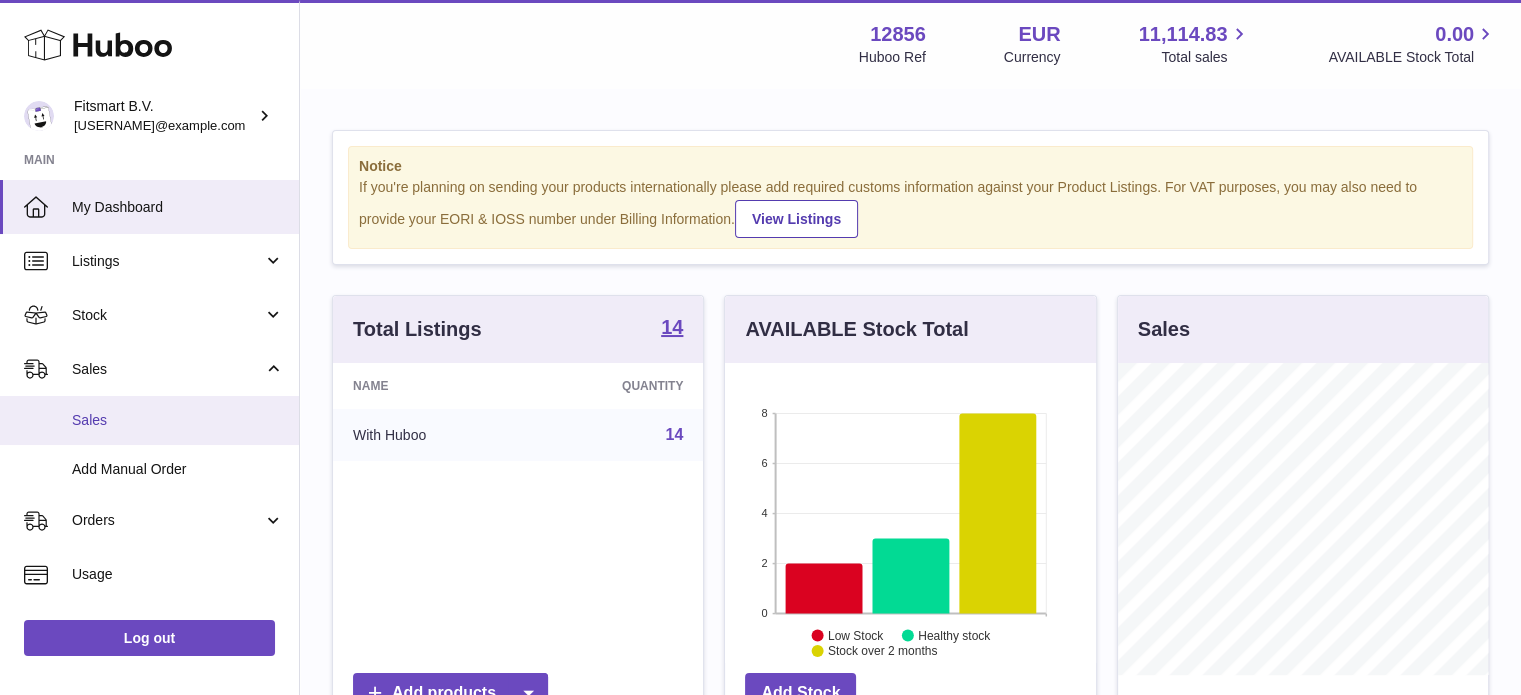 click on "Sales" at bounding box center (178, 420) 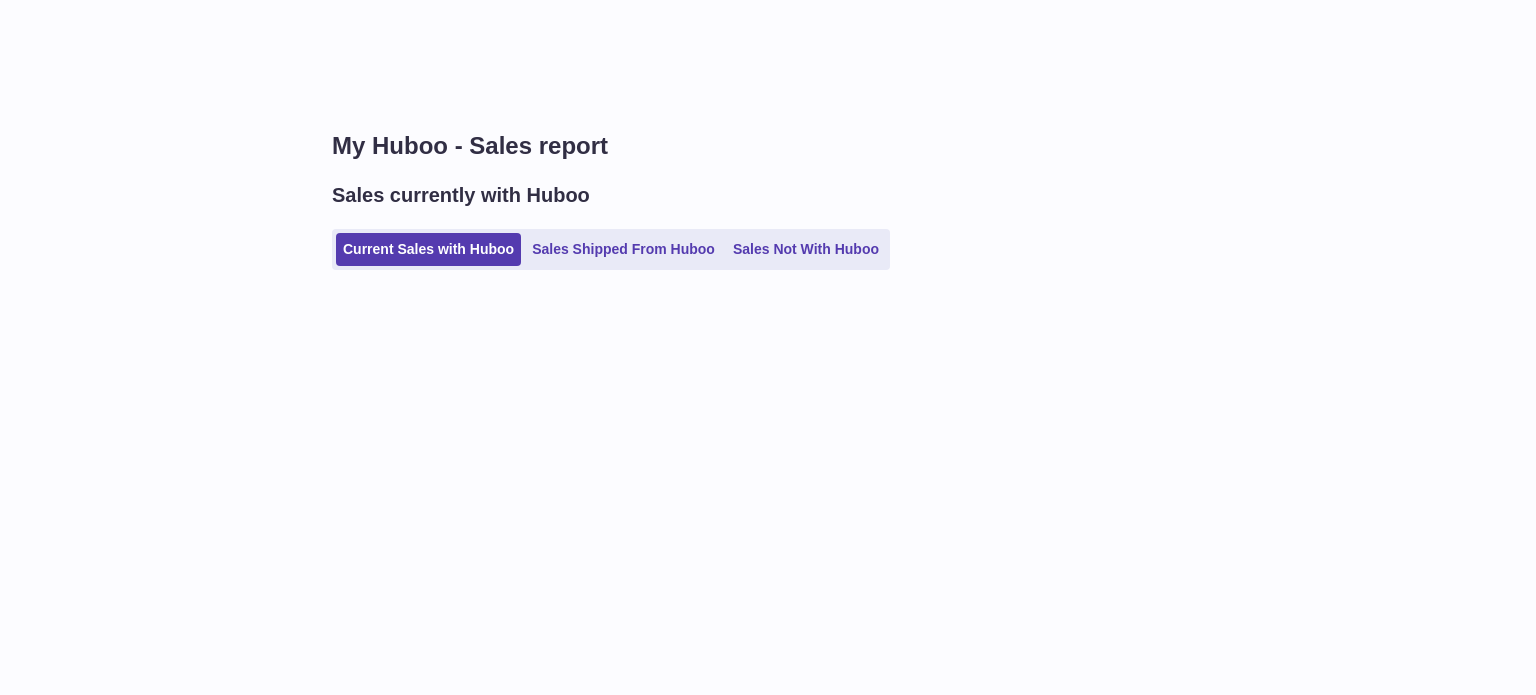 scroll, scrollTop: 0, scrollLeft: 0, axis: both 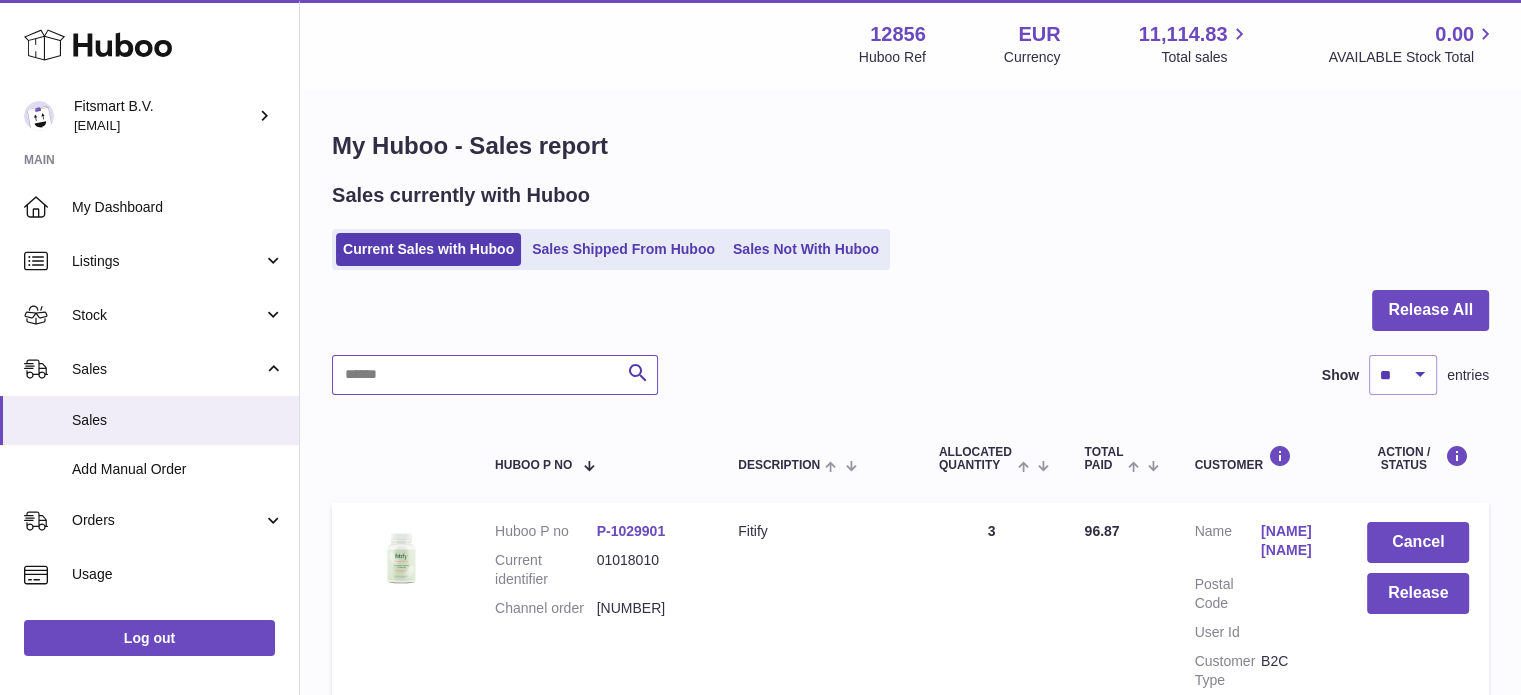 click at bounding box center (495, 375) 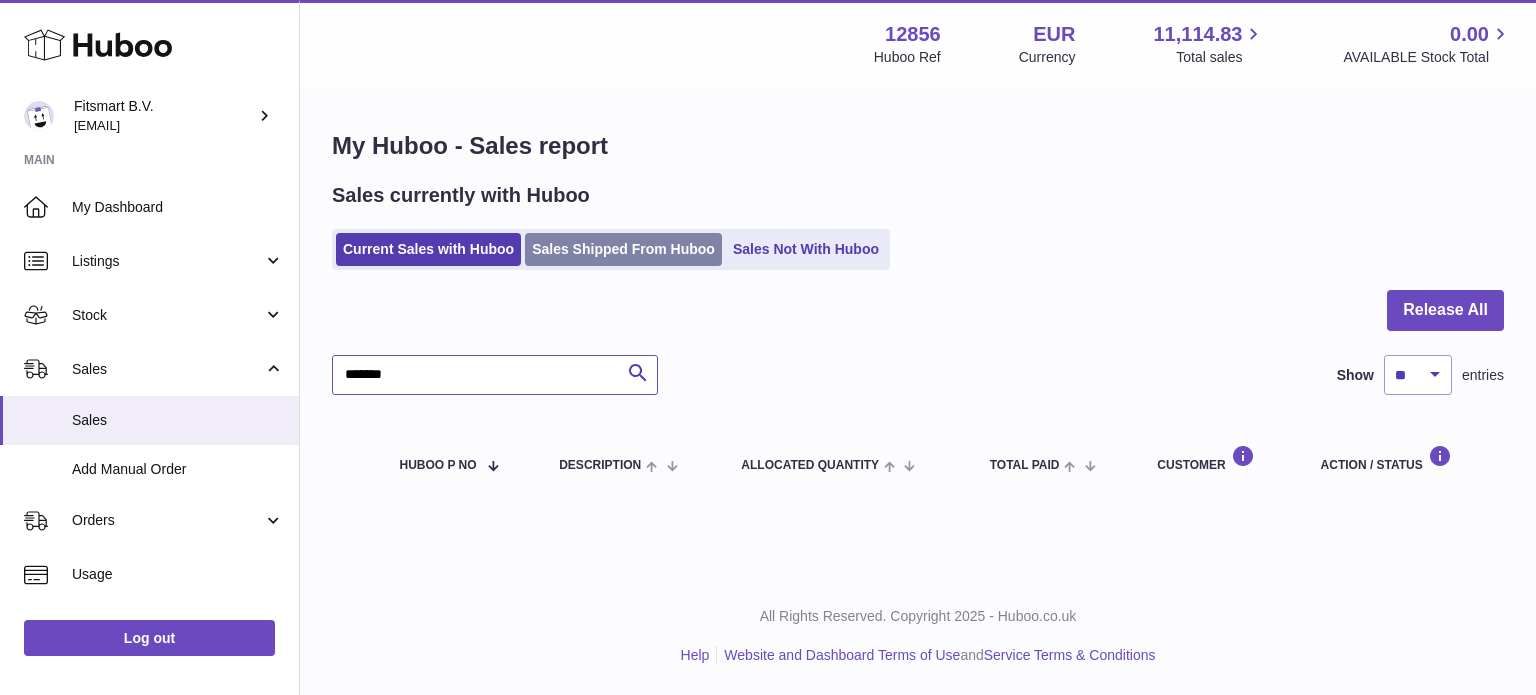 type on "*******" 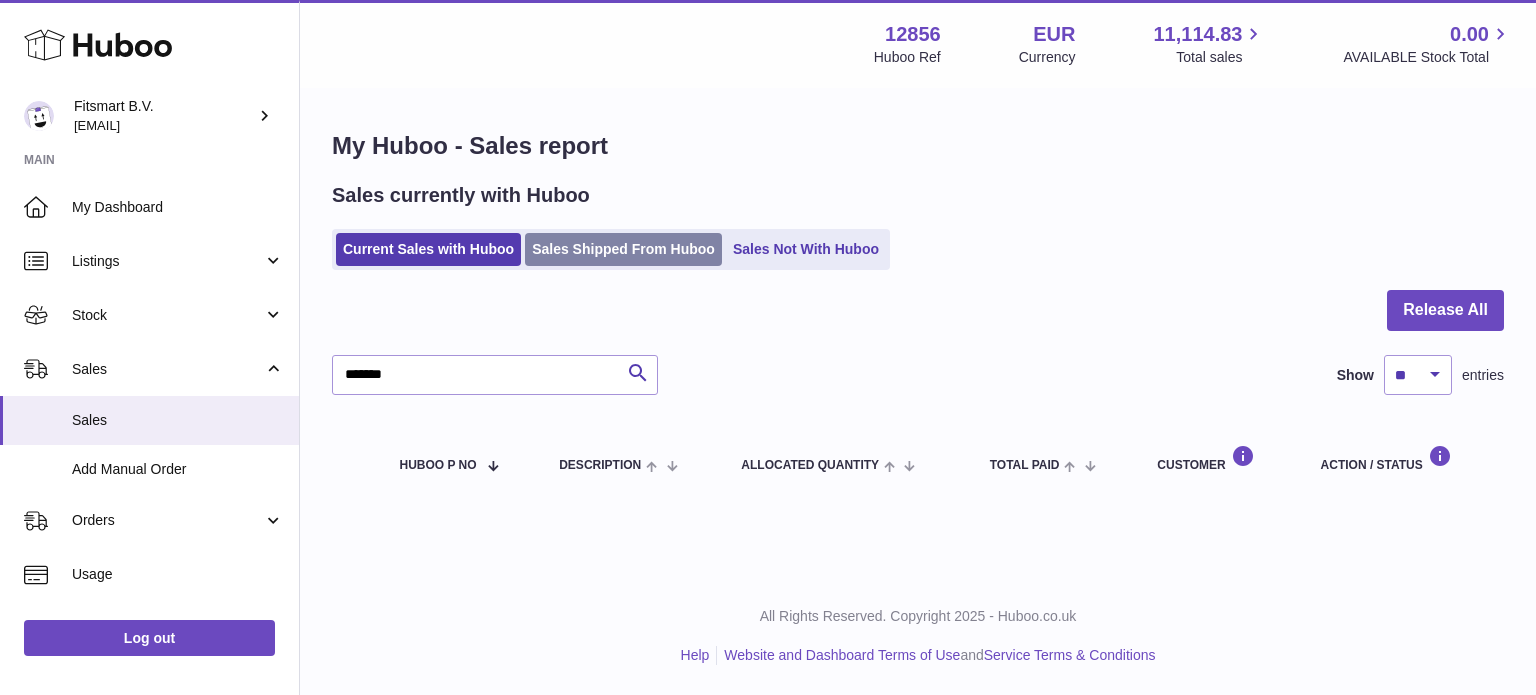 click on "Sales Shipped From Huboo" at bounding box center (623, 249) 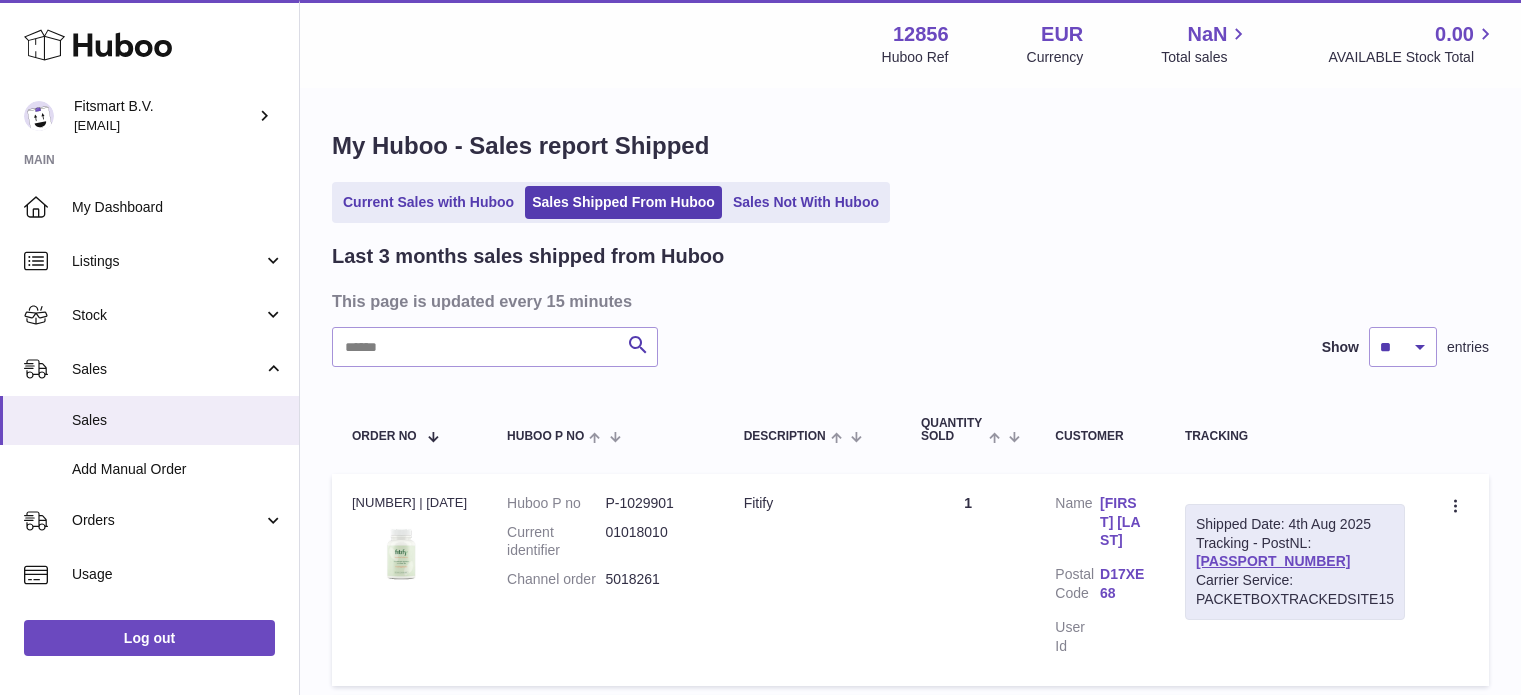 scroll, scrollTop: 0, scrollLeft: 0, axis: both 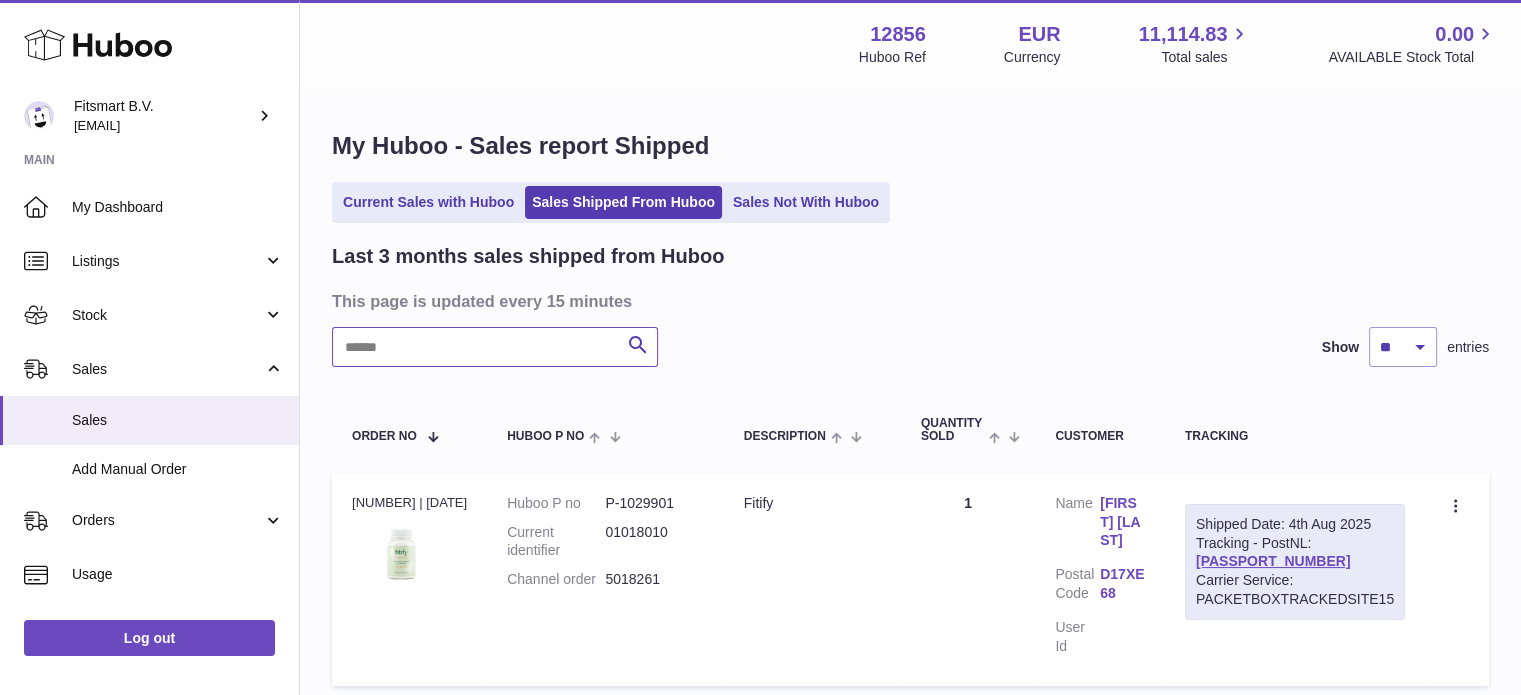 click at bounding box center (495, 347) 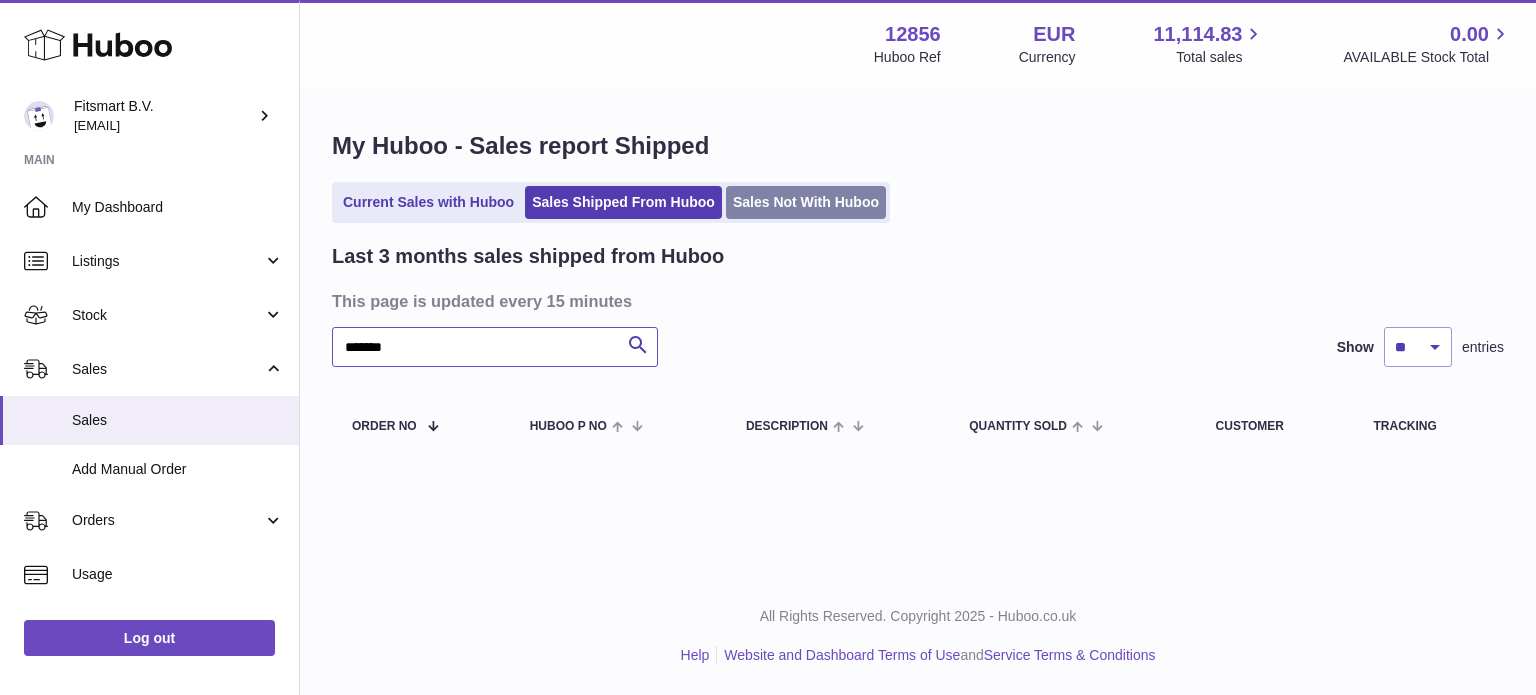 type on "*******" 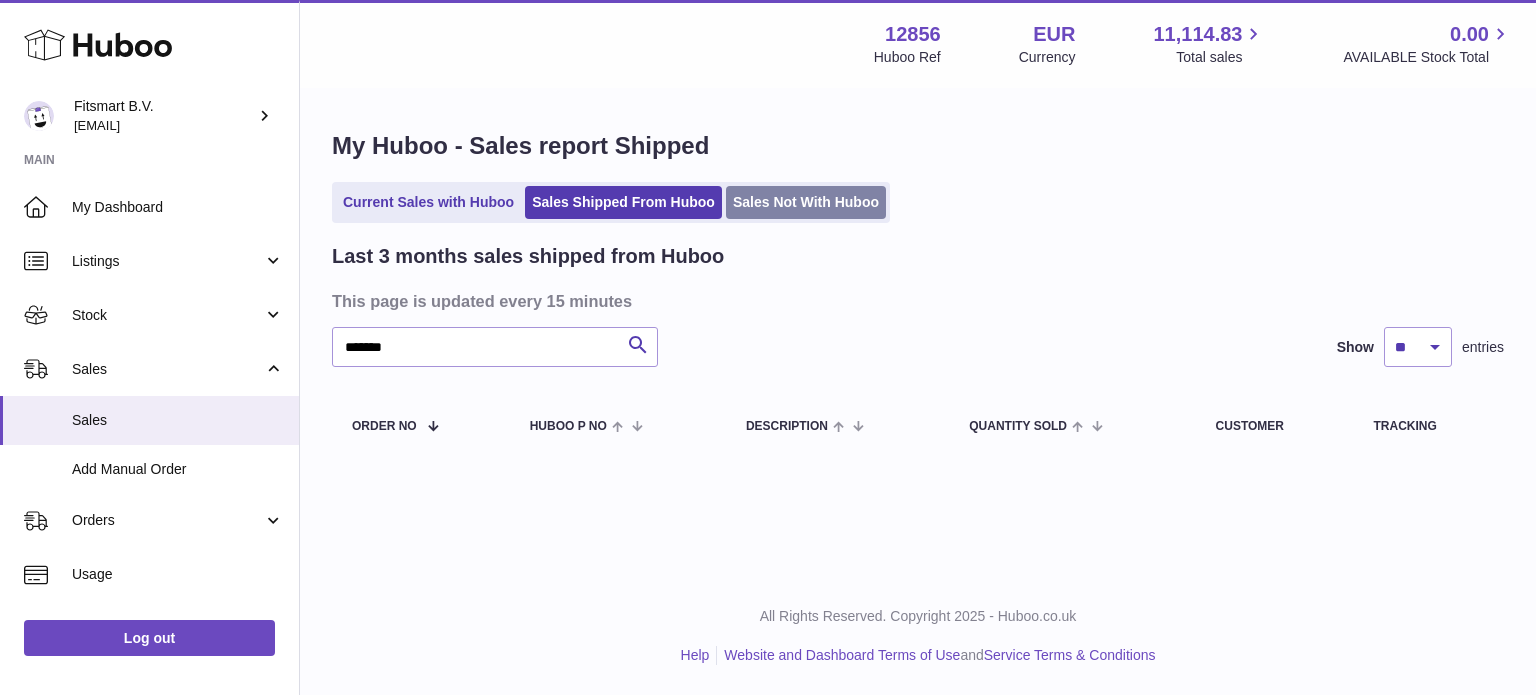 click on "Sales Not With Huboo" at bounding box center (806, 202) 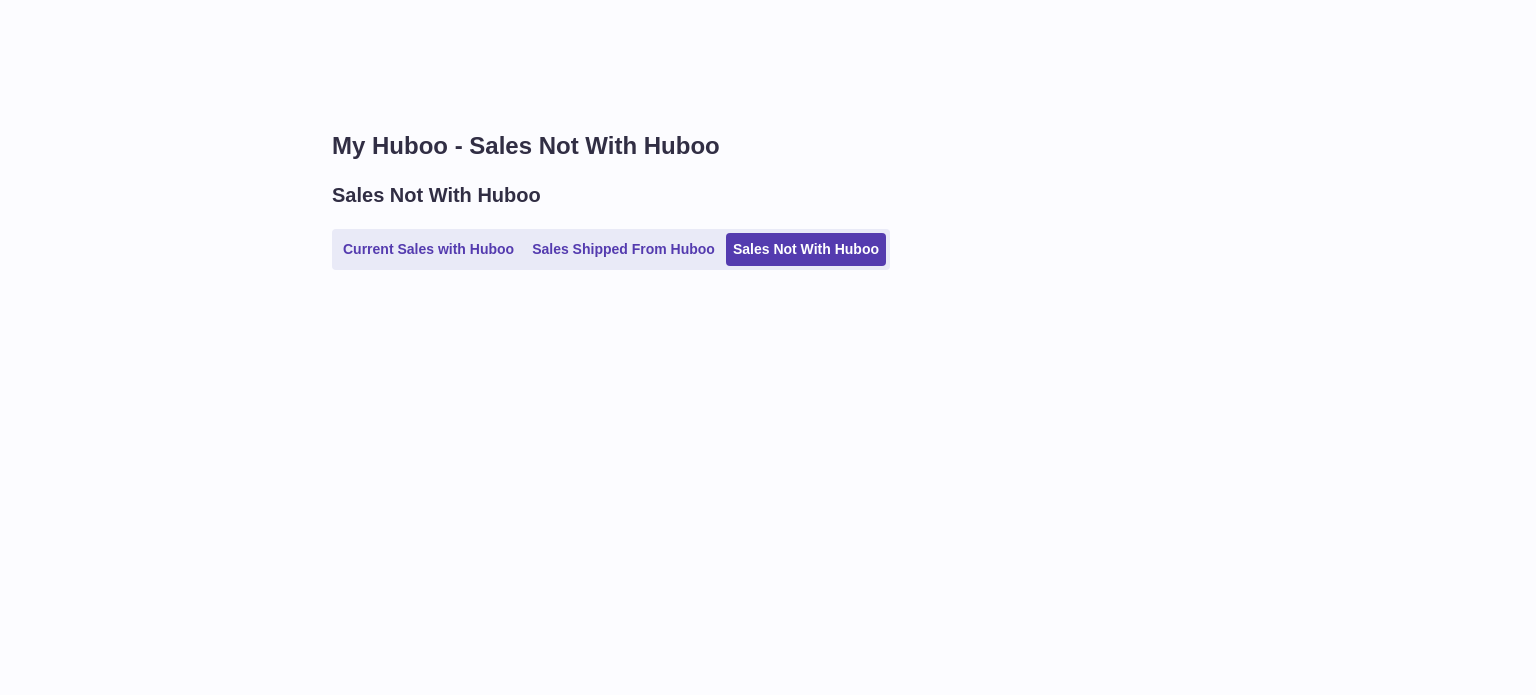scroll, scrollTop: 0, scrollLeft: 0, axis: both 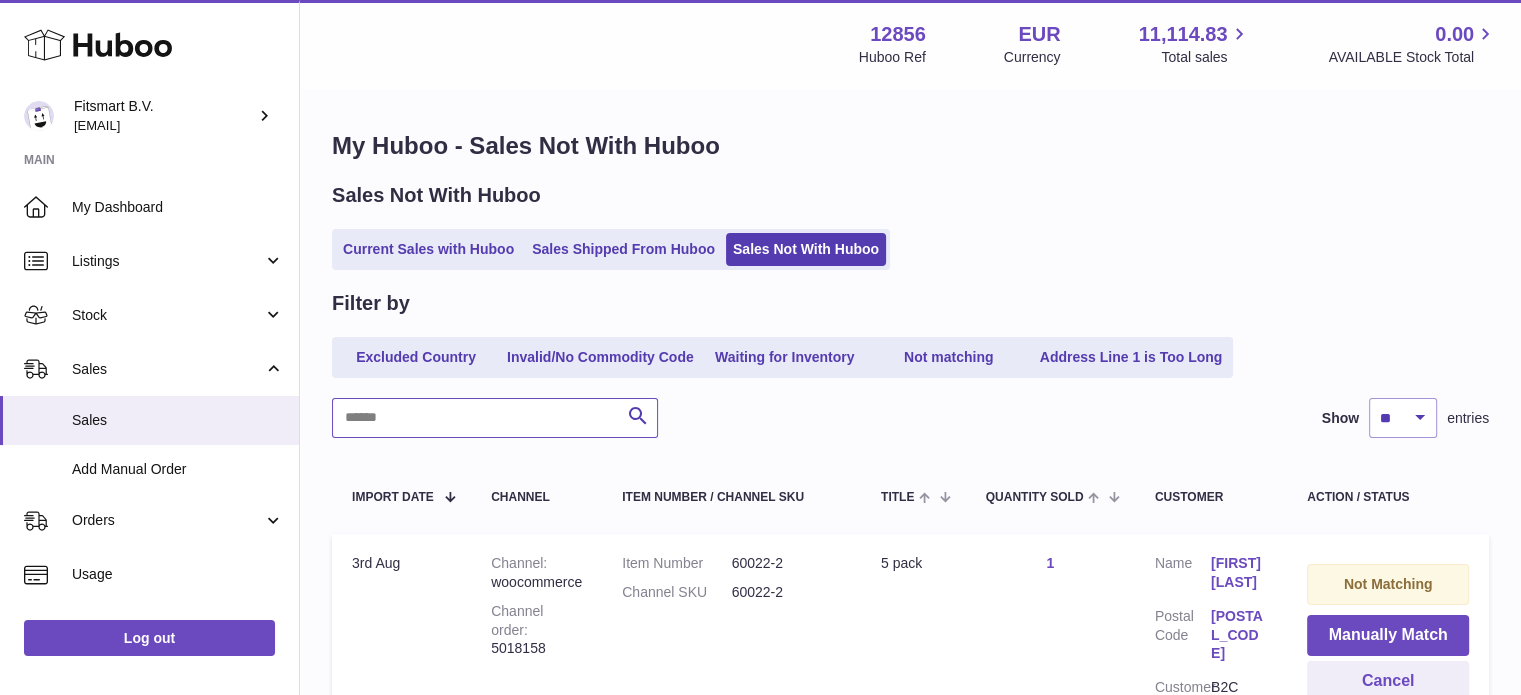 click at bounding box center [495, 418] 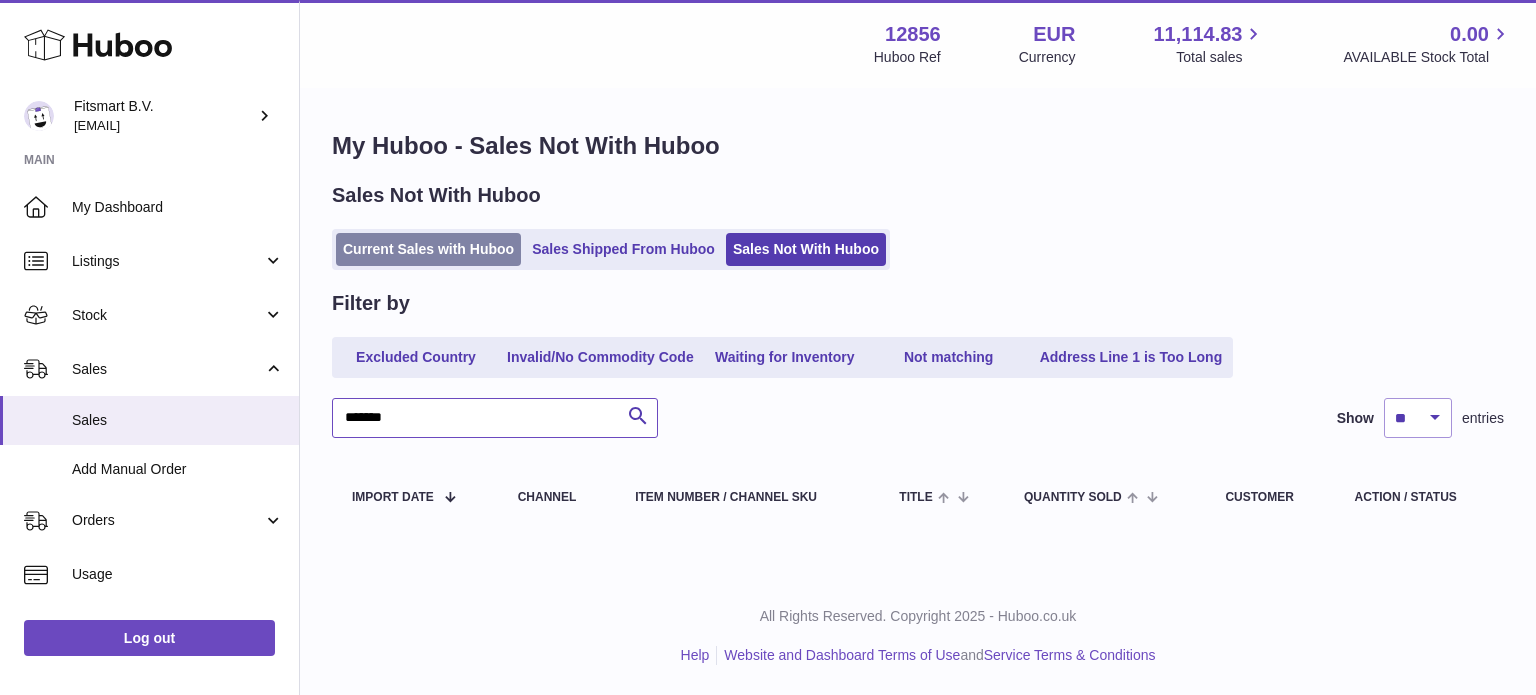 type on "*******" 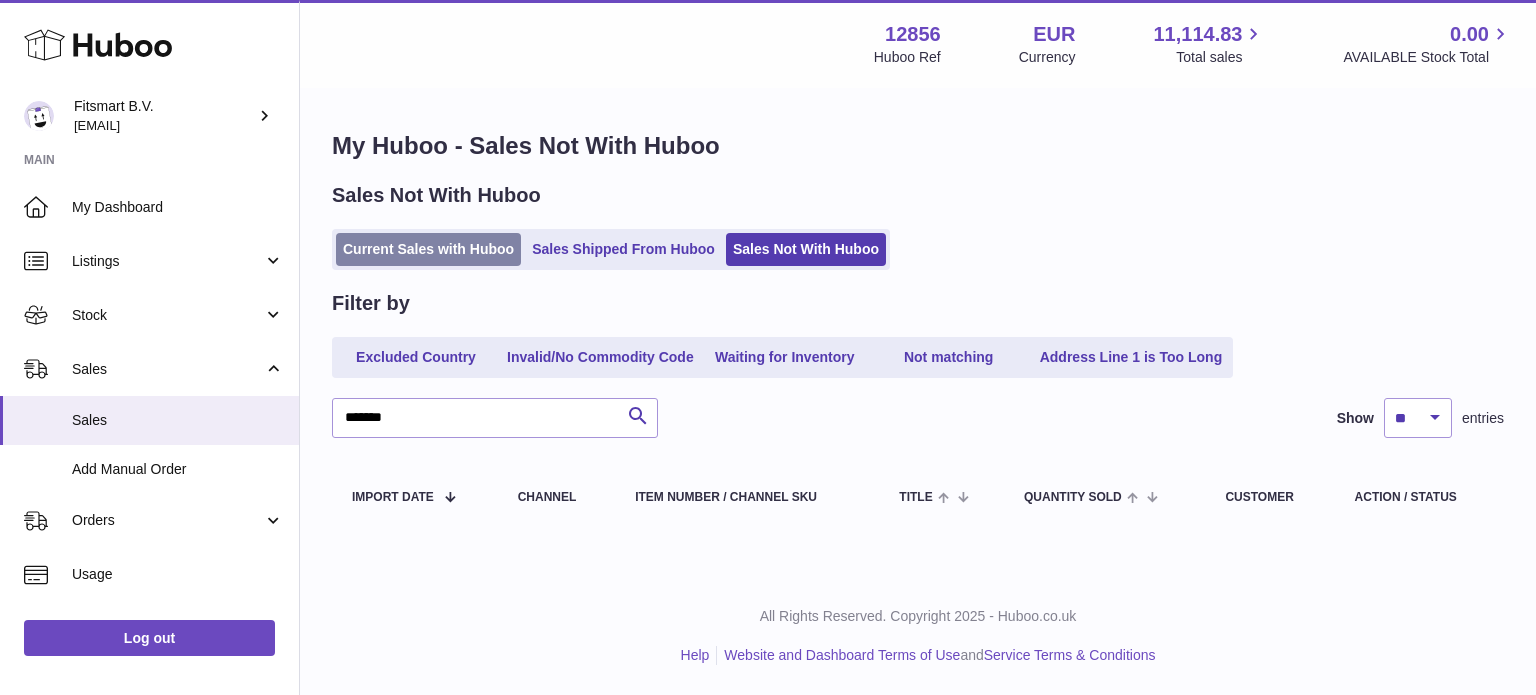 click on "Current Sales with Huboo" at bounding box center (428, 249) 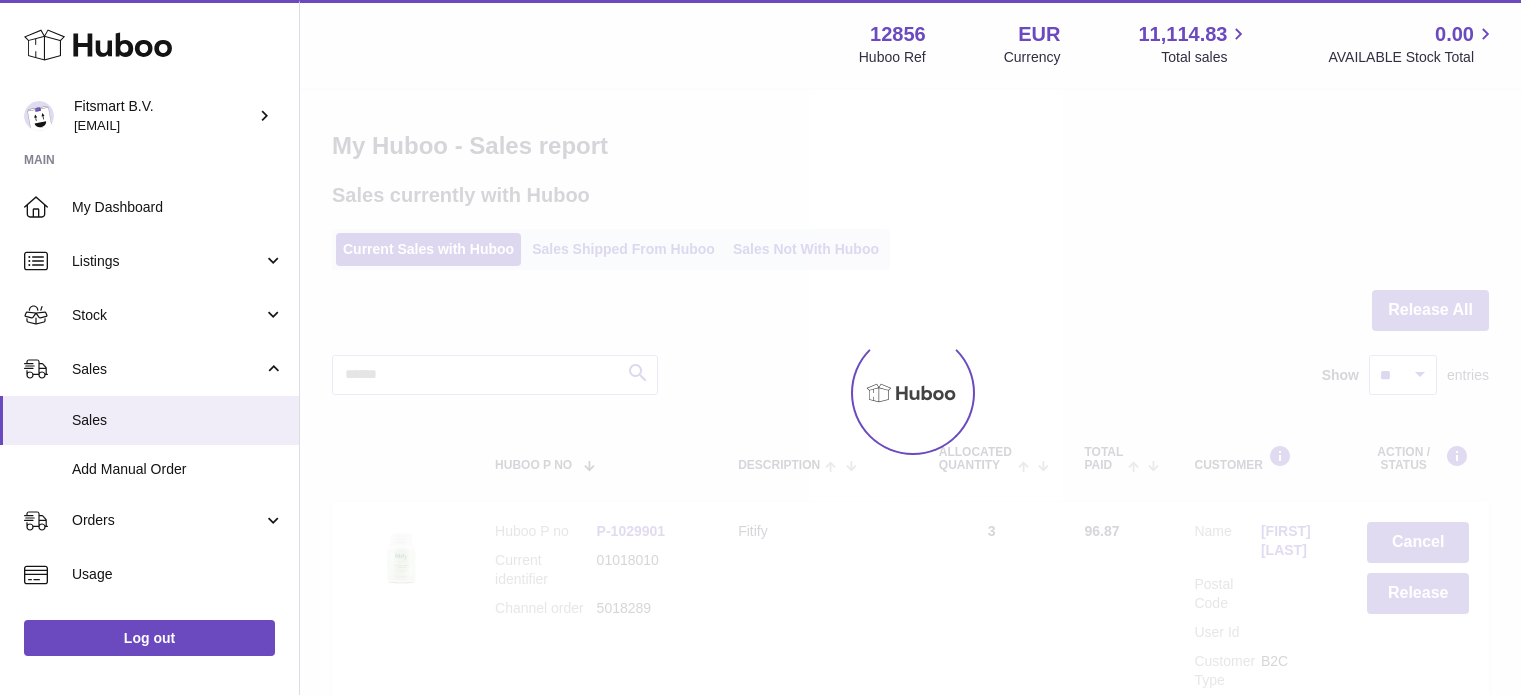 scroll, scrollTop: 0, scrollLeft: 0, axis: both 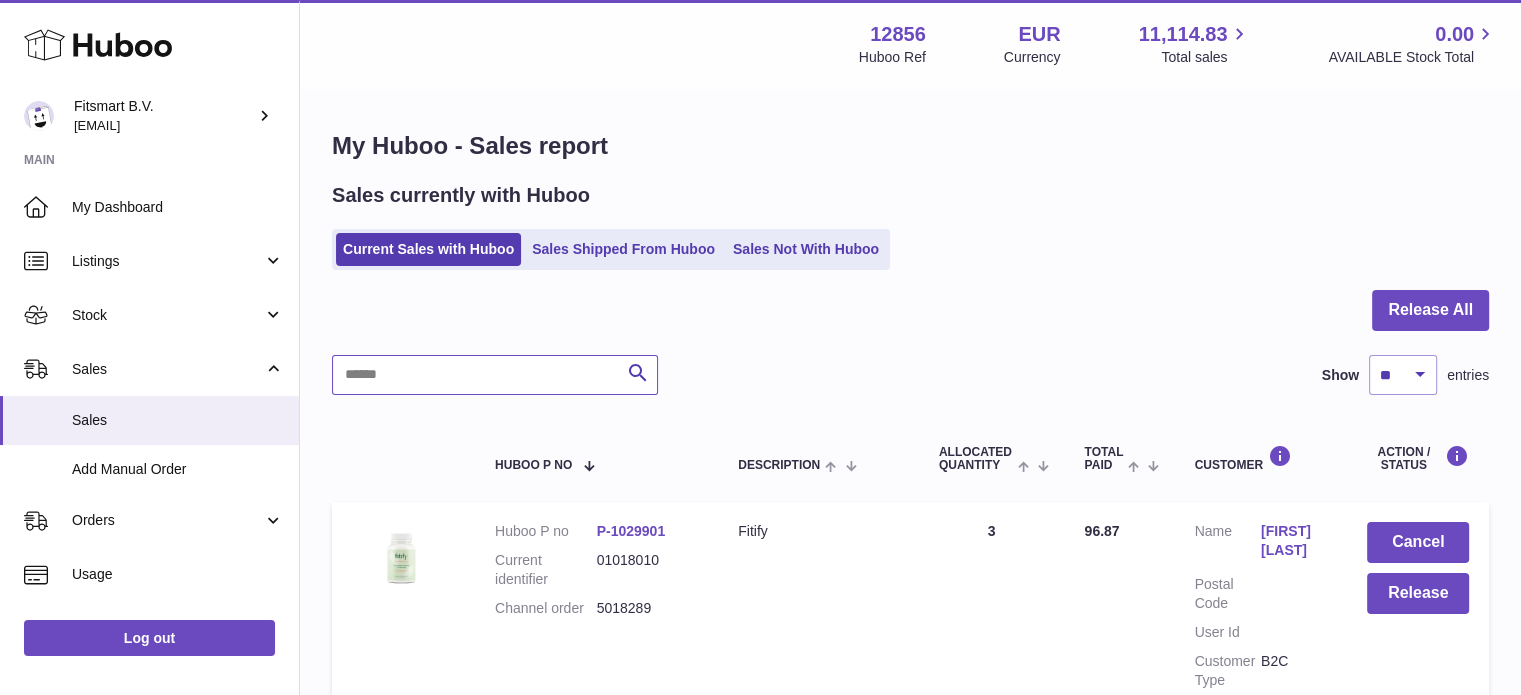 click at bounding box center (495, 375) 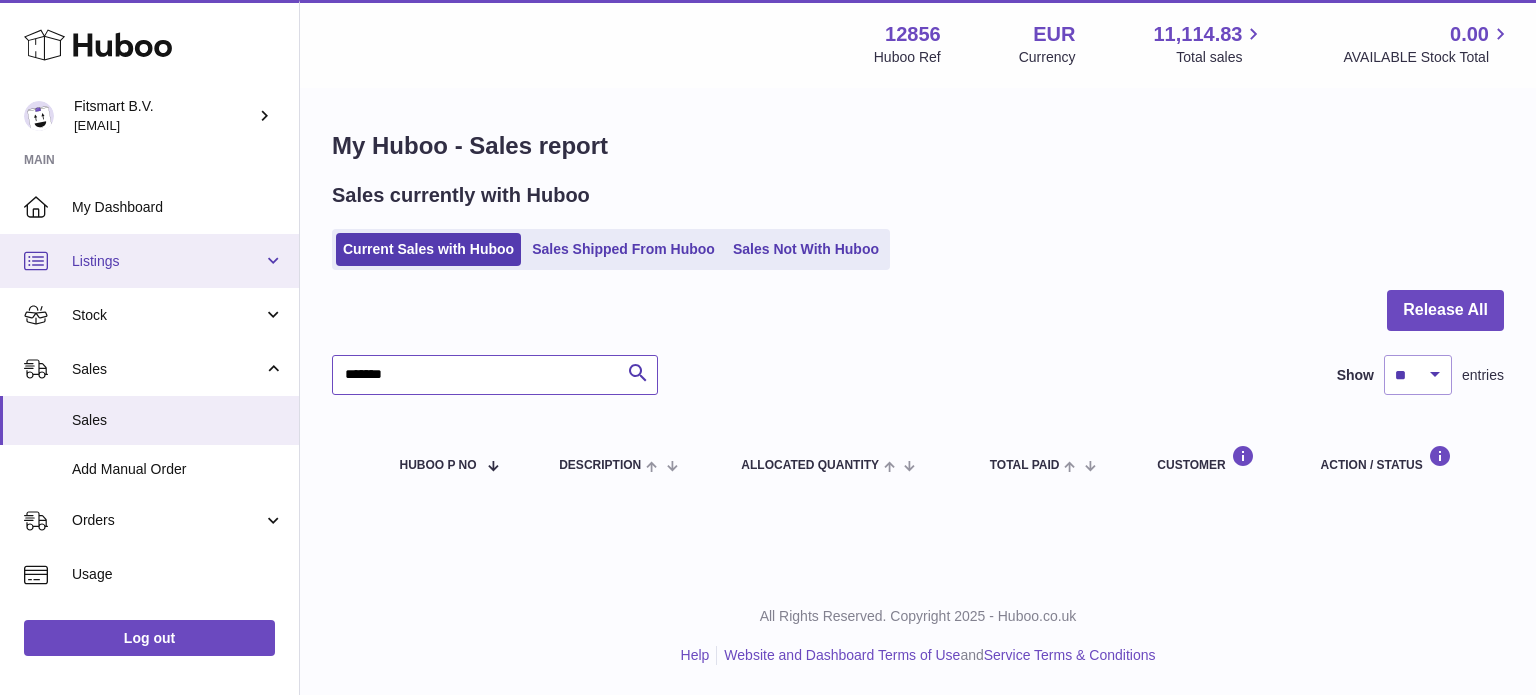 drag, startPoint x: 444, startPoint y: 377, endPoint x: 0, endPoint y: 282, distance: 454.04956 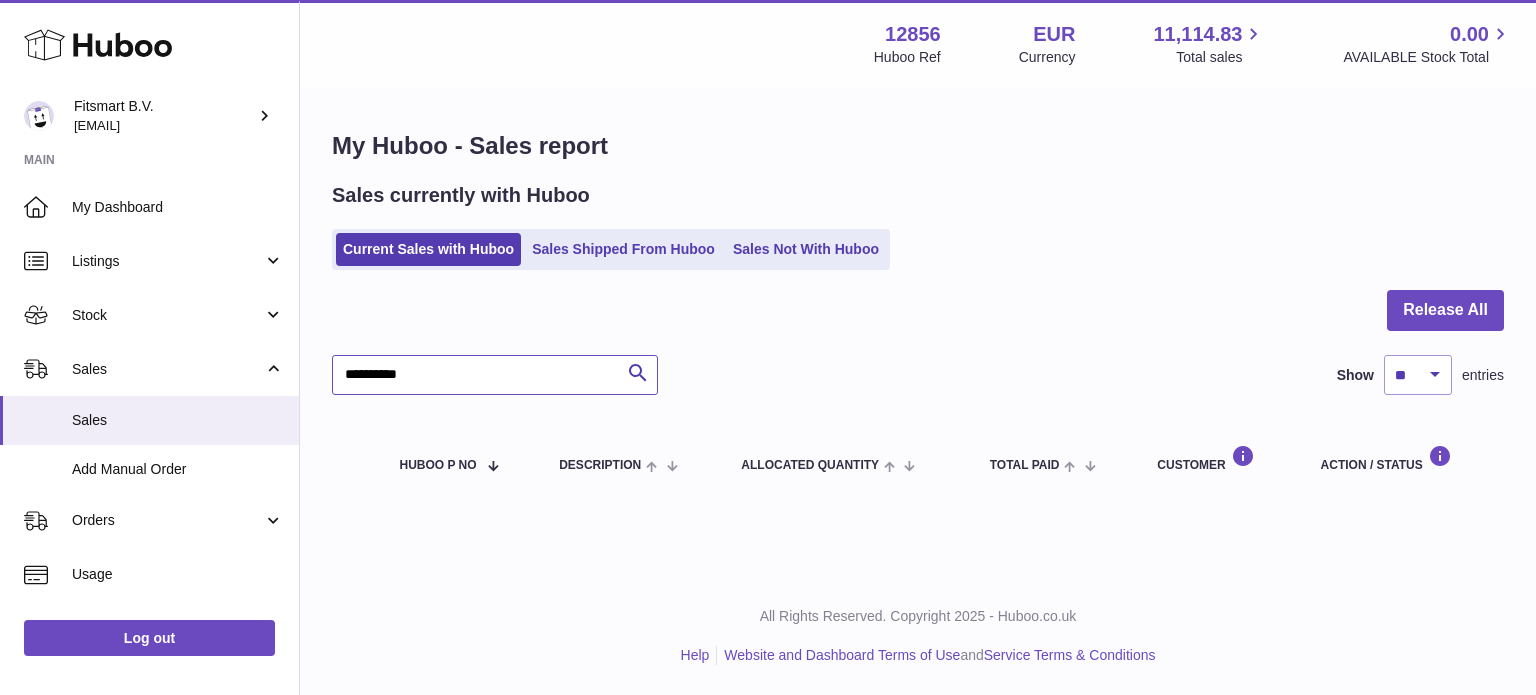 type on "**********" 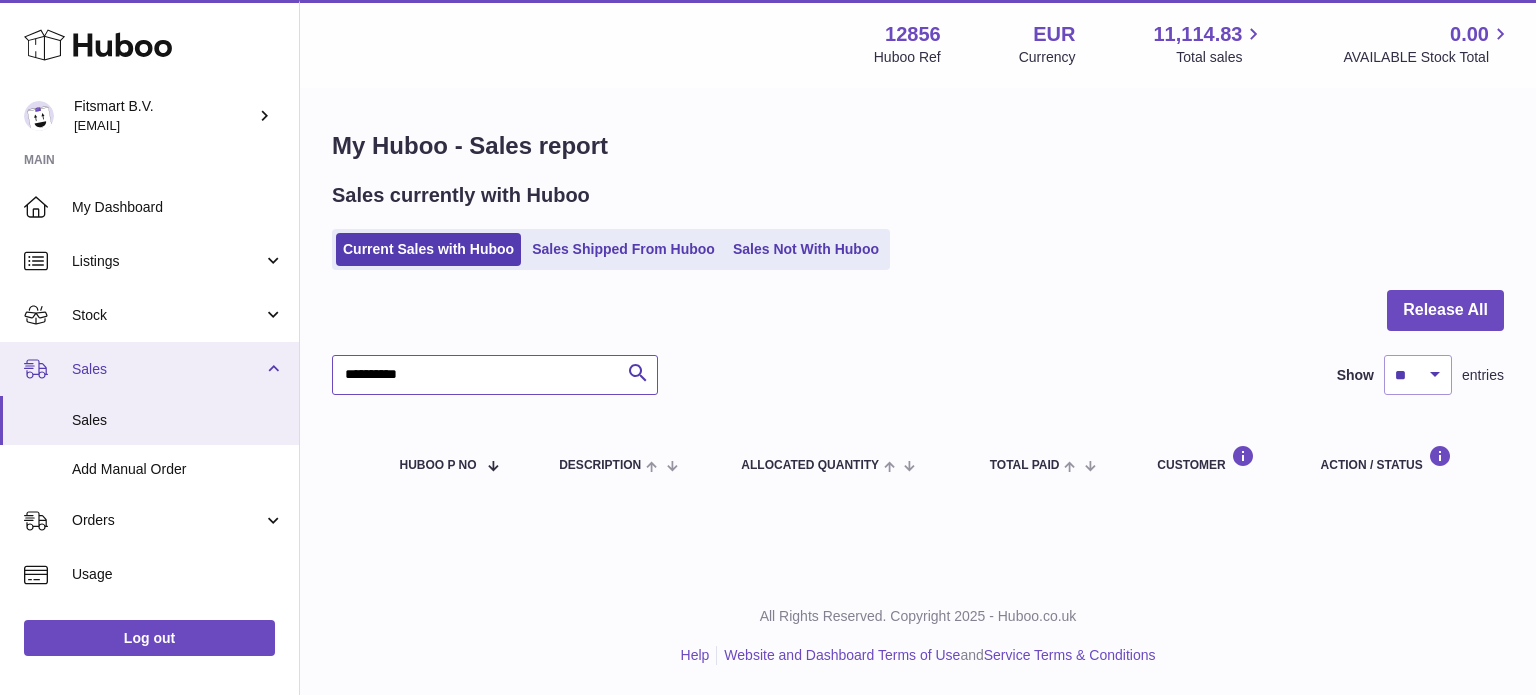 drag, startPoint x: 483, startPoint y: 367, endPoint x: 0, endPoint y: 364, distance: 483.0093 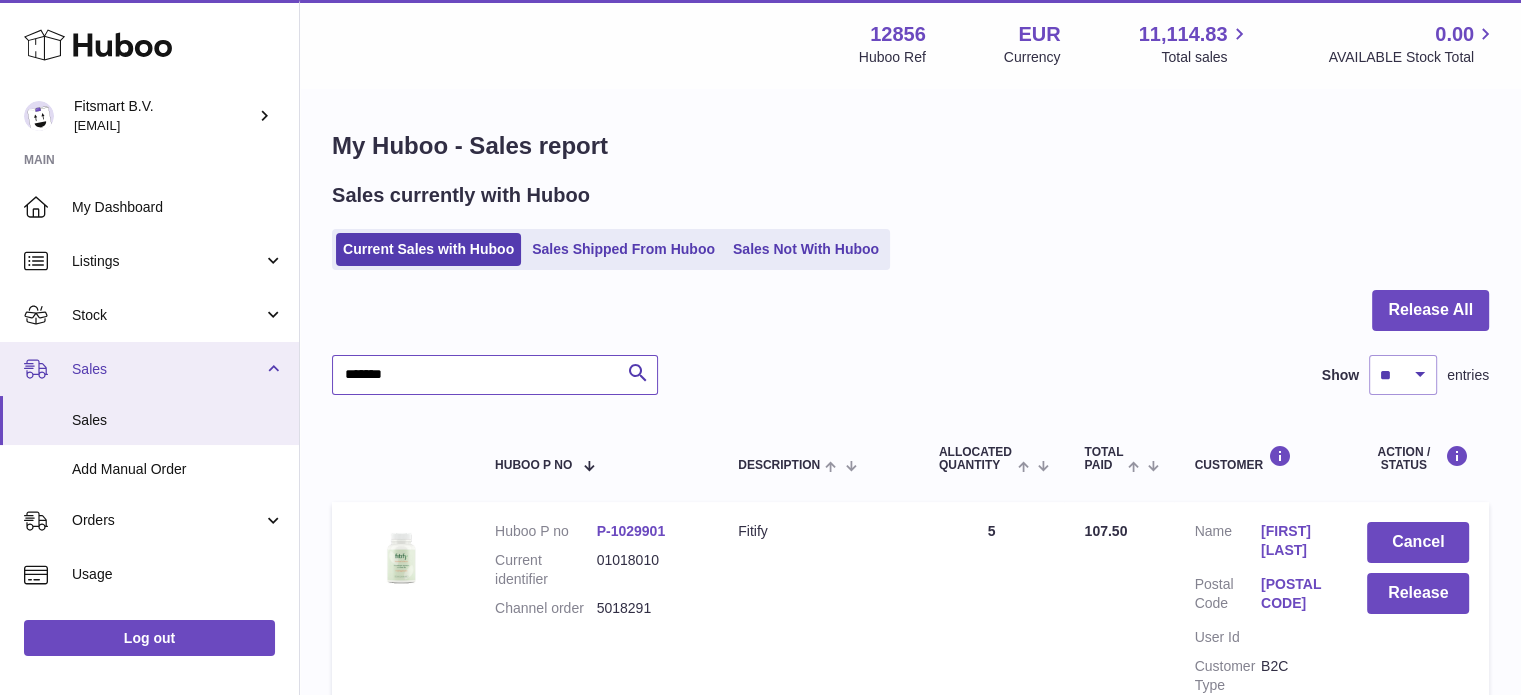 drag, startPoint x: 472, startPoint y: 379, endPoint x: 0, endPoint y: 347, distance: 473.0835 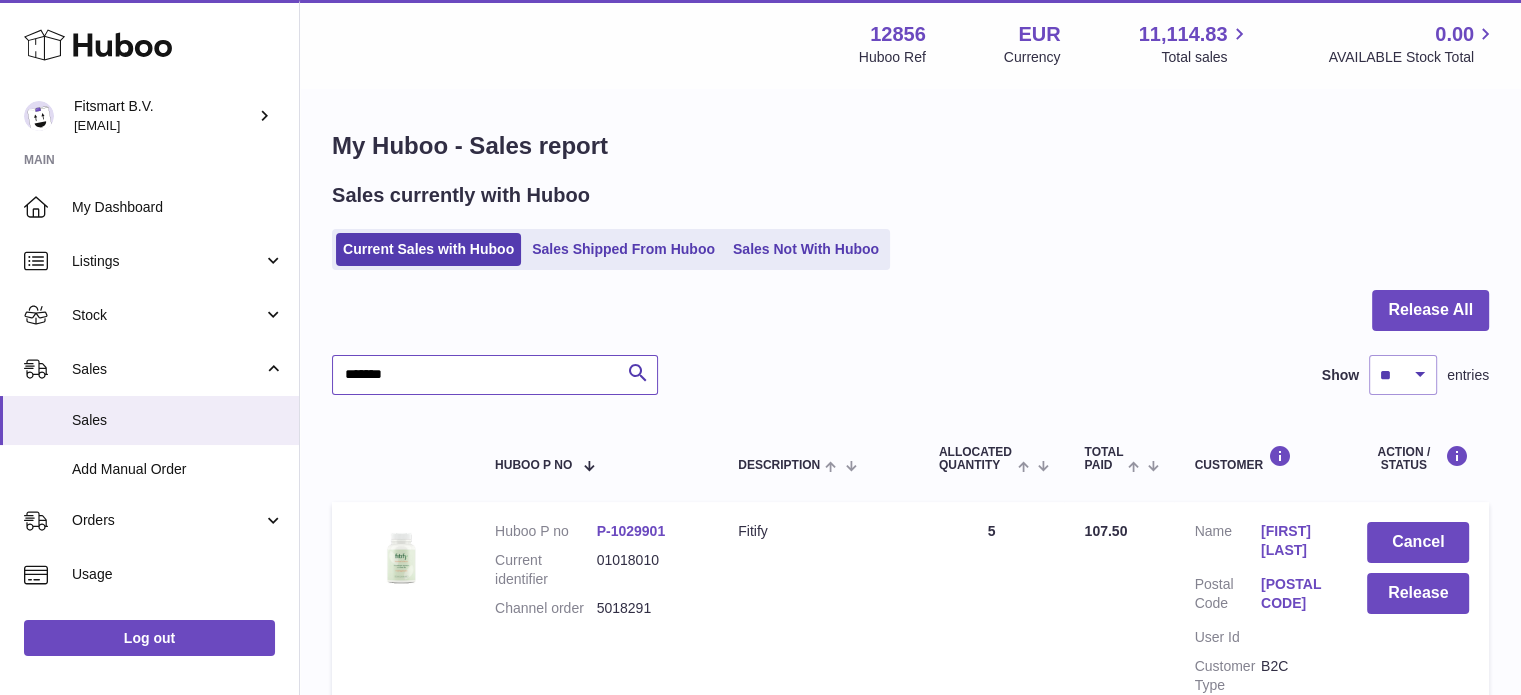 type on "*******" 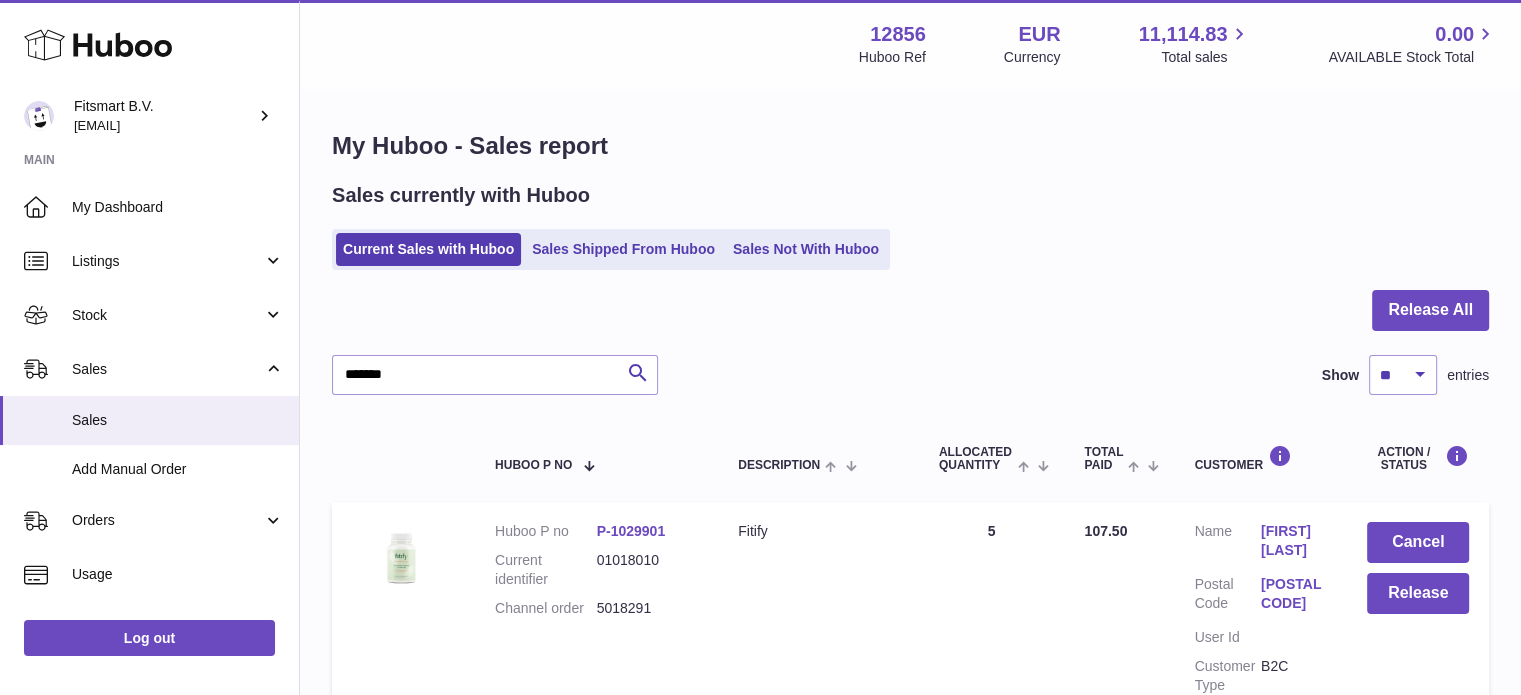 click on "[FIRST] [LAST]" at bounding box center [1294, 541] 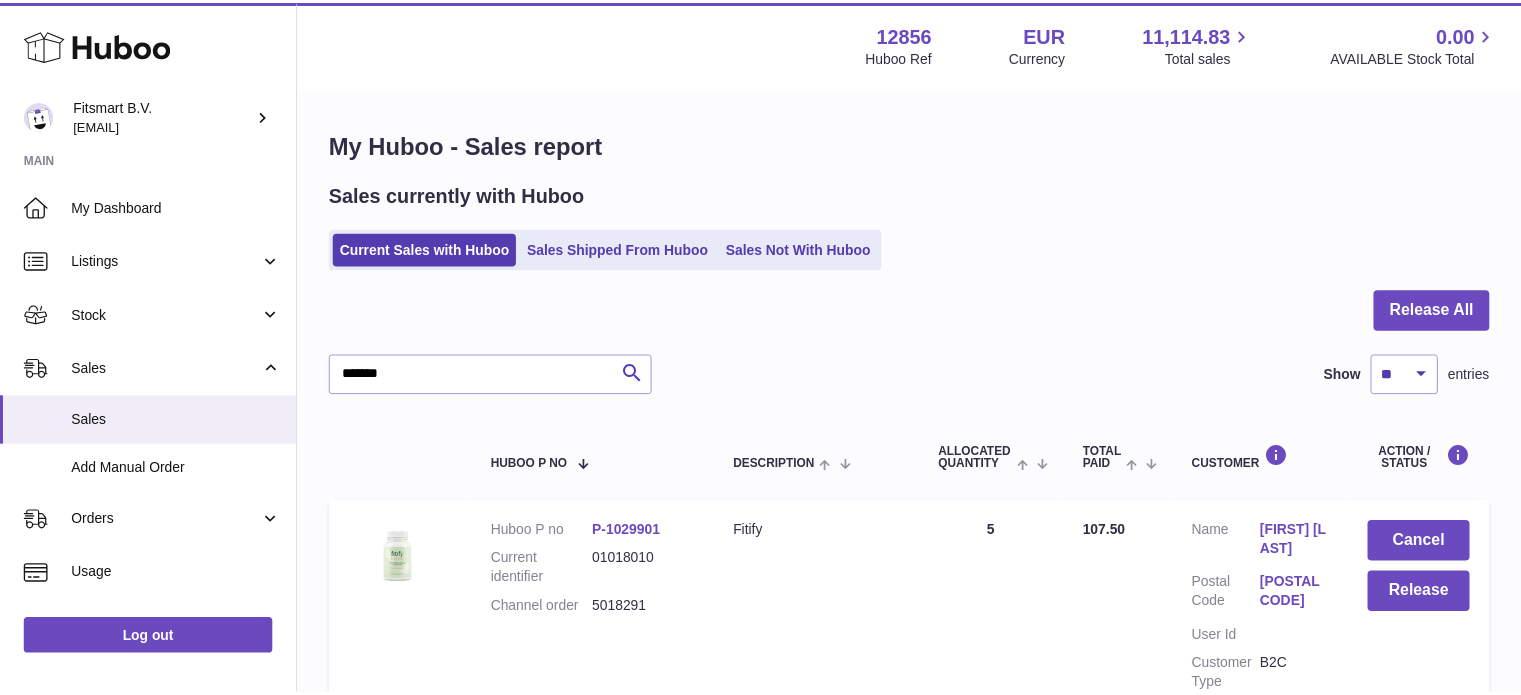 scroll, scrollTop: 0, scrollLeft: 0, axis: both 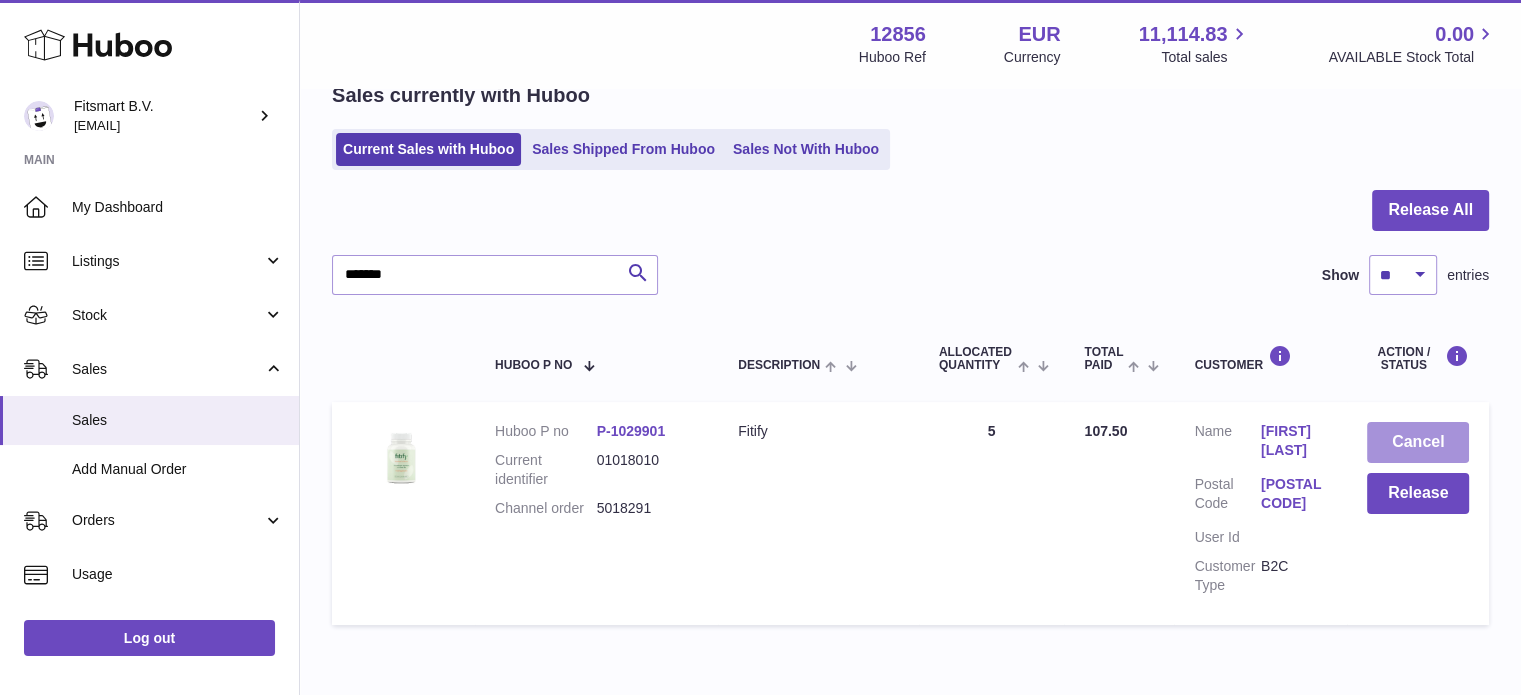 click on "Cancel" at bounding box center [1418, 442] 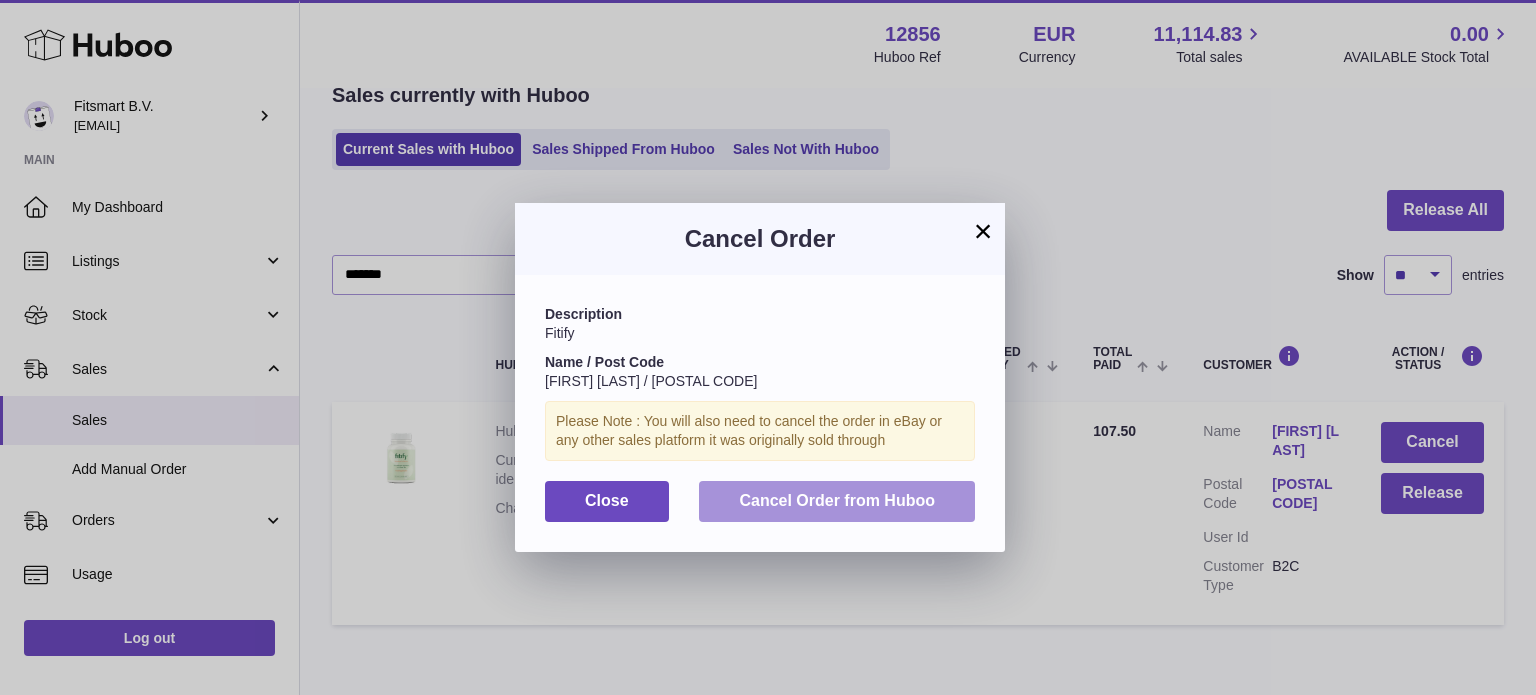 click on "Cancel Order from Huboo" at bounding box center (837, 500) 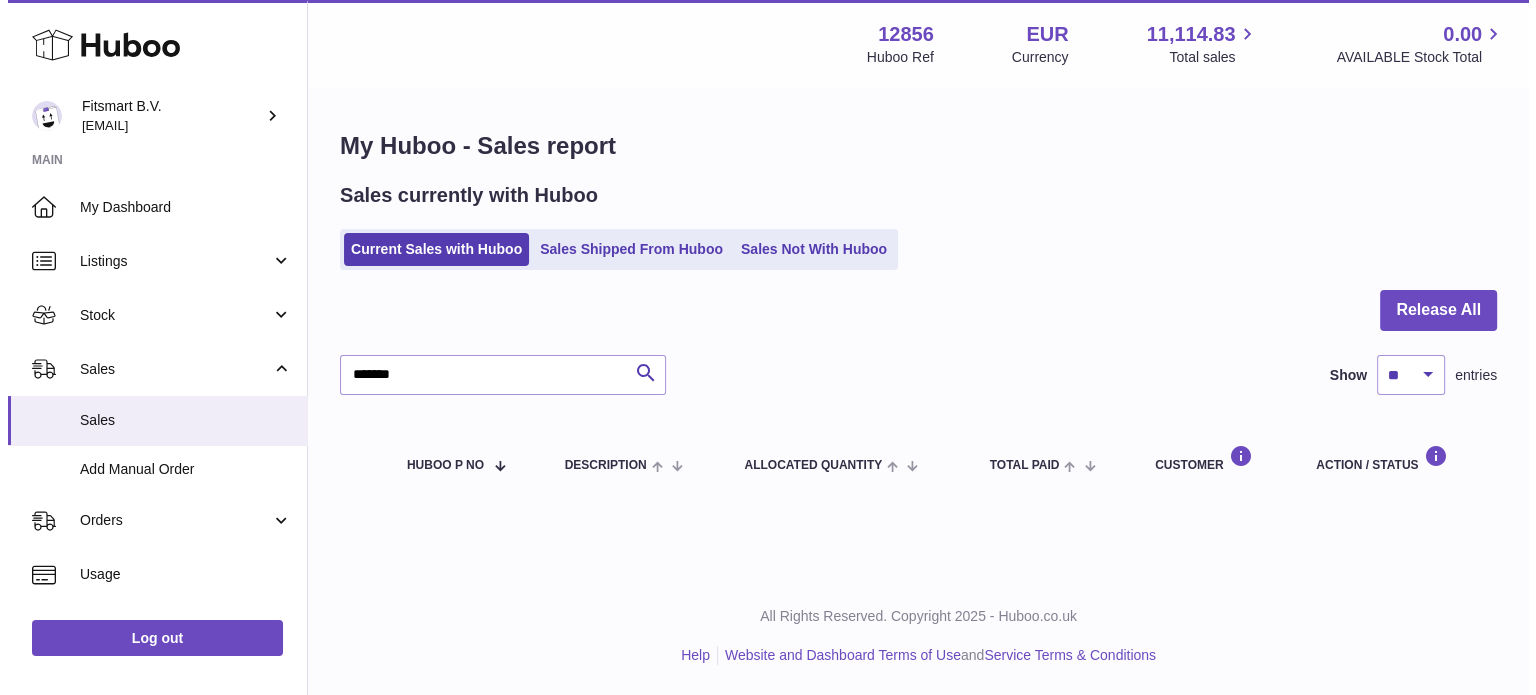 scroll, scrollTop: 0, scrollLeft: 0, axis: both 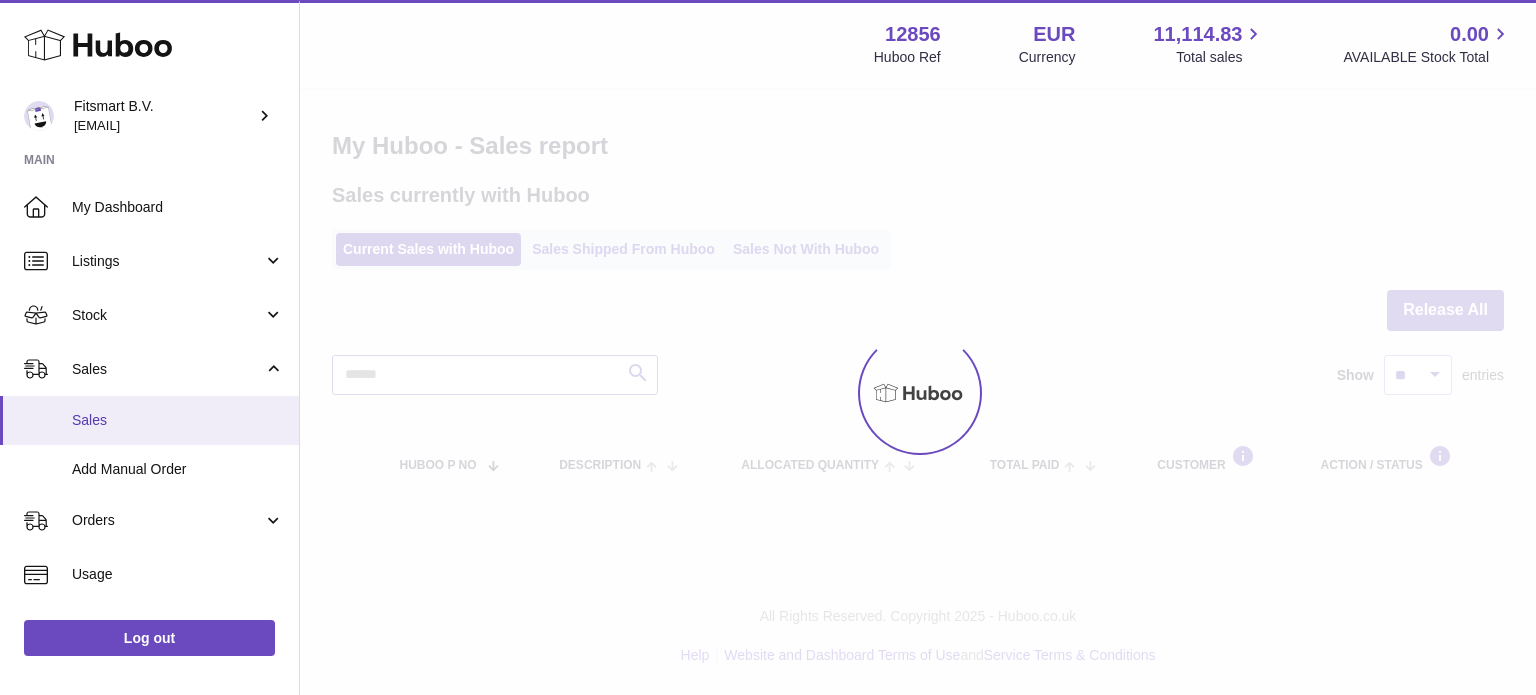 type on "*******" 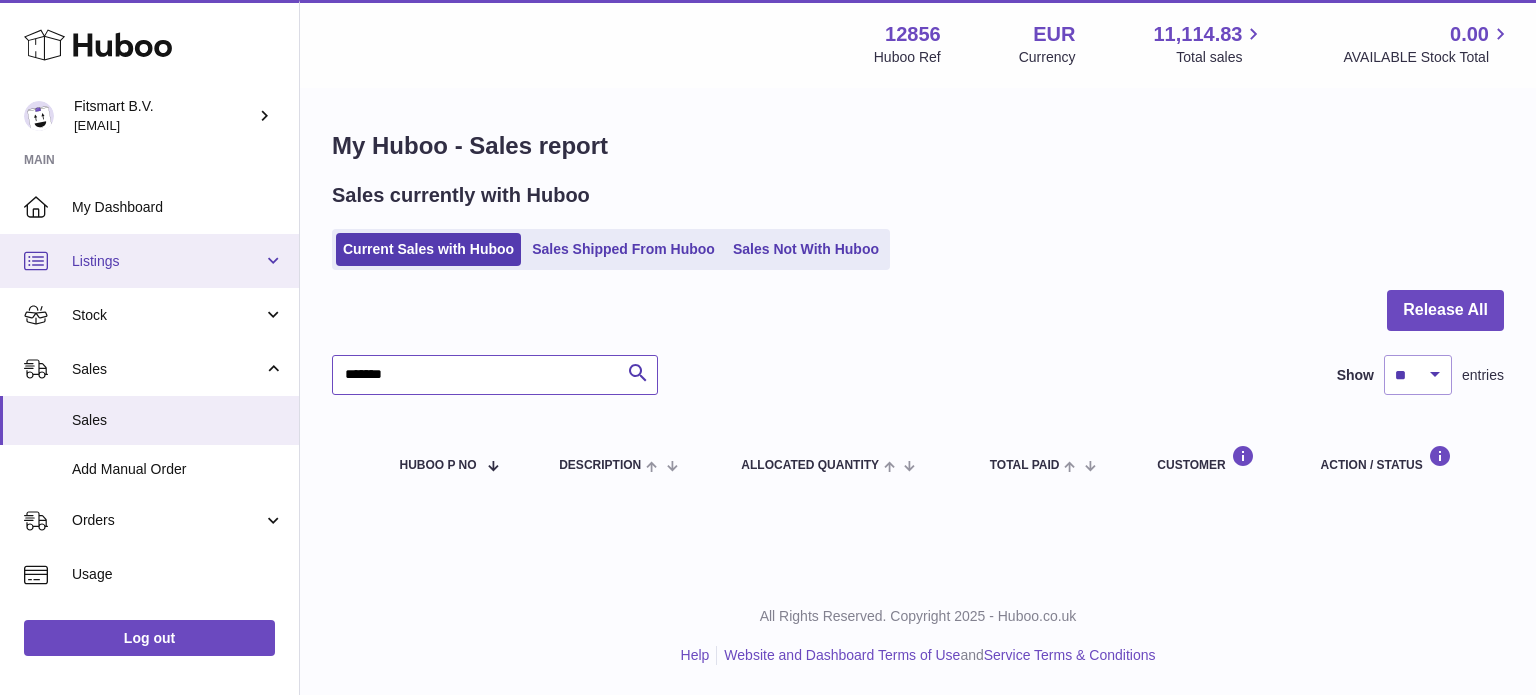 drag, startPoint x: 522, startPoint y: 371, endPoint x: 0, endPoint y: 237, distance: 538.92487 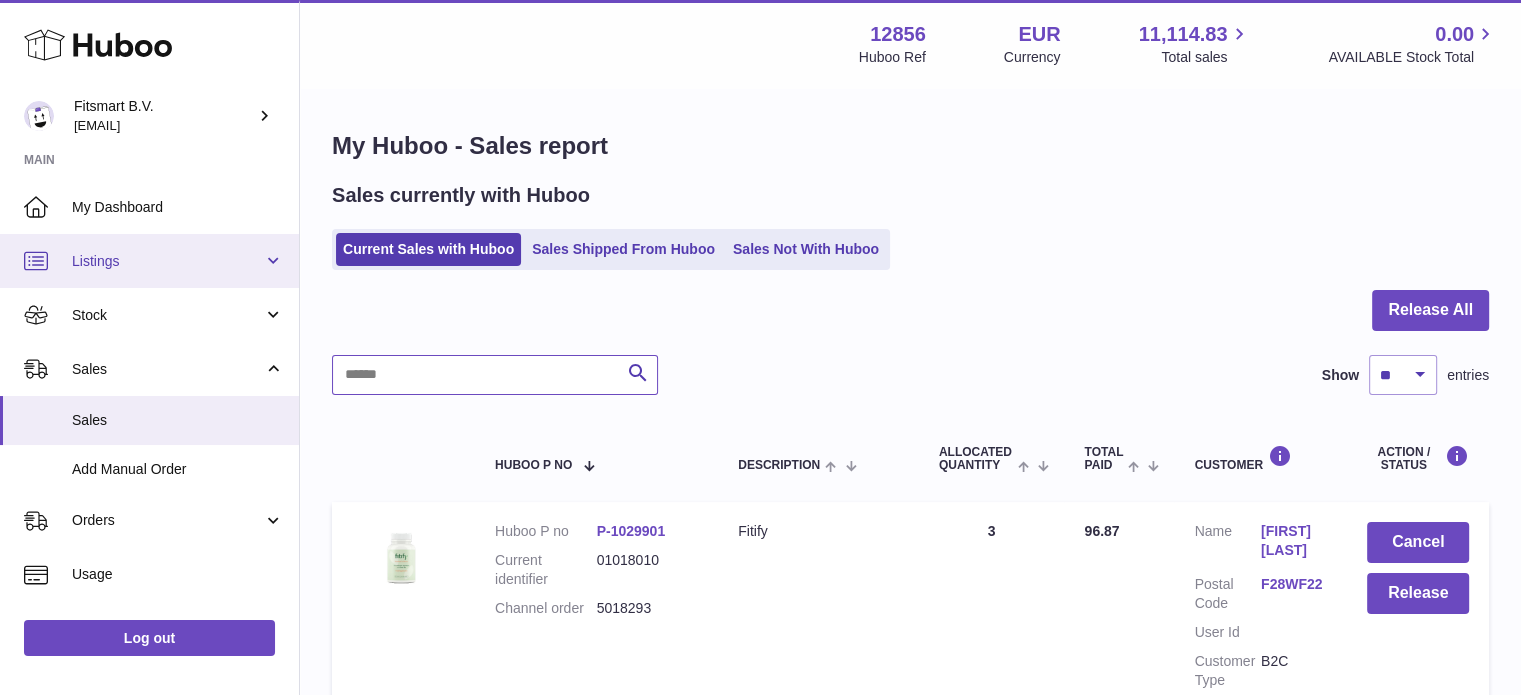 type on "*******" 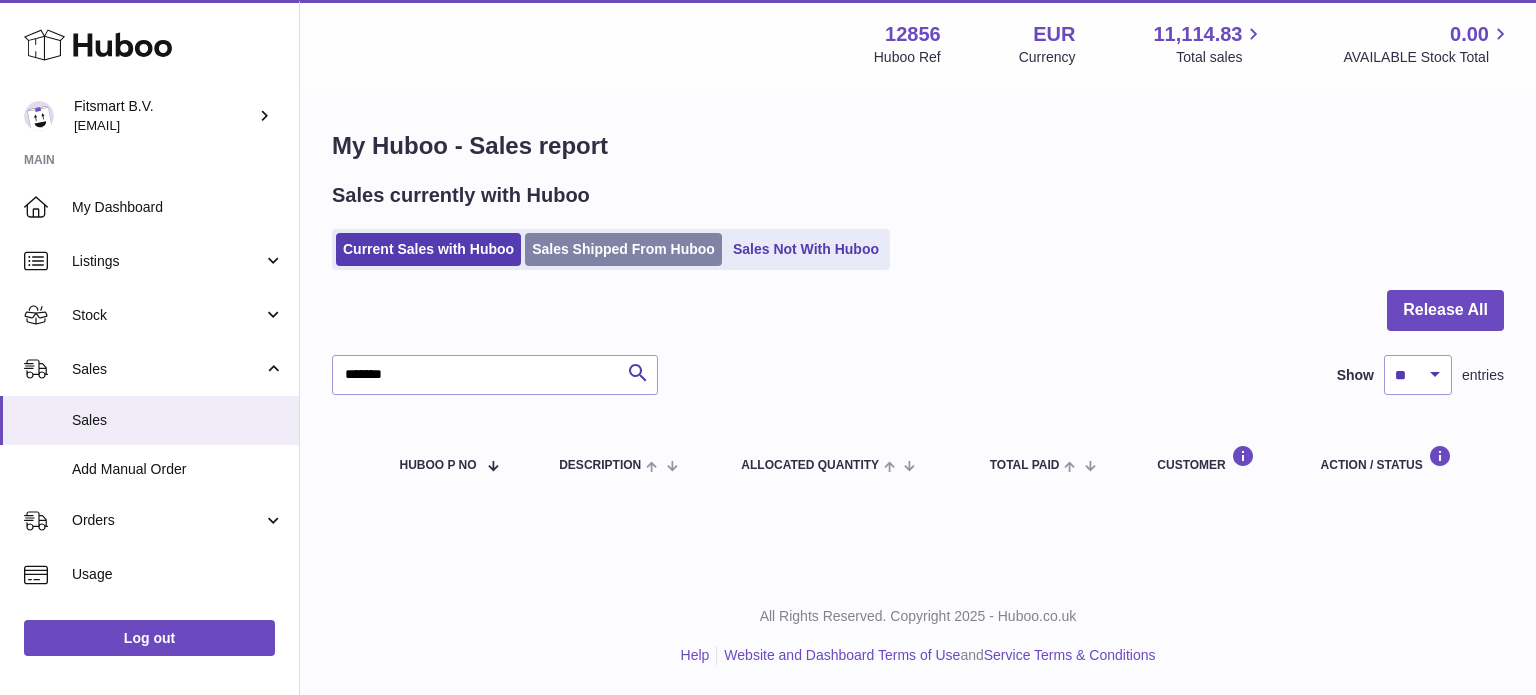 click on "Sales Shipped From Huboo" at bounding box center [623, 249] 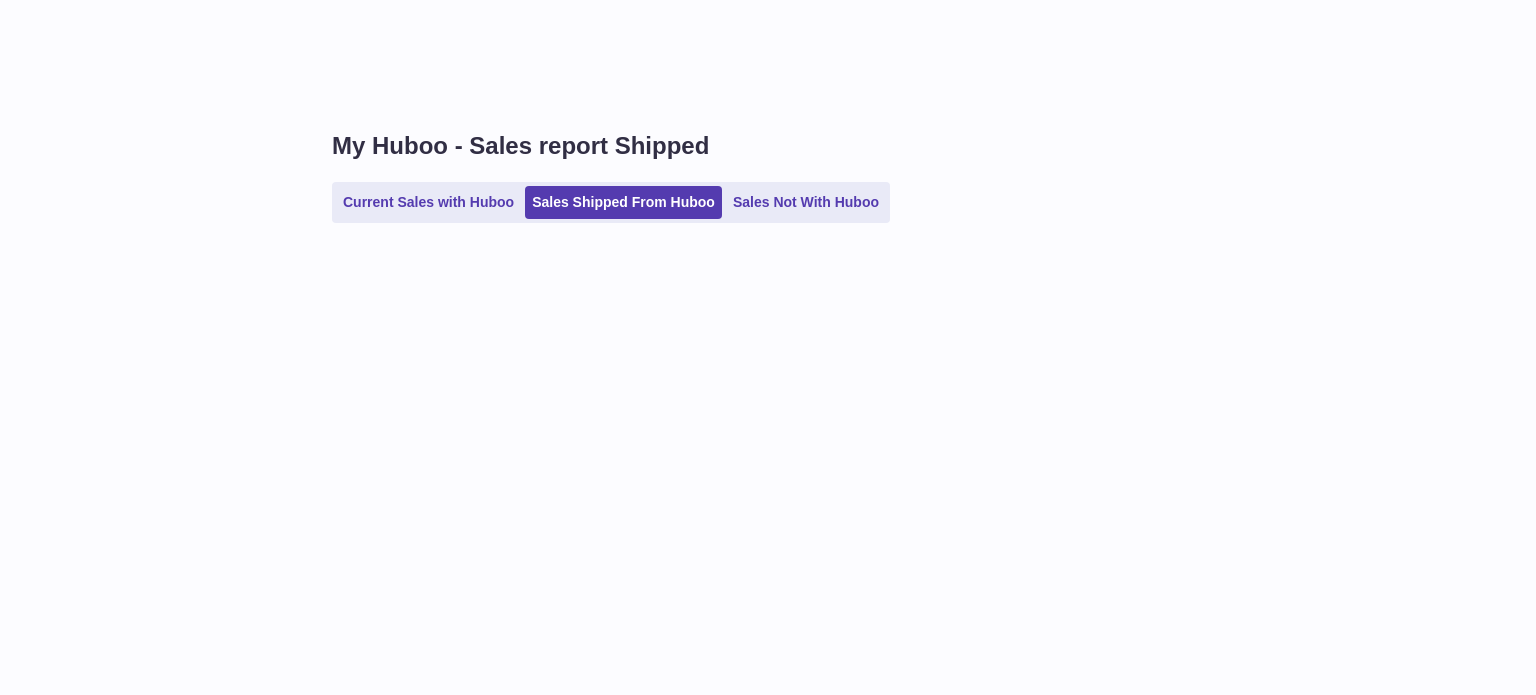scroll, scrollTop: 0, scrollLeft: 0, axis: both 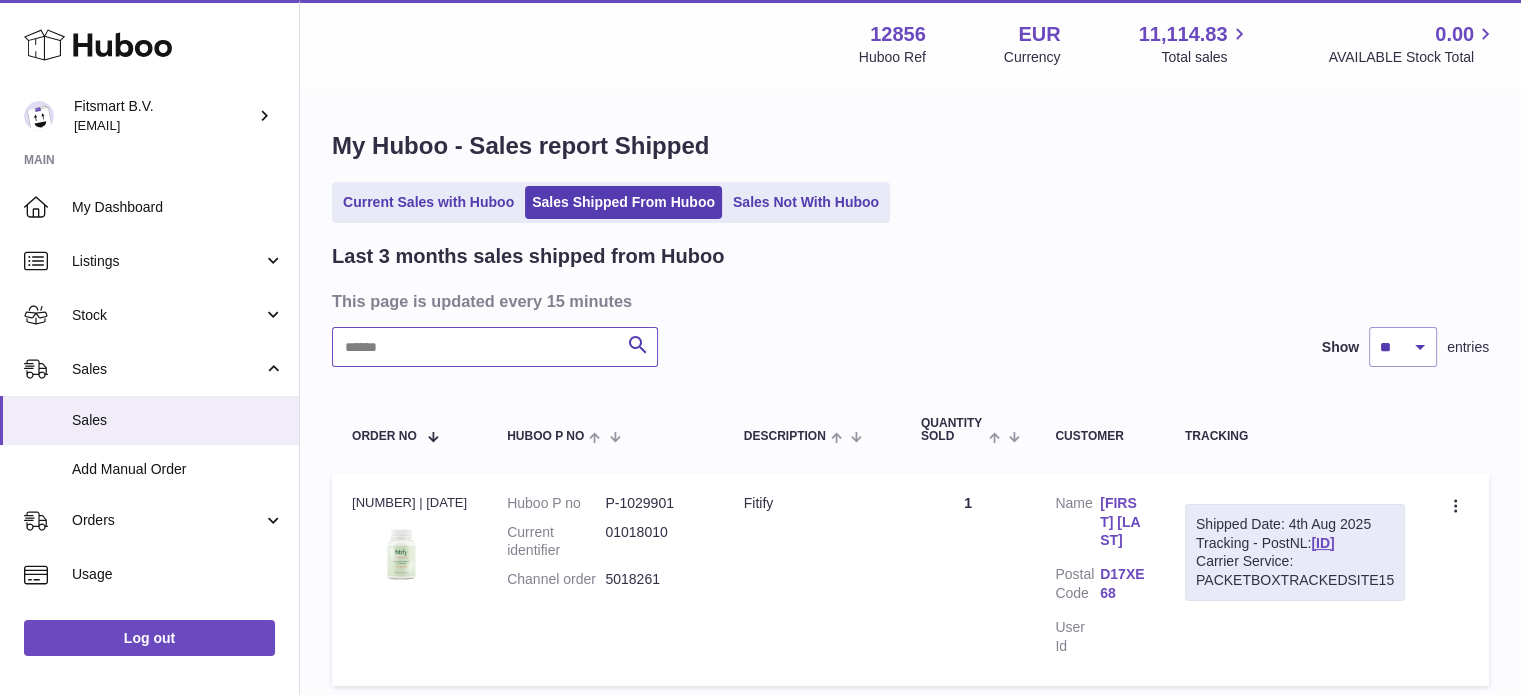 click at bounding box center (495, 347) 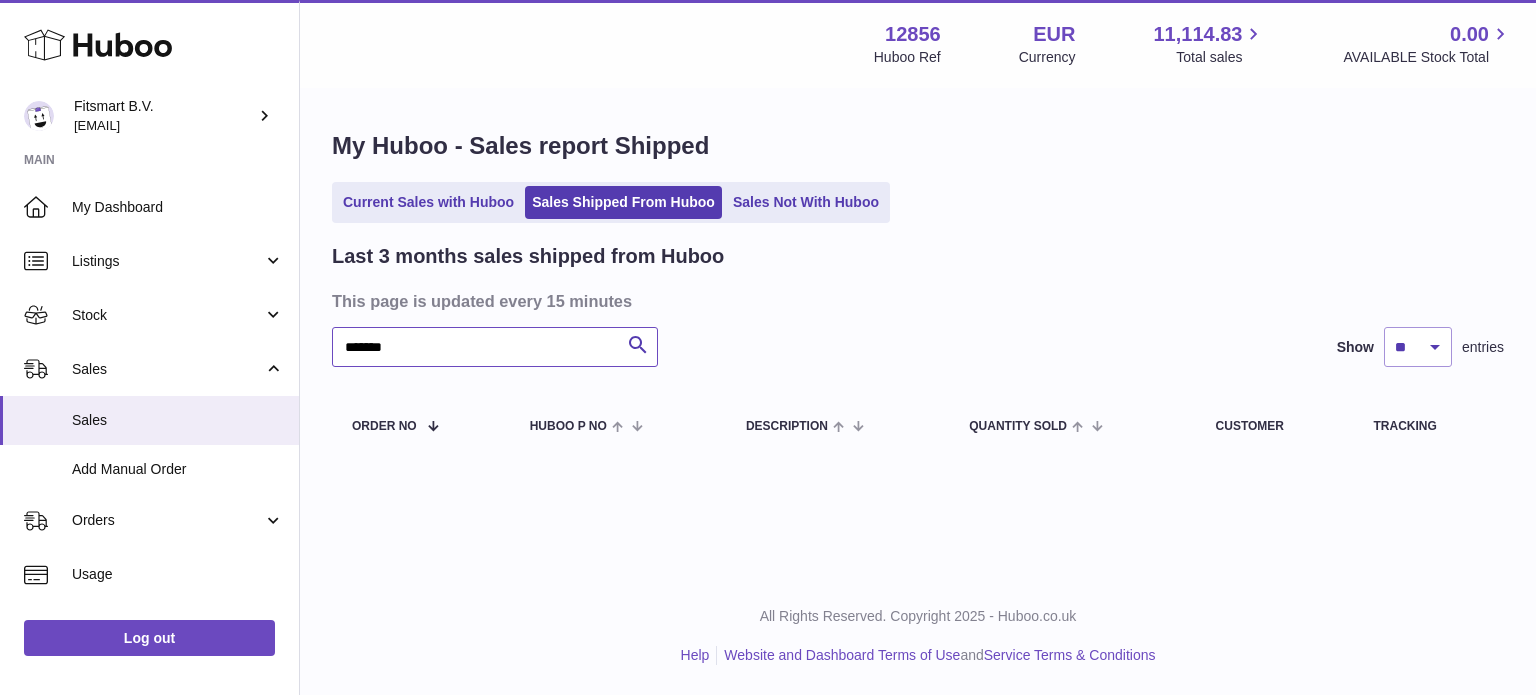 type on "*******" 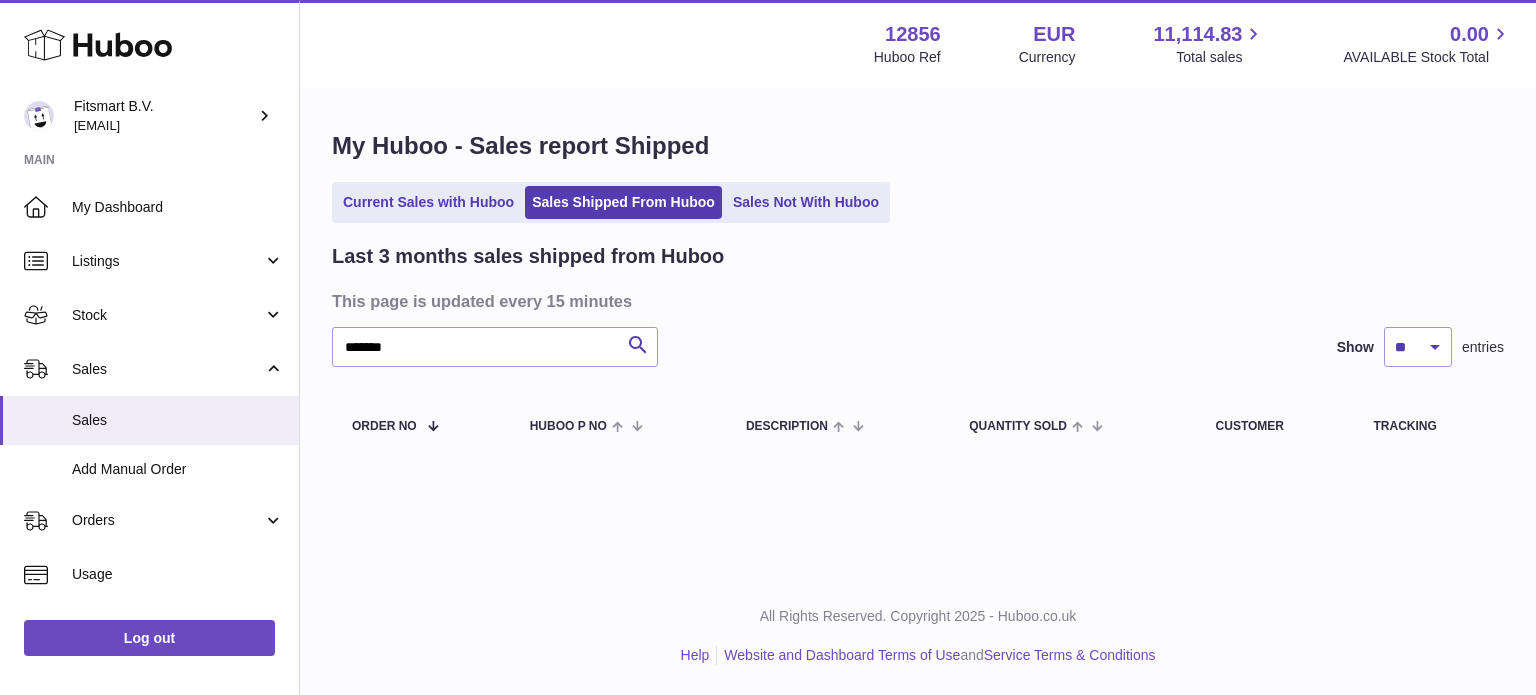 click on "Menu Huboo 12856 Huboo Ref EUR Currency 11,114.83 Total sales 0.00 AVAILABLE Stock Total" at bounding box center [918, 44] 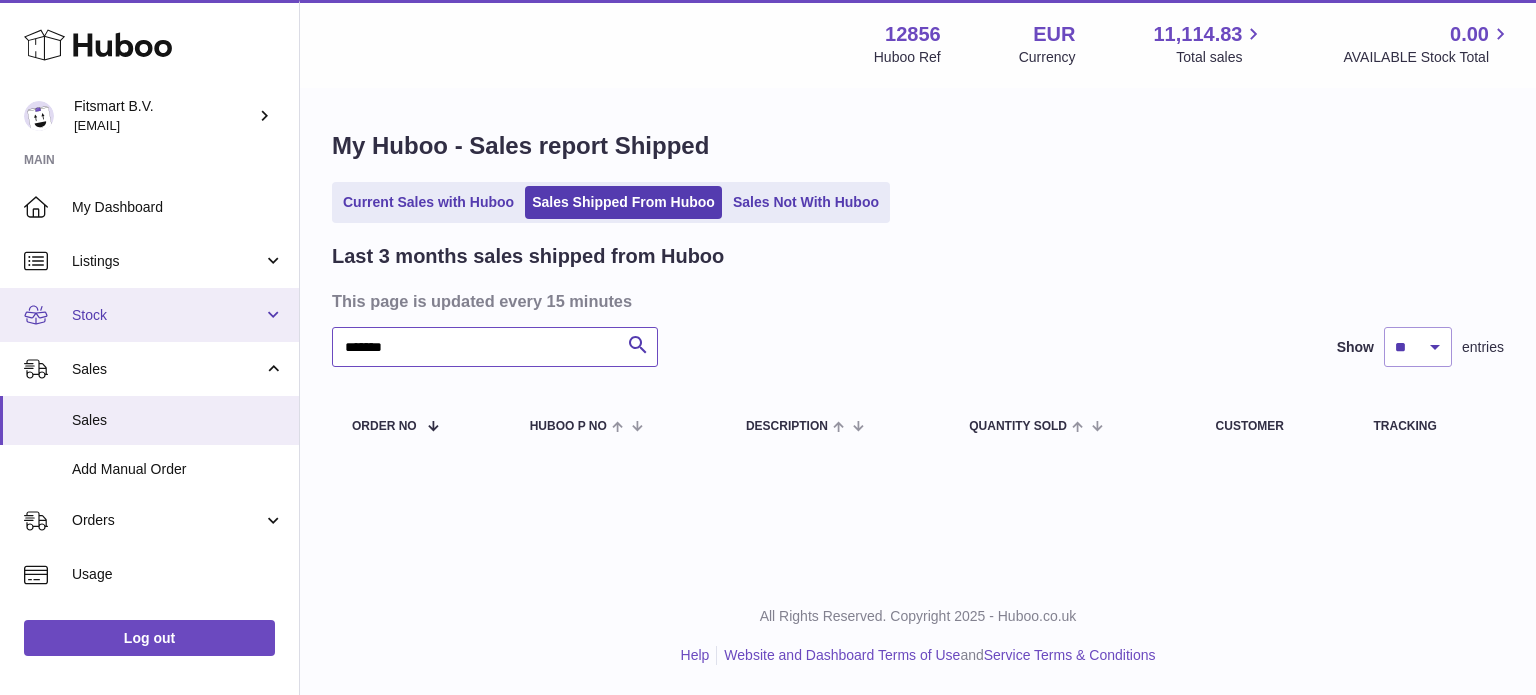drag, startPoint x: 404, startPoint y: 340, endPoint x: 207, endPoint y: 340, distance: 197 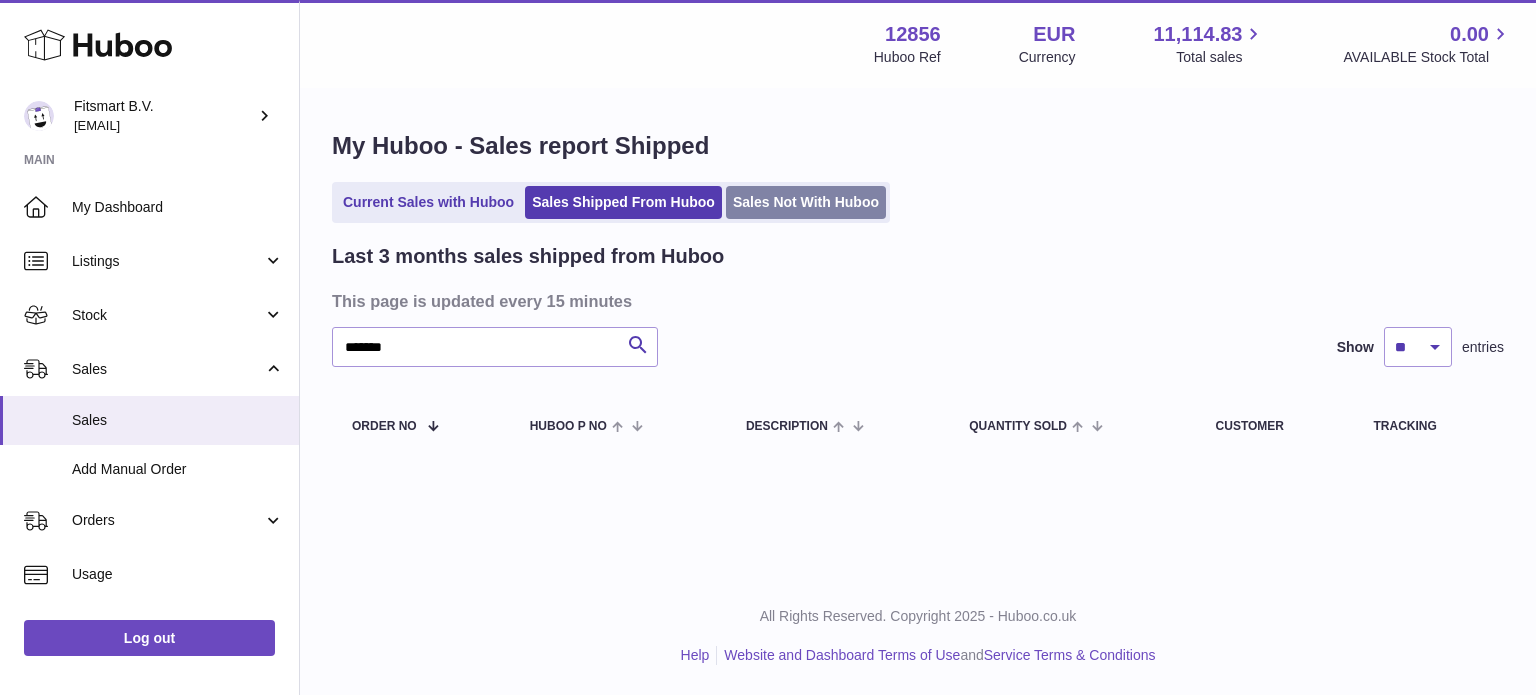 click on "Sales Not With Huboo" at bounding box center [806, 202] 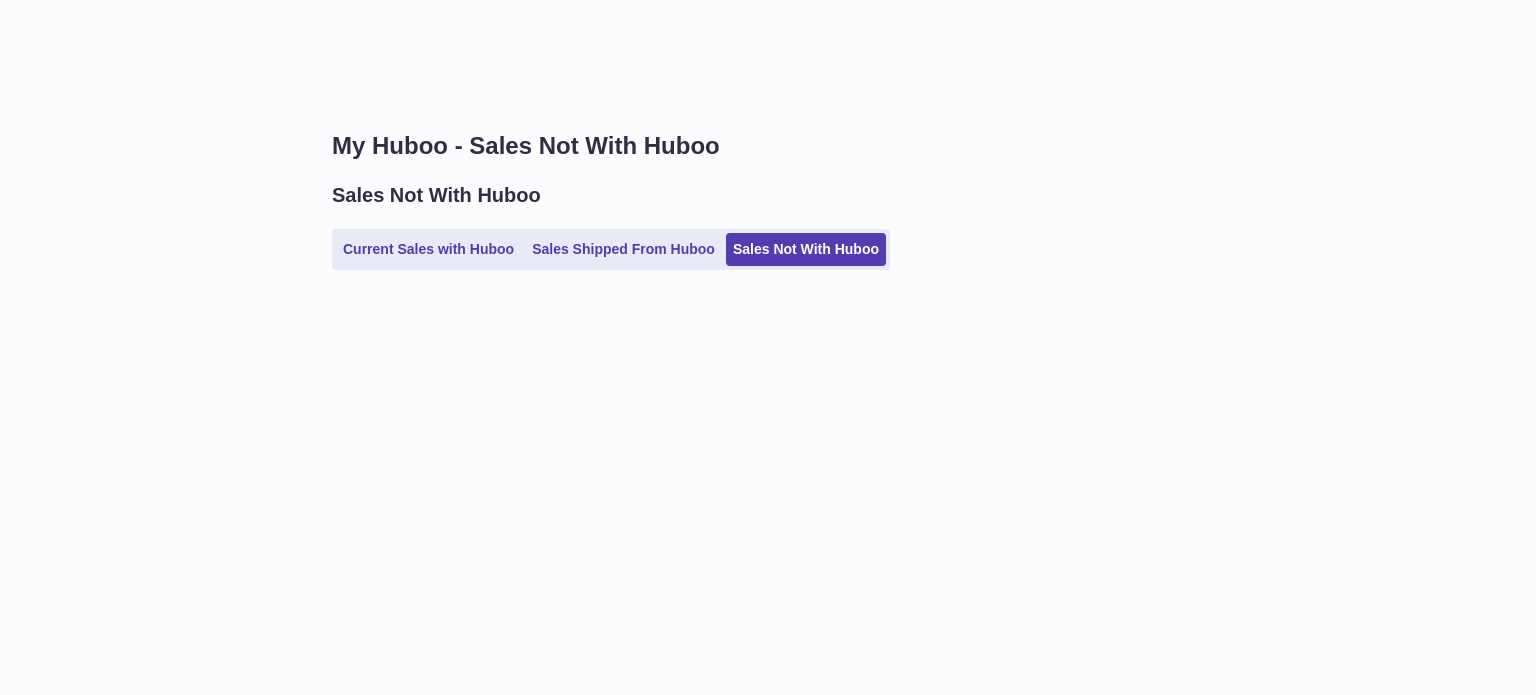 scroll, scrollTop: 0, scrollLeft: 0, axis: both 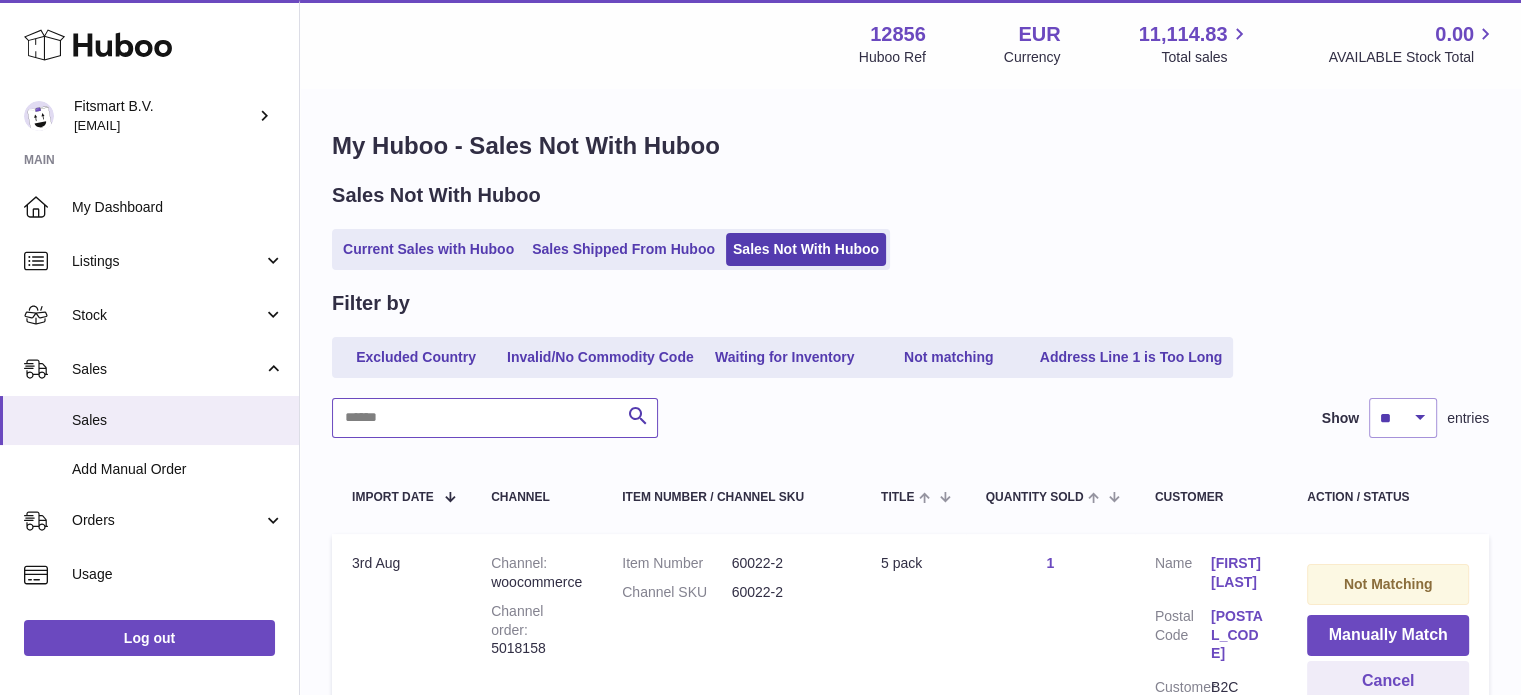 click at bounding box center [495, 418] 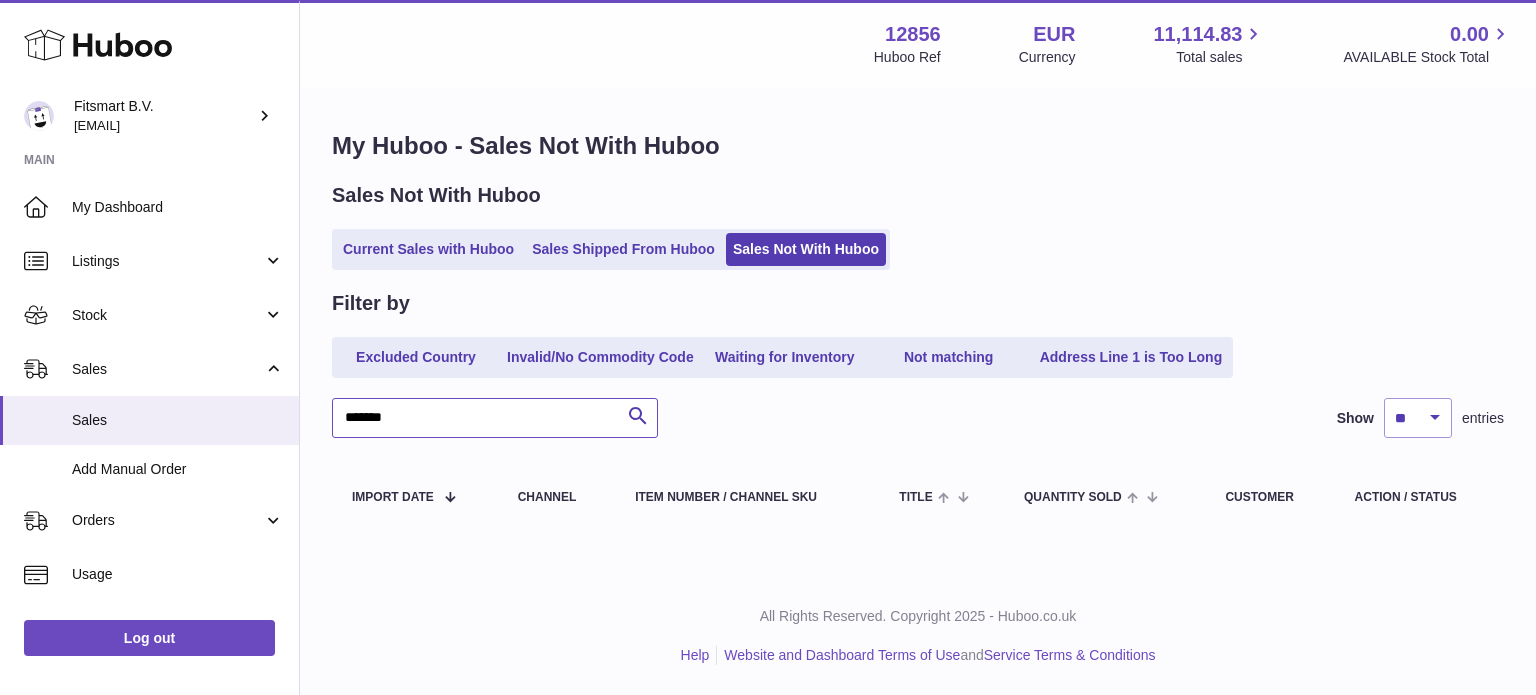 type on "*******" 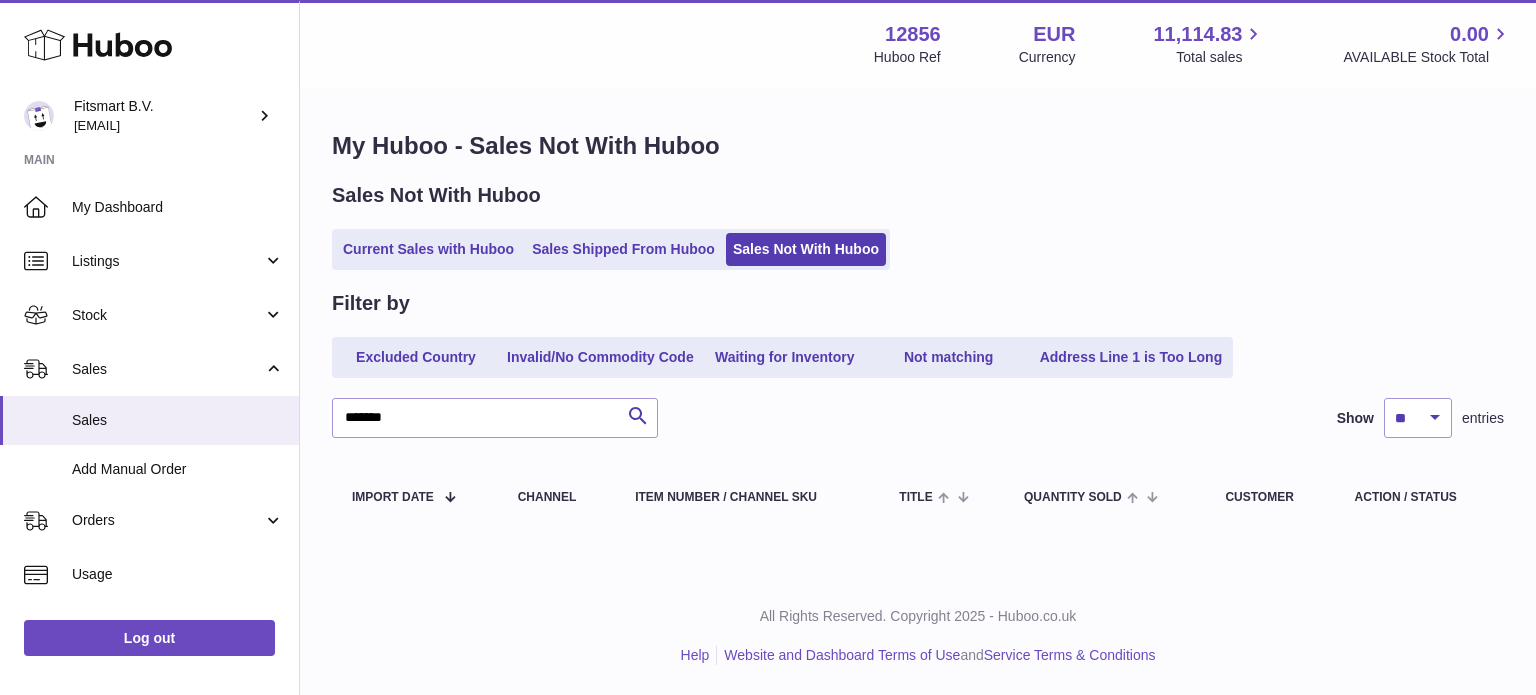 click 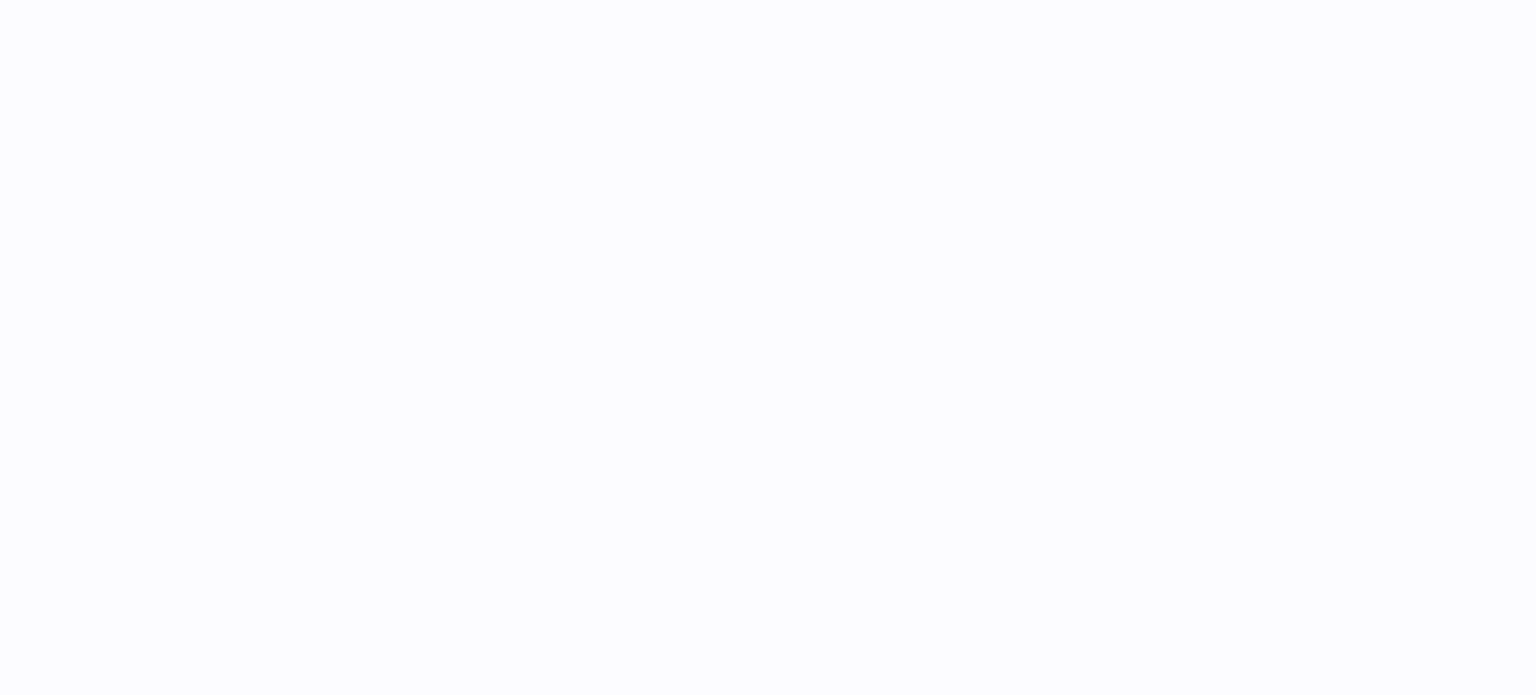 scroll, scrollTop: 0, scrollLeft: 0, axis: both 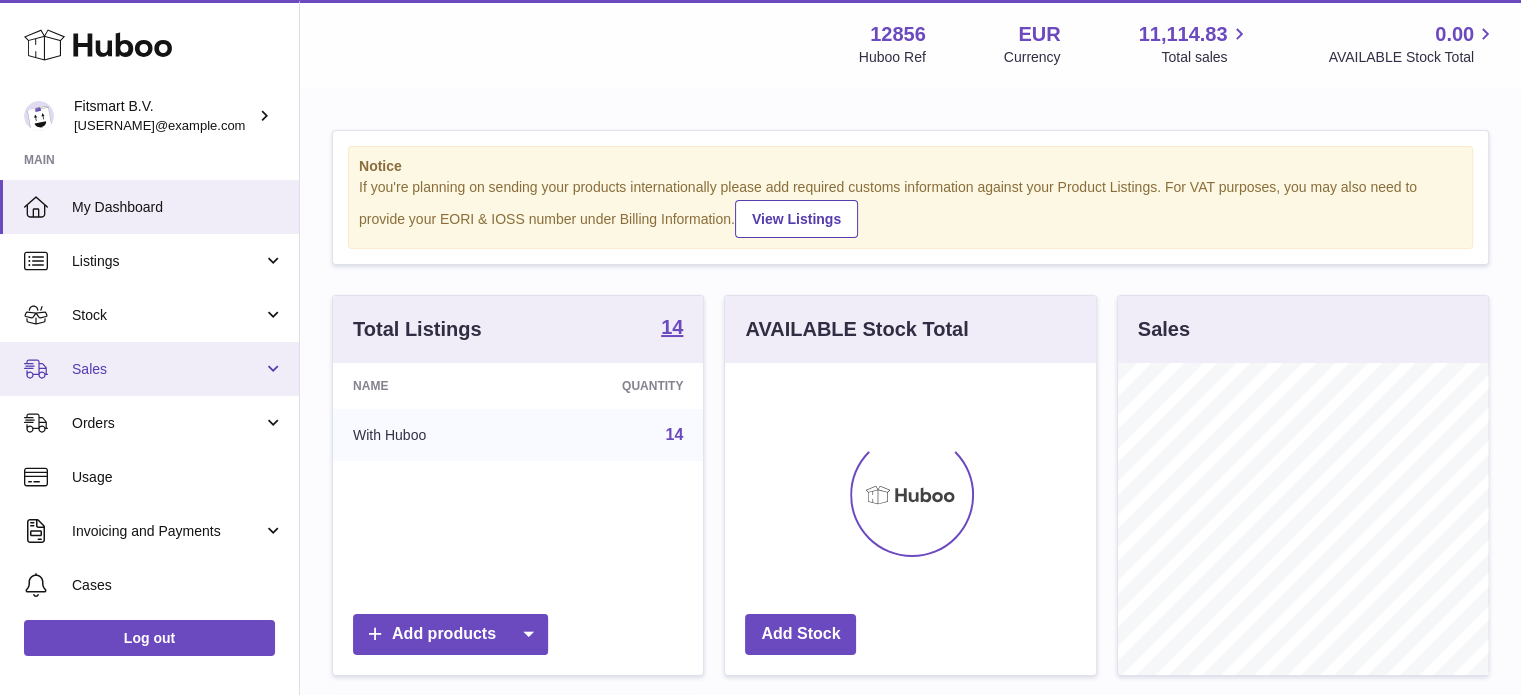 click on "Sales" at bounding box center [167, 369] 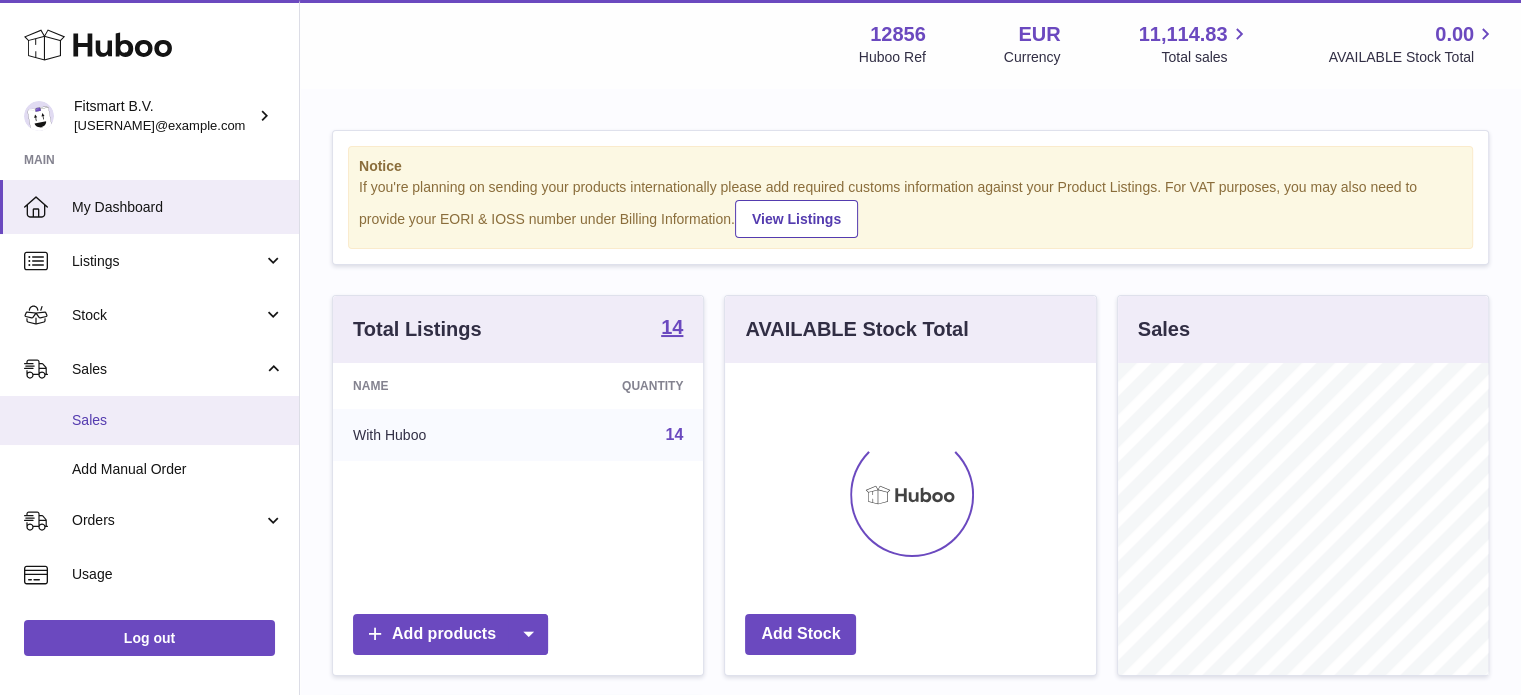 click on "Sales" at bounding box center [178, 420] 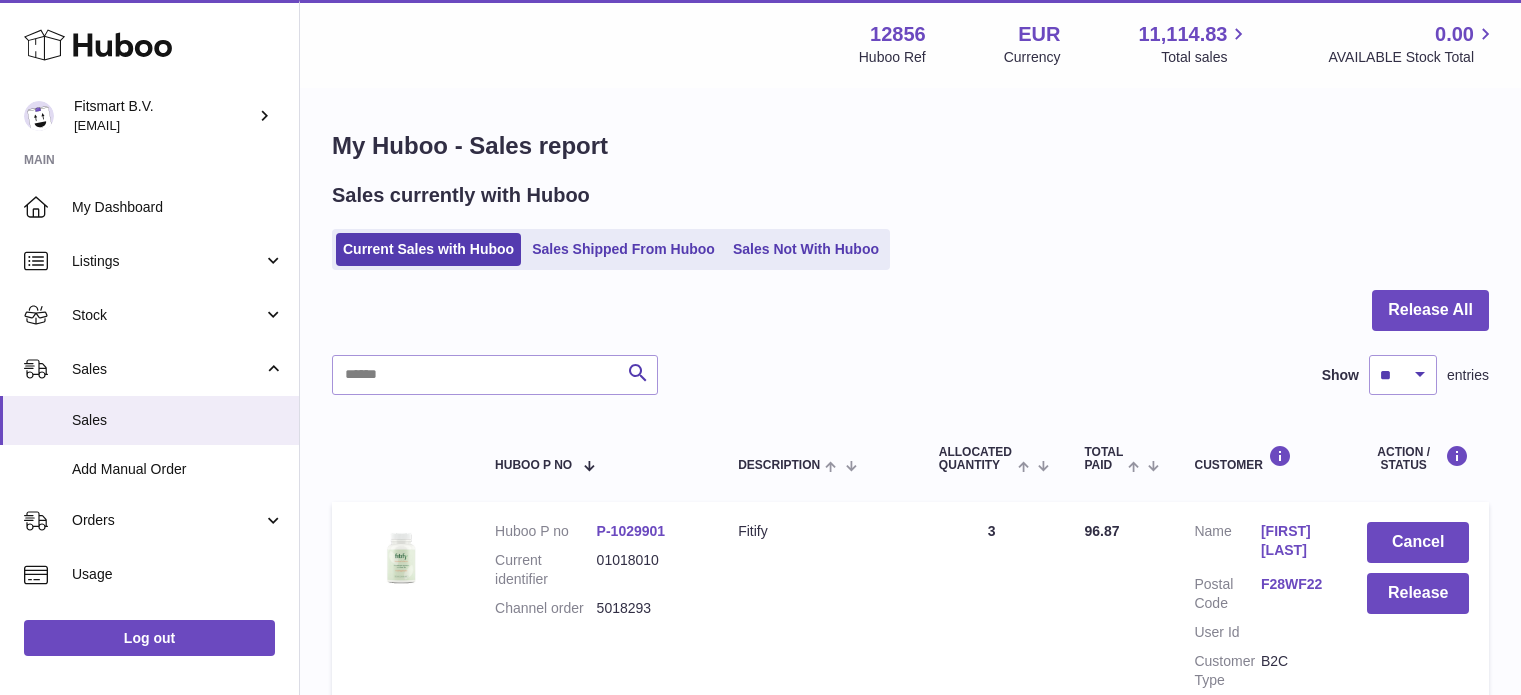 scroll, scrollTop: 0, scrollLeft: 0, axis: both 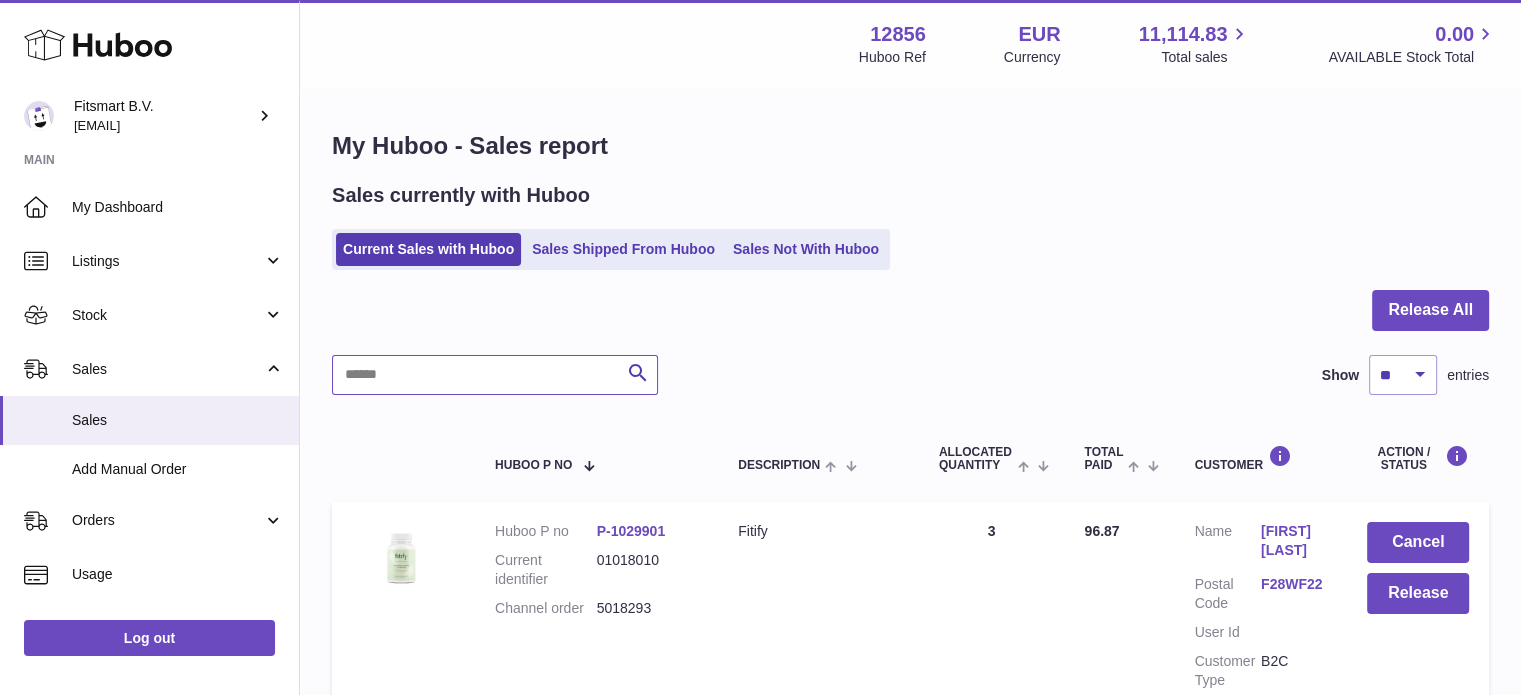 click at bounding box center (495, 375) 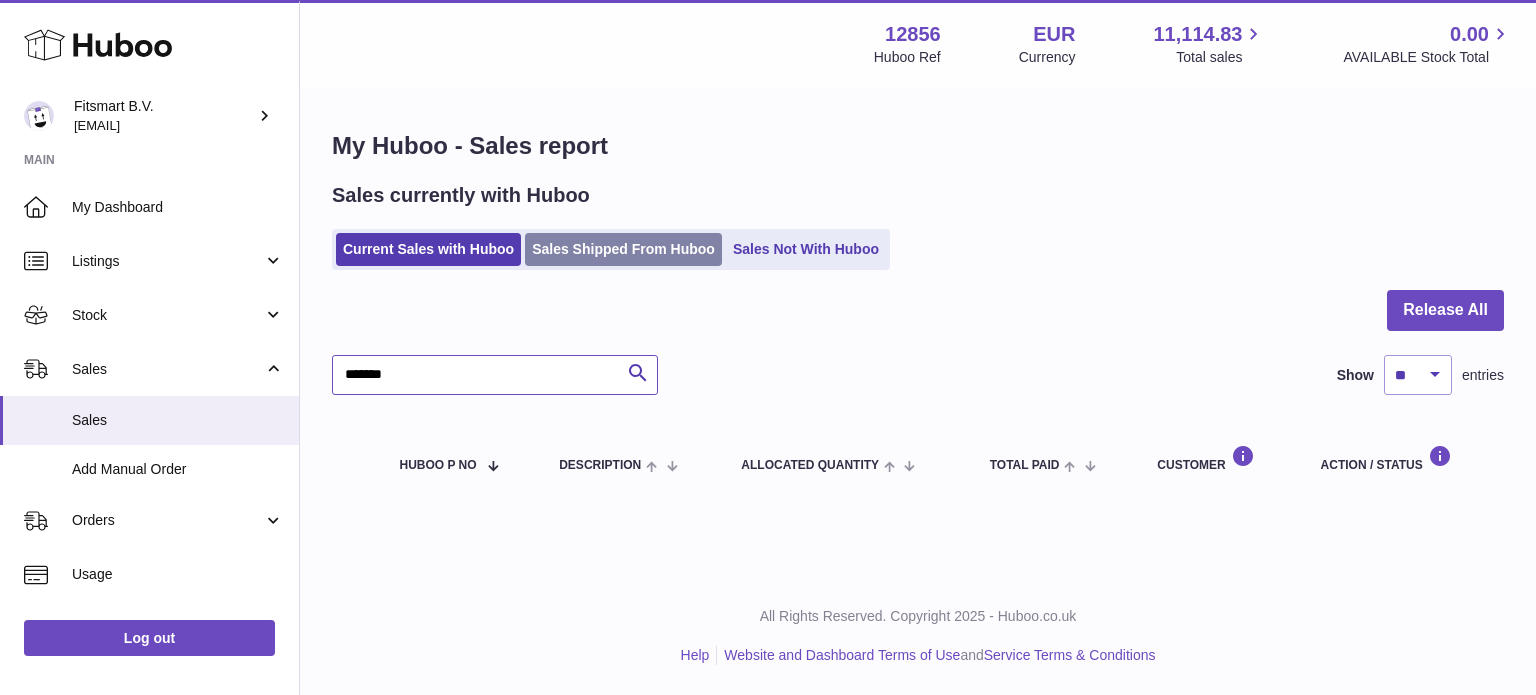 type on "*******" 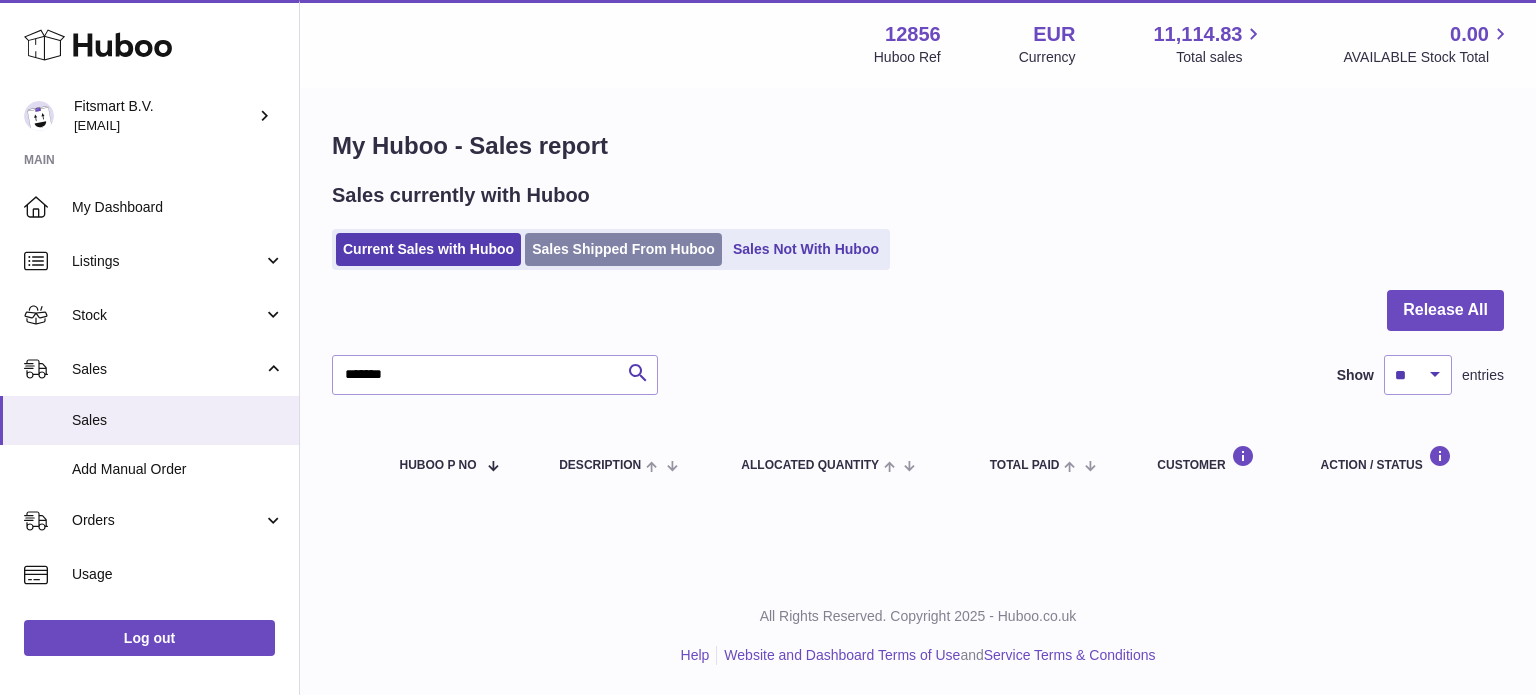 click on "Sales Shipped From Huboo" at bounding box center [623, 249] 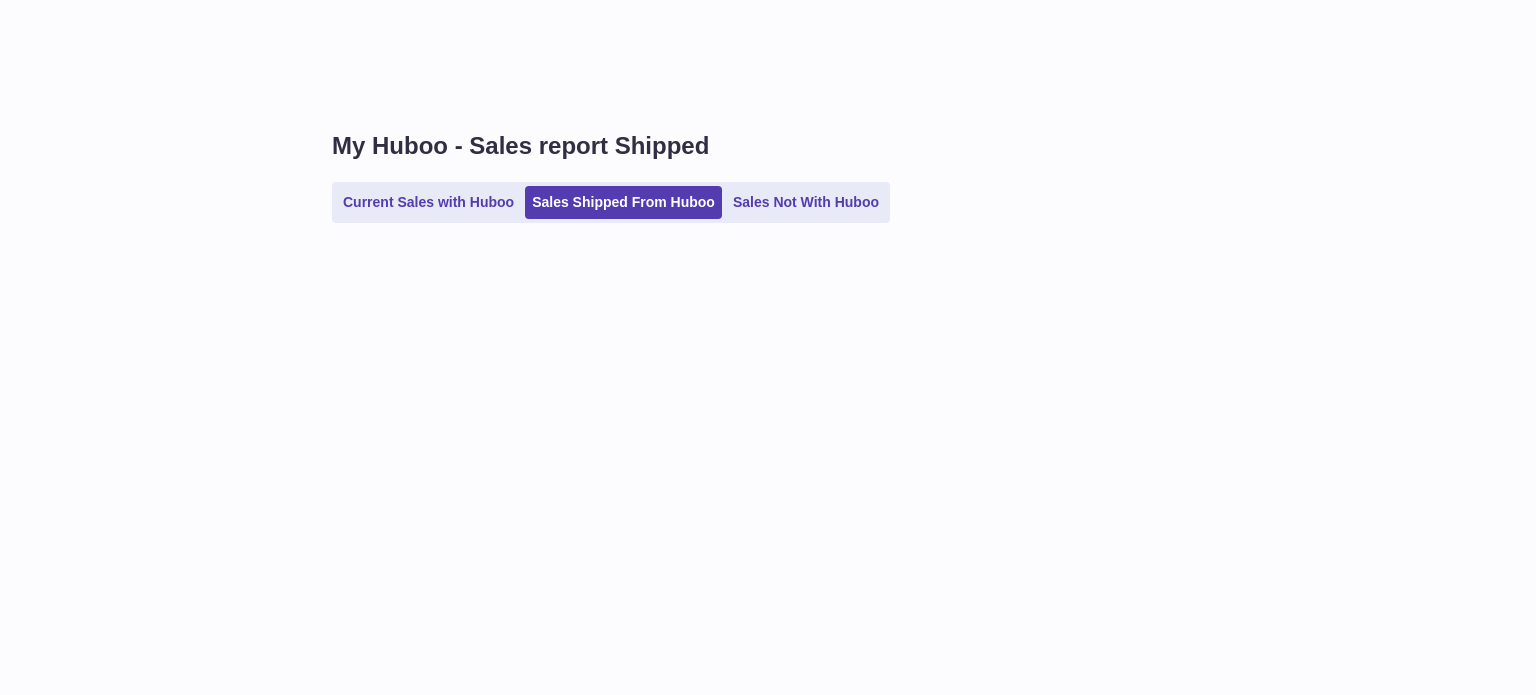 scroll, scrollTop: 0, scrollLeft: 0, axis: both 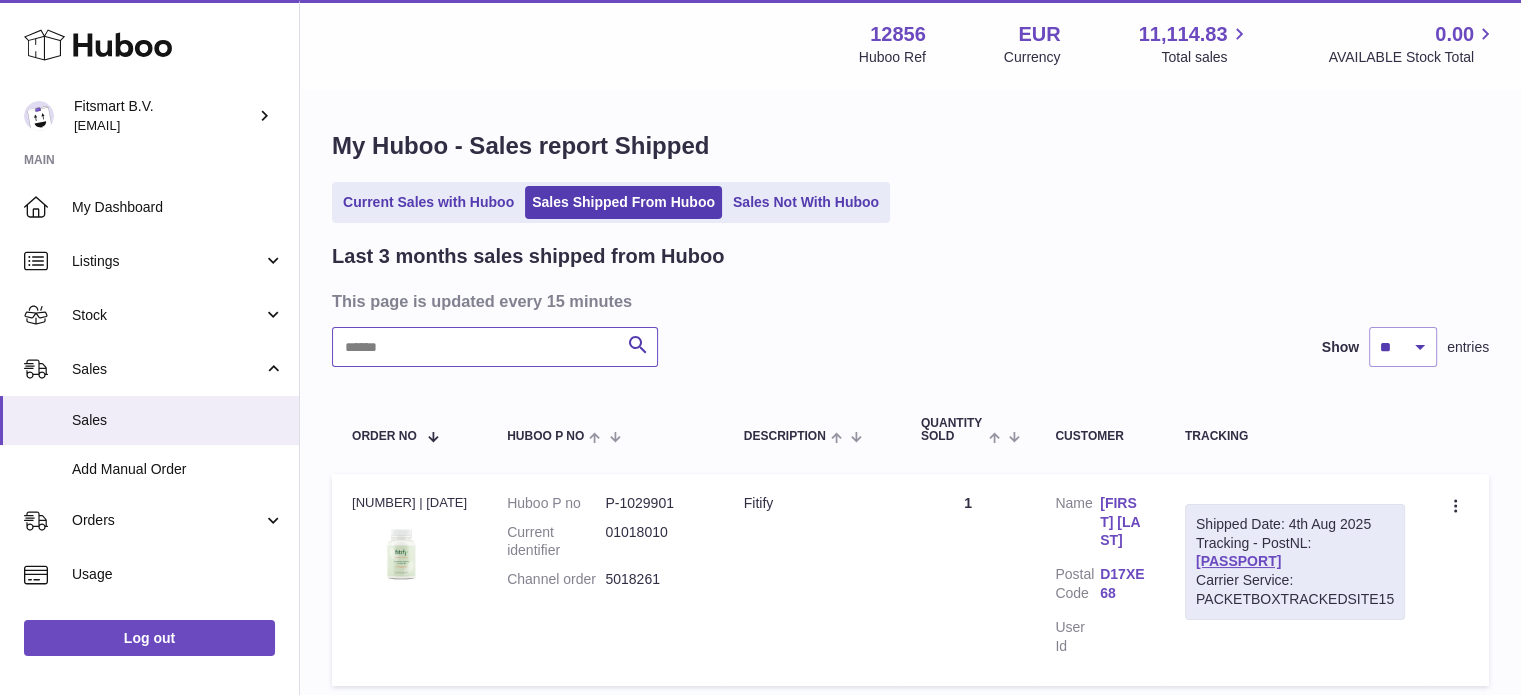 click at bounding box center (495, 347) 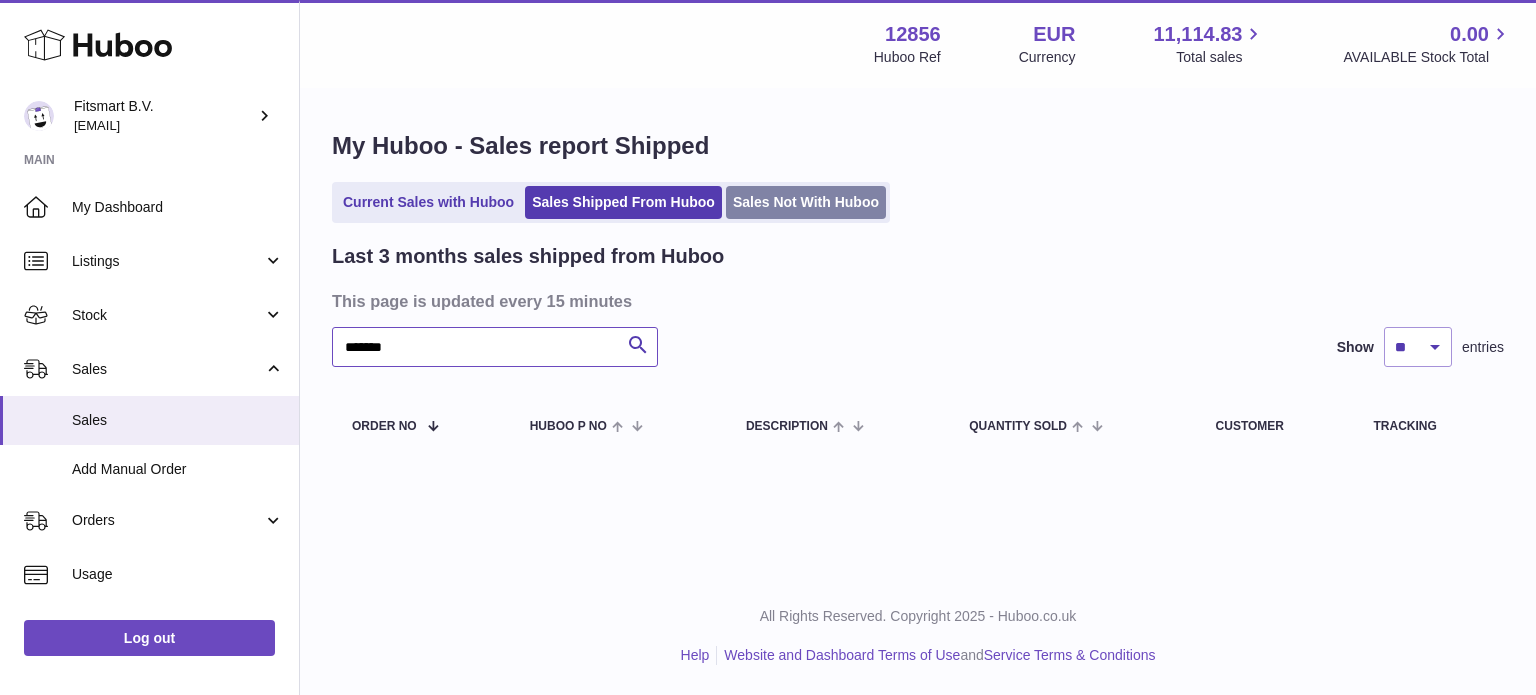 type on "*******" 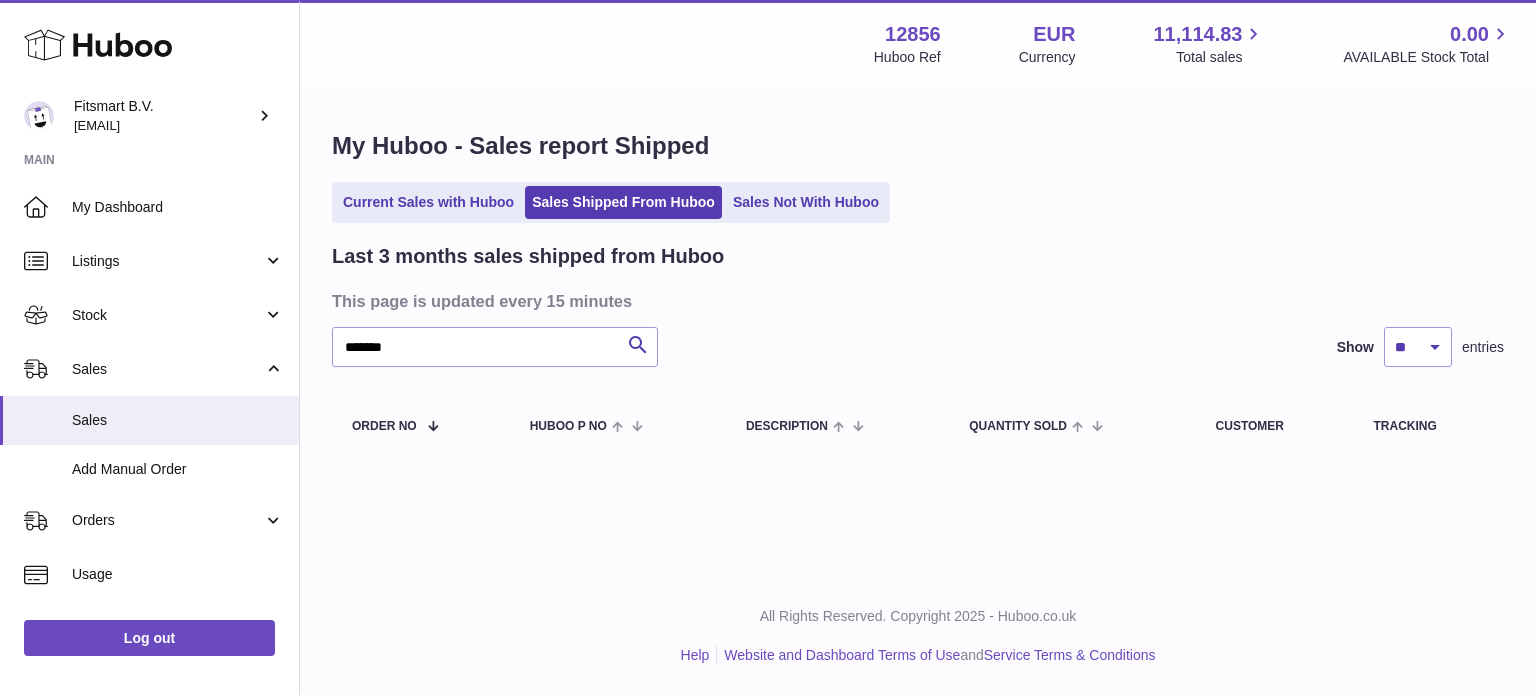 drag, startPoint x: 800, startPoint y: 202, endPoint x: 756, endPoint y: 230, distance: 52.153618 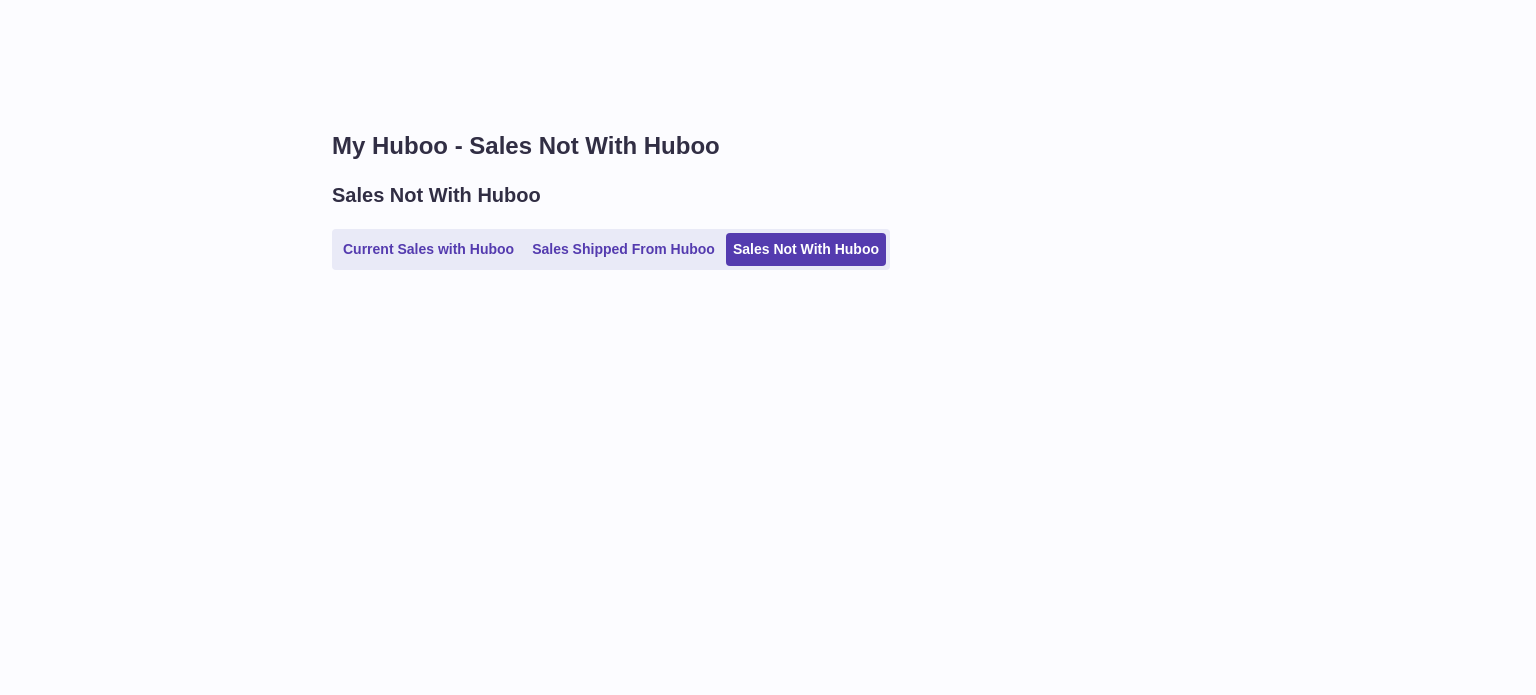 scroll, scrollTop: 0, scrollLeft: 0, axis: both 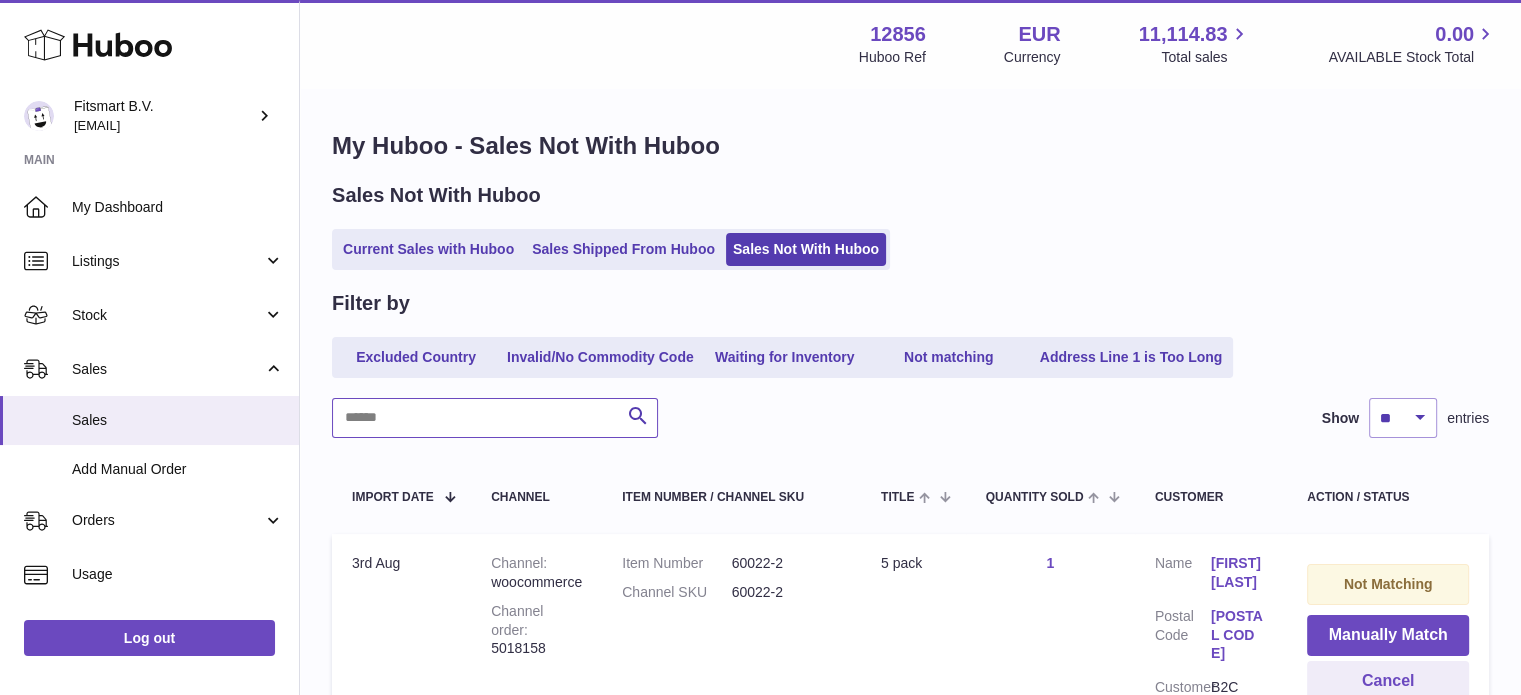 click at bounding box center [495, 418] 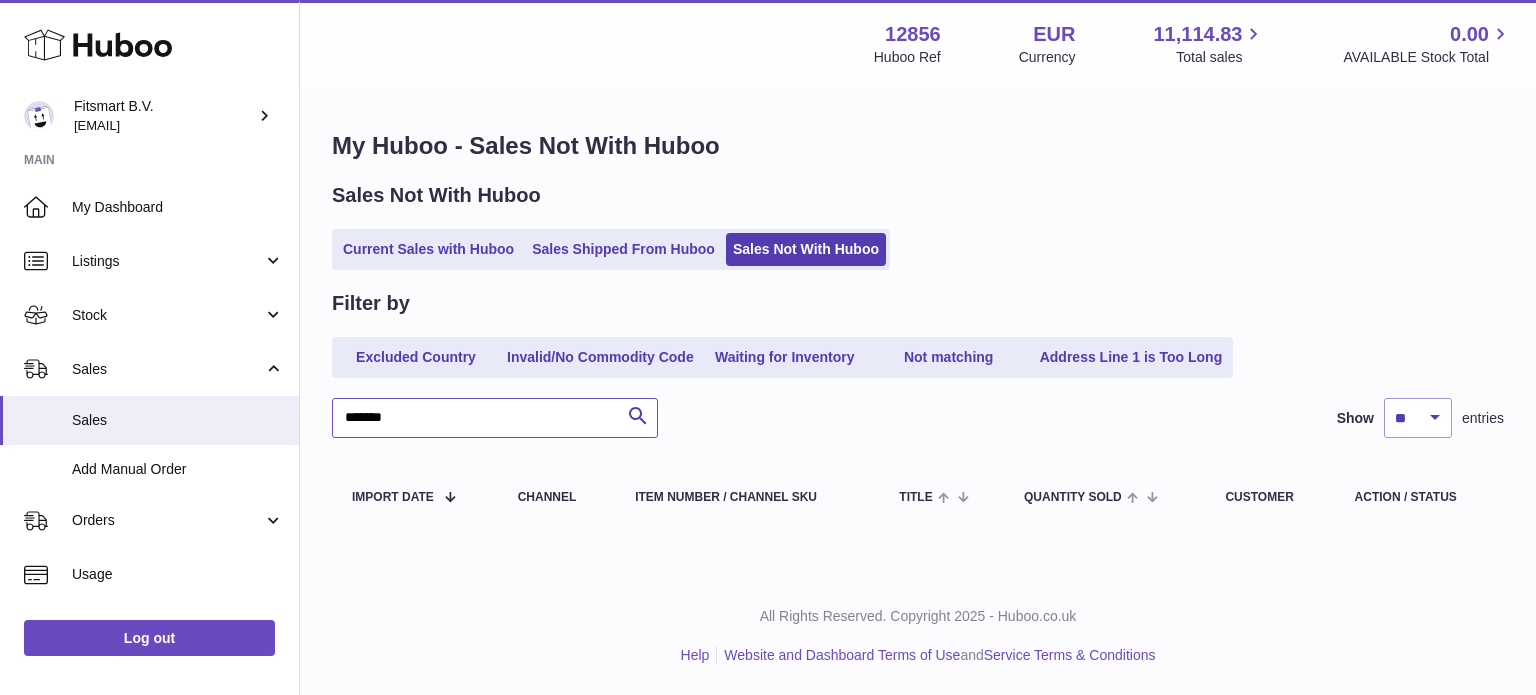 type on "*******" 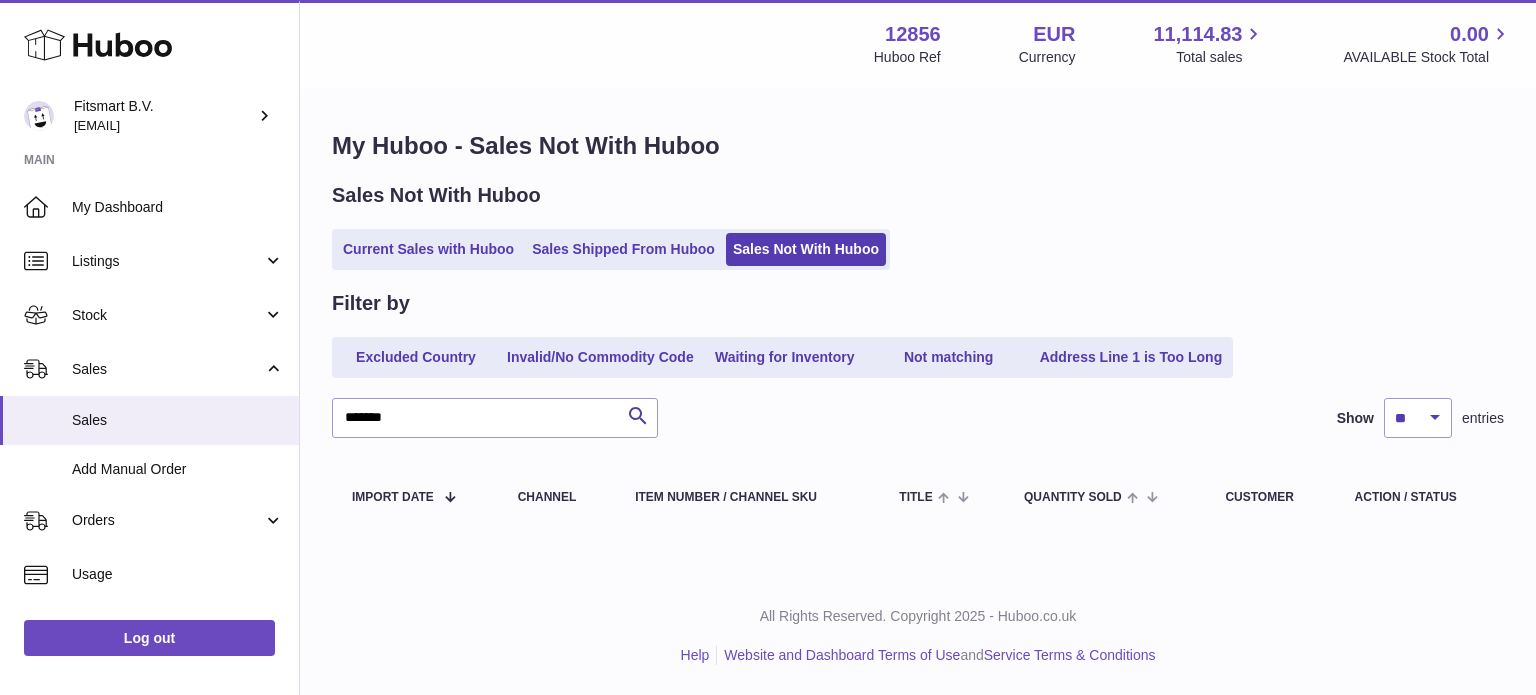 click on "Sales Not With Huboo
Current Sales with Huboo
Sales Shipped From Huboo
Sales Not With Huboo" at bounding box center (918, 226) 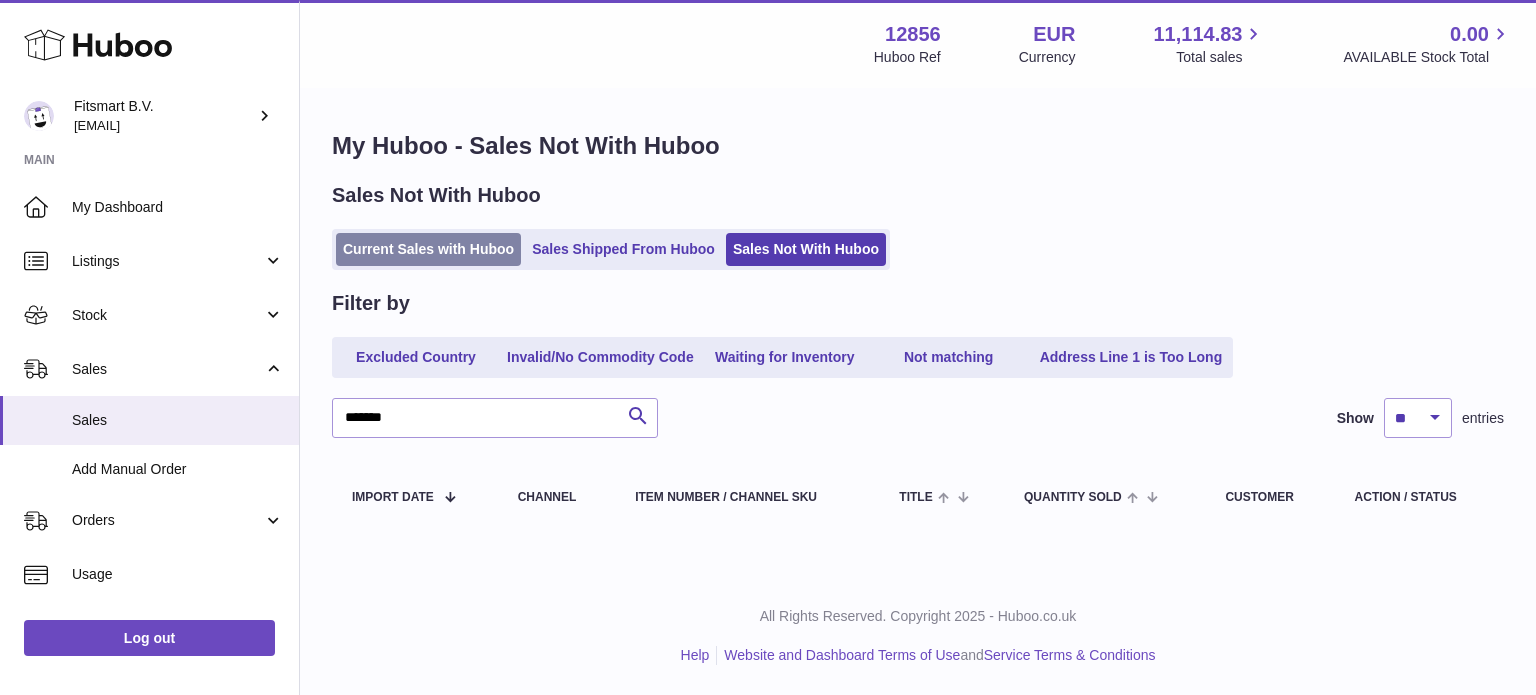 drag, startPoint x: 440, startPoint y: 249, endPoint x: 441, endPoint y: 262, distance: 13.038404 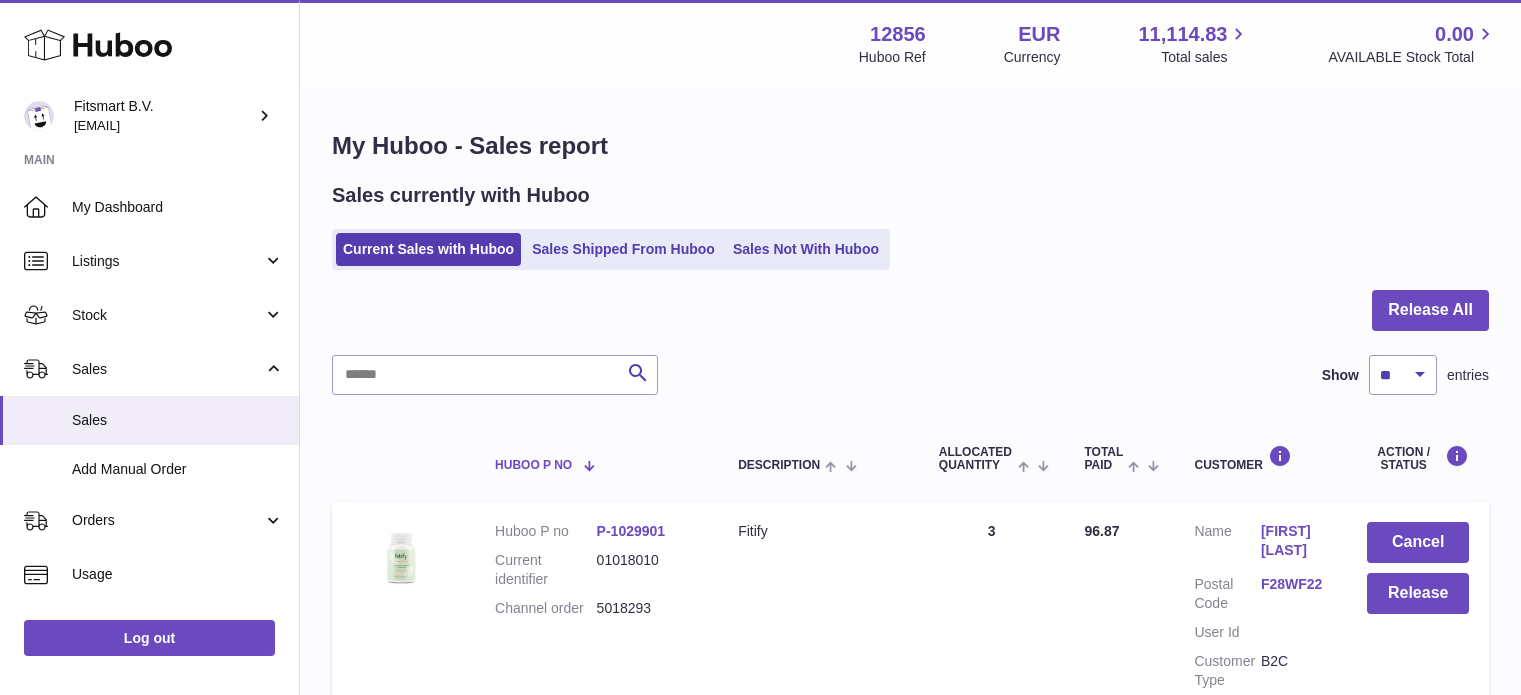 scroll, scrollTop: 0, scrollLeft: 0, axis: both 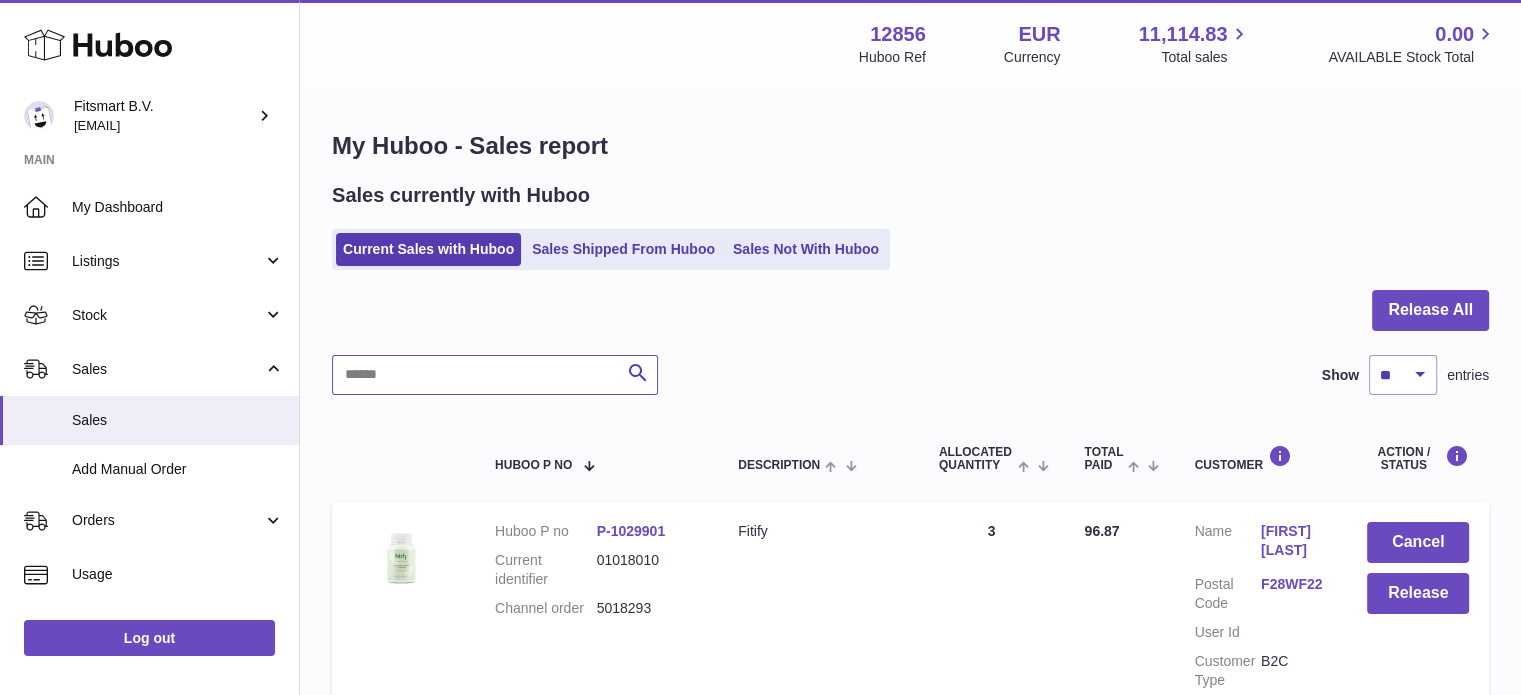 drag, startPoint x: 520, startPoint y: 393, endPoint x: 510, endPoint y: 383, distance: 14.142136 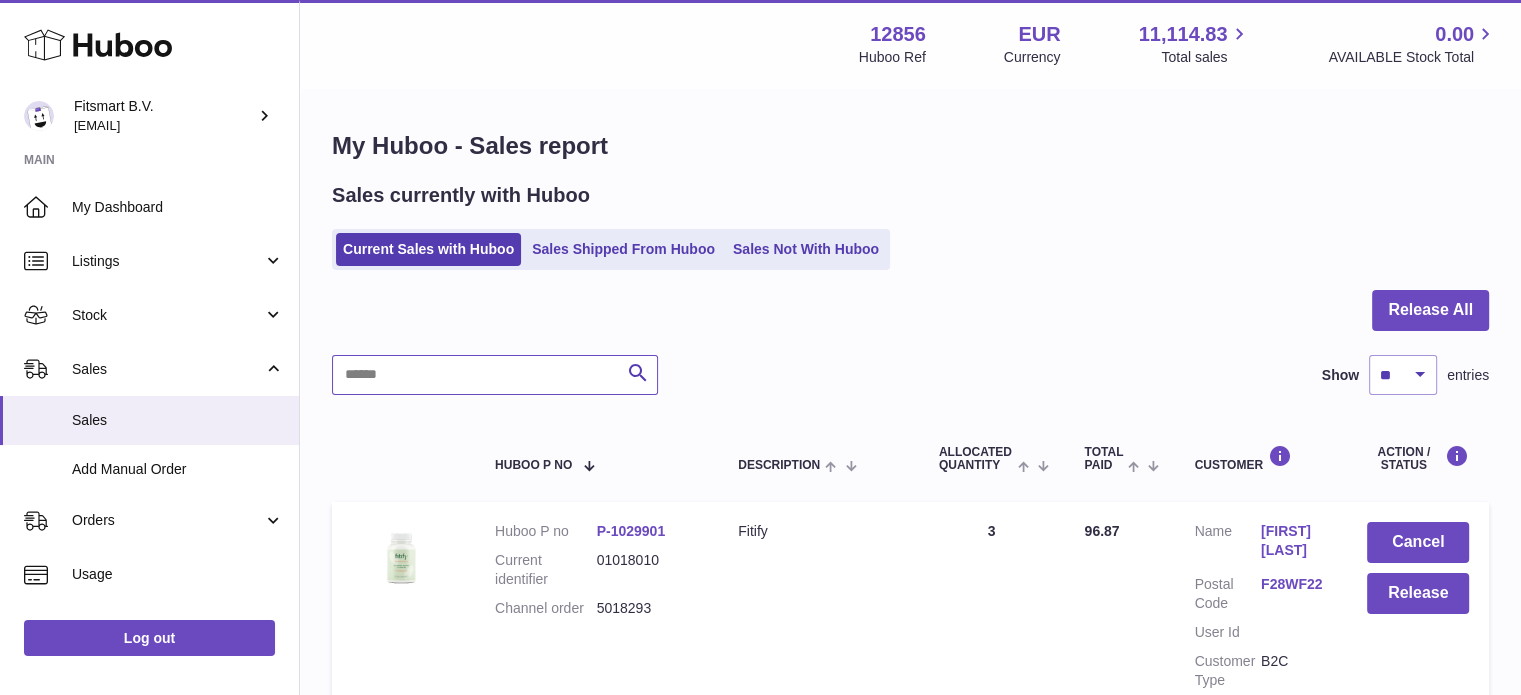 click at bounding box center [495, 375] 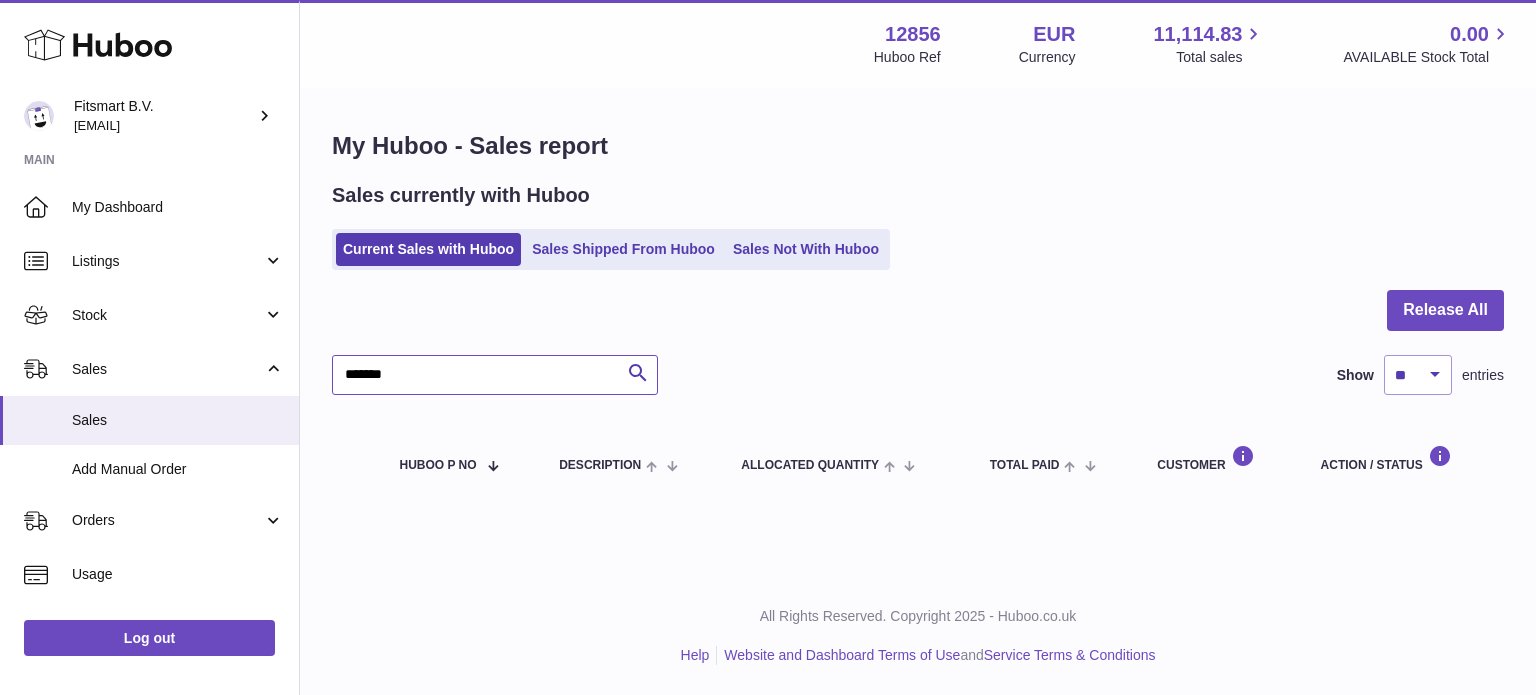 type on "*******" 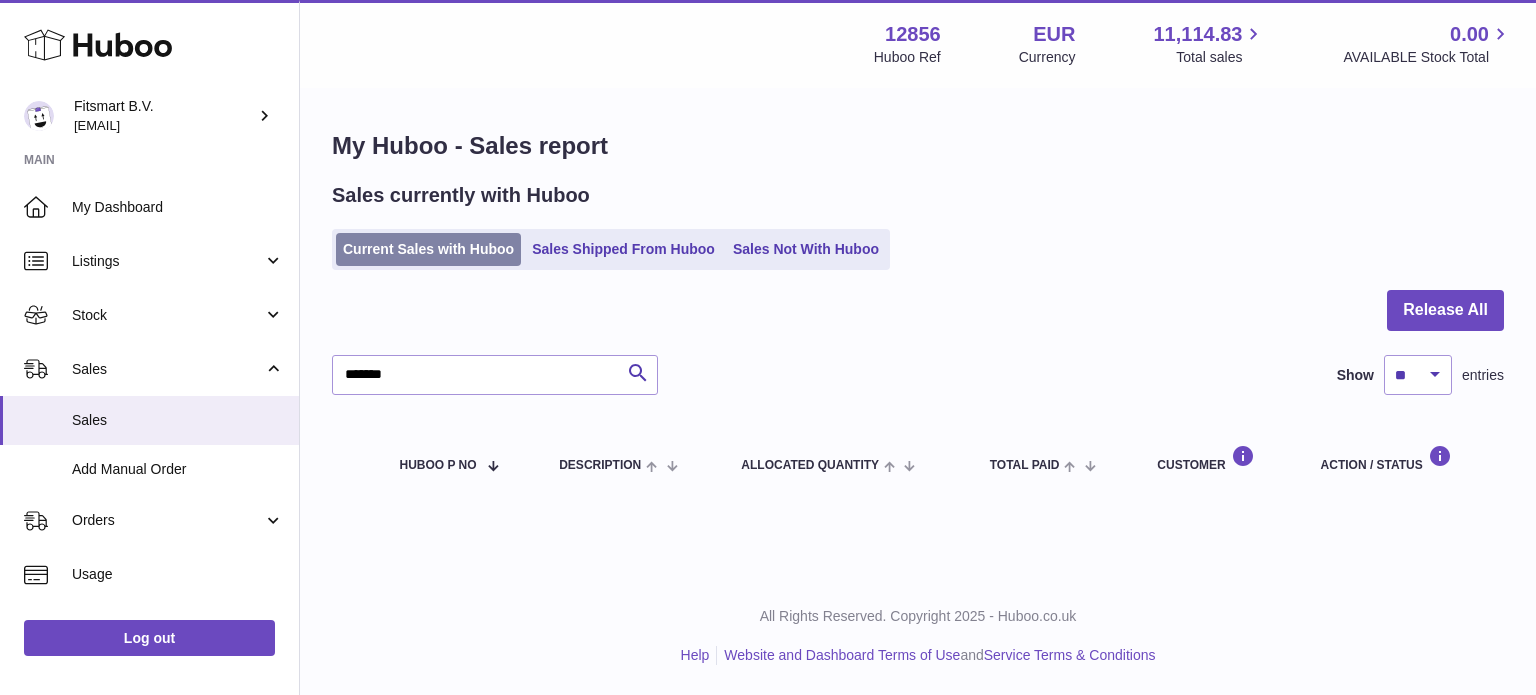 click on "Current Sales with Huboo" at bounding box center (428, 249) 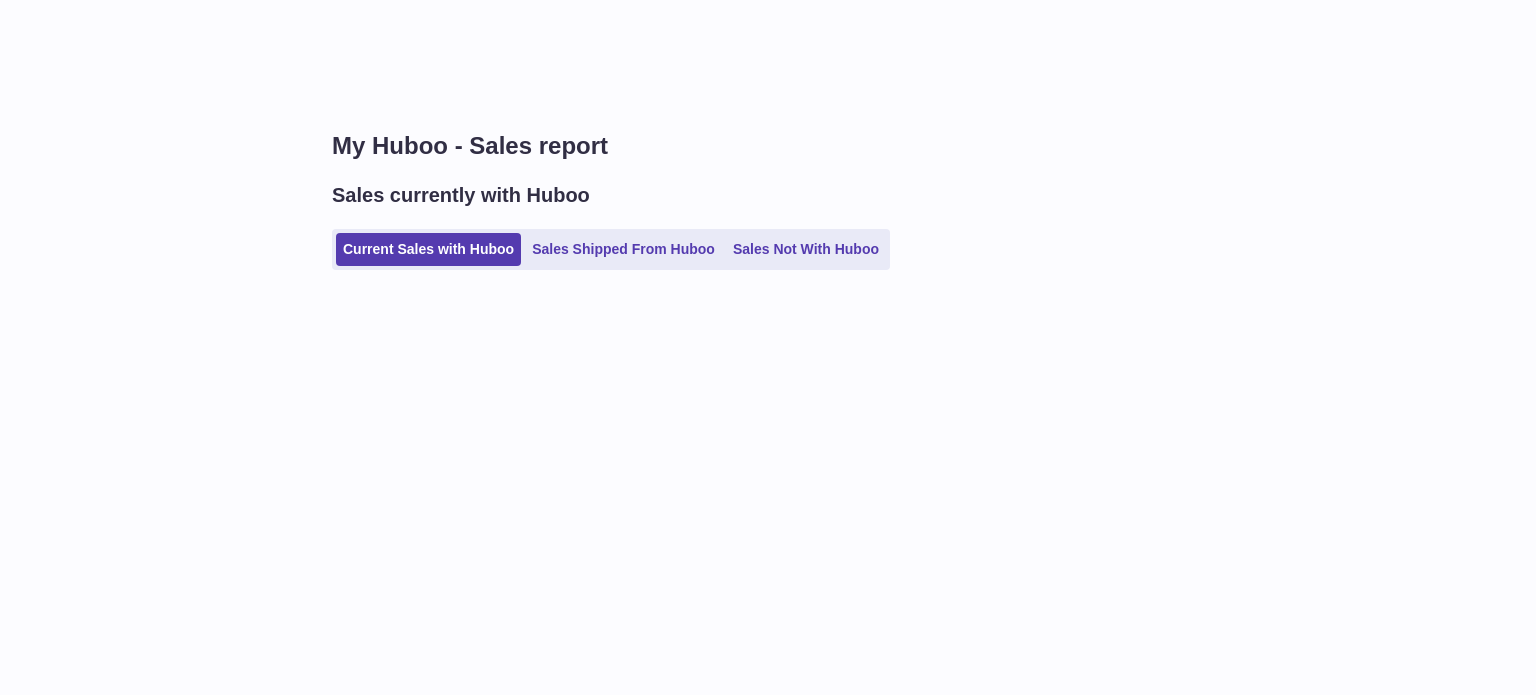 scroll, scrollTop: 0, scrollLeft: 0, axis: both 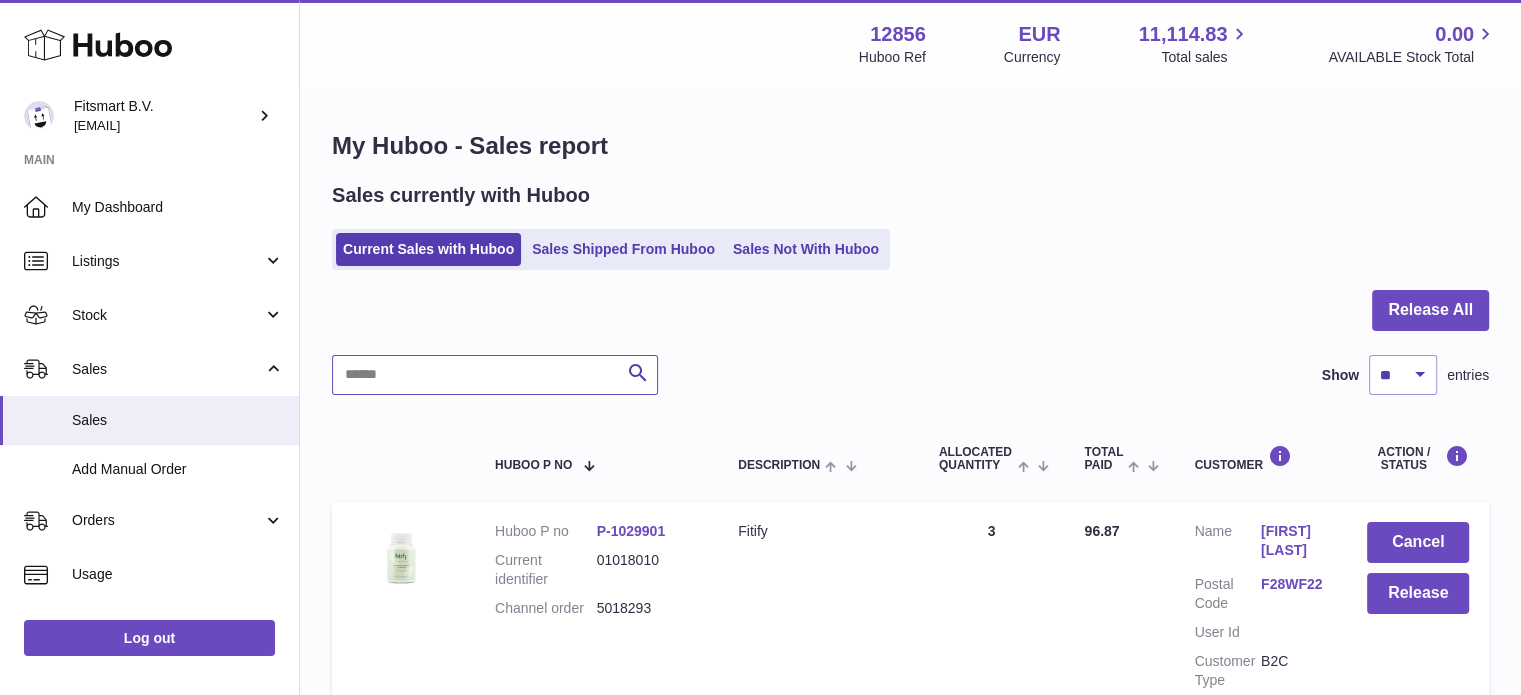 click at bounding box center [495, 375] 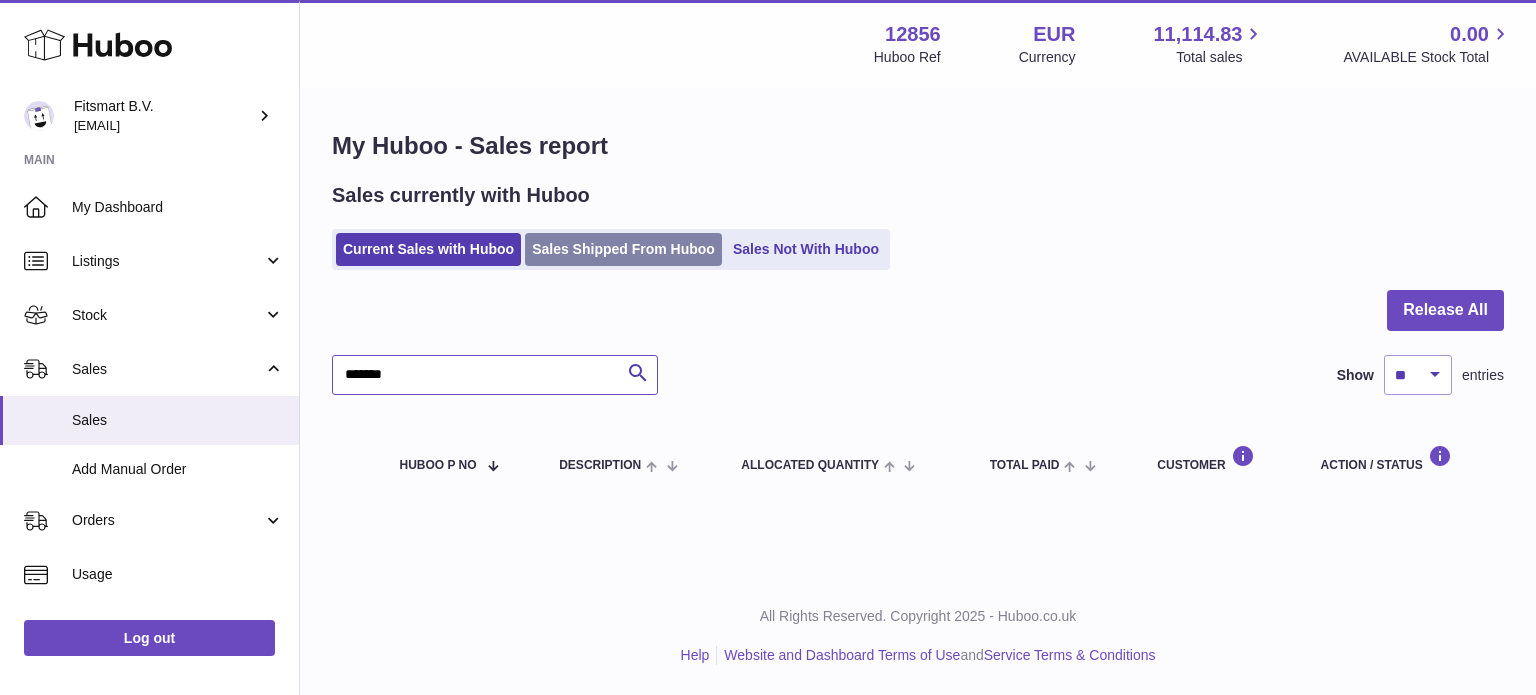 type on "*******" 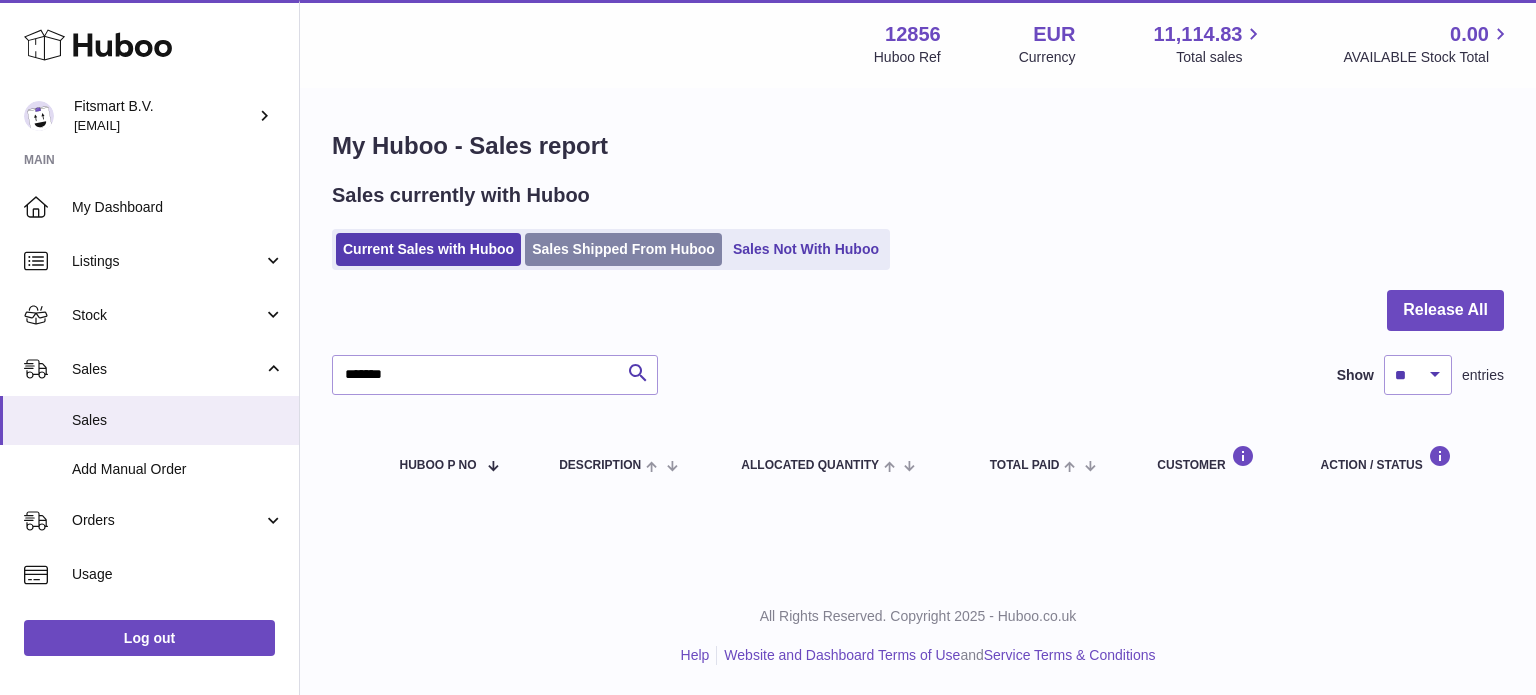 click on "Sales Shipped From Huboo" at bounding box center [623, 249] 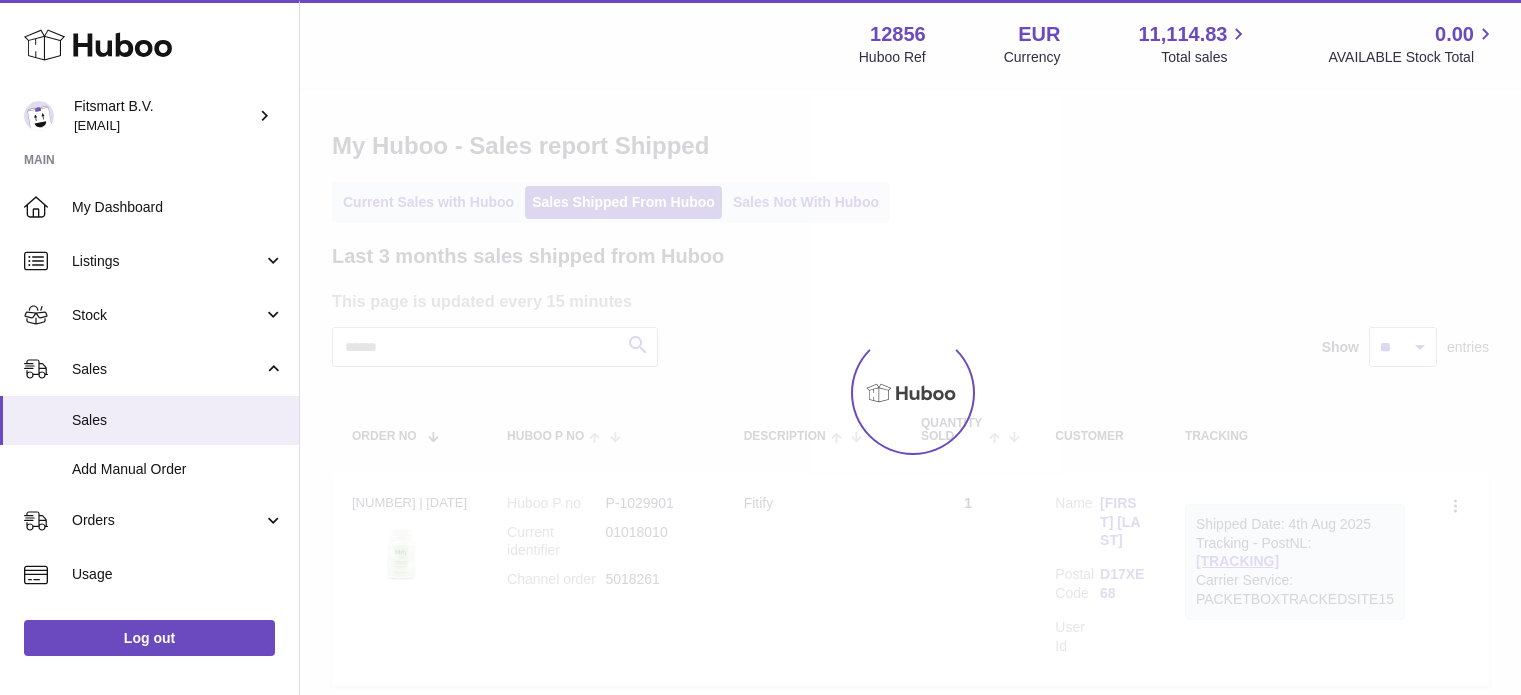 scroll, scrollTop: 0, scrollLeft: 0, axis: both 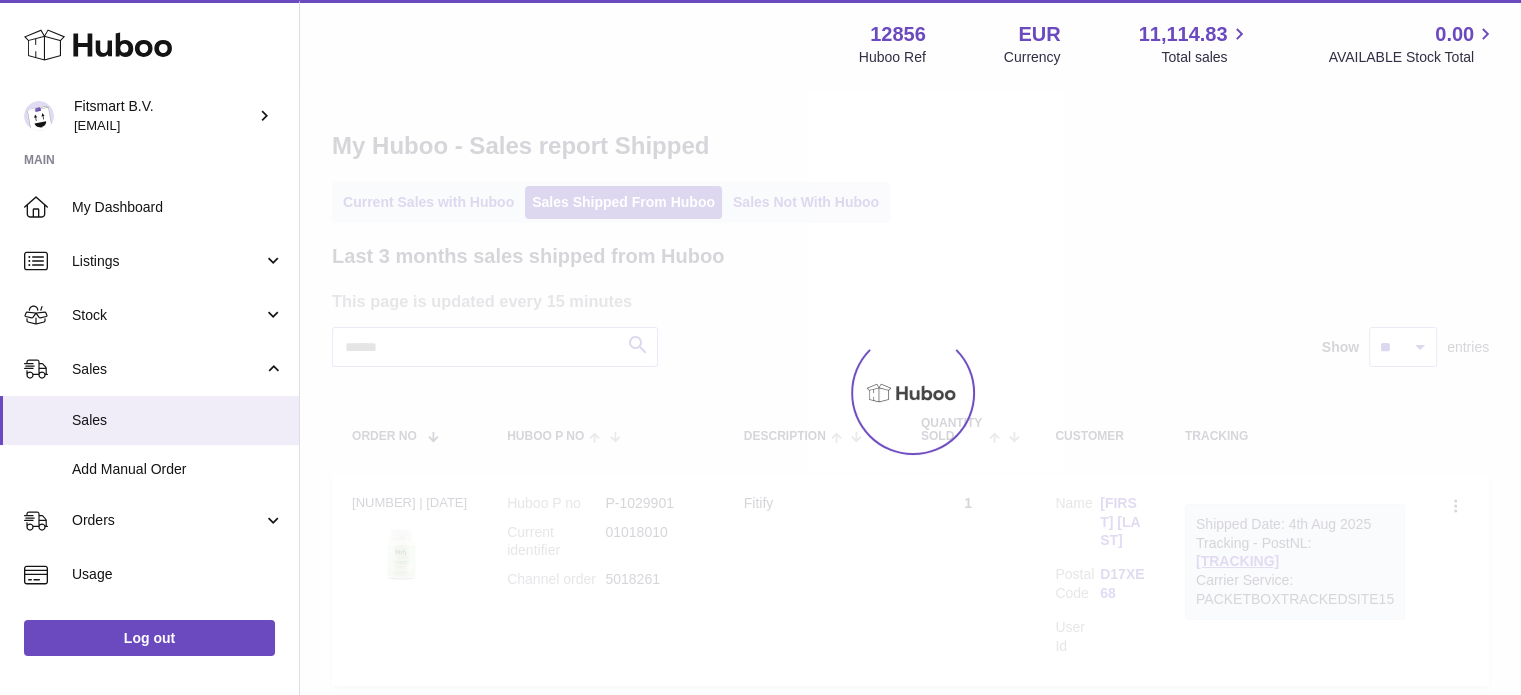 click on "Last 3 months sales shipped from Huboo     This page is updated every 15 minutes       Search
Show
** ** **
entries
Order No       Huboo P no       Description       Quantity Sold
Customer
Tracking
Order no
122265570 | 4th Aug
Huboo P no   P-1029901   Current identifier   01018010
Channel order
5018261     Description
Fitify
Quantity
1
Customer  Name   Teresa Burnett    Postal Code   D17XE68   User Id
Shipped Date: 4th Aug 2025
Tracking - PostNL:
LA187573585NL
Carrier Service: PACKETBOXTRACKEDSITE15
Create a ticket
Duplicate Order
Order no     Huboo P no" at bounding box center [910, 1496] 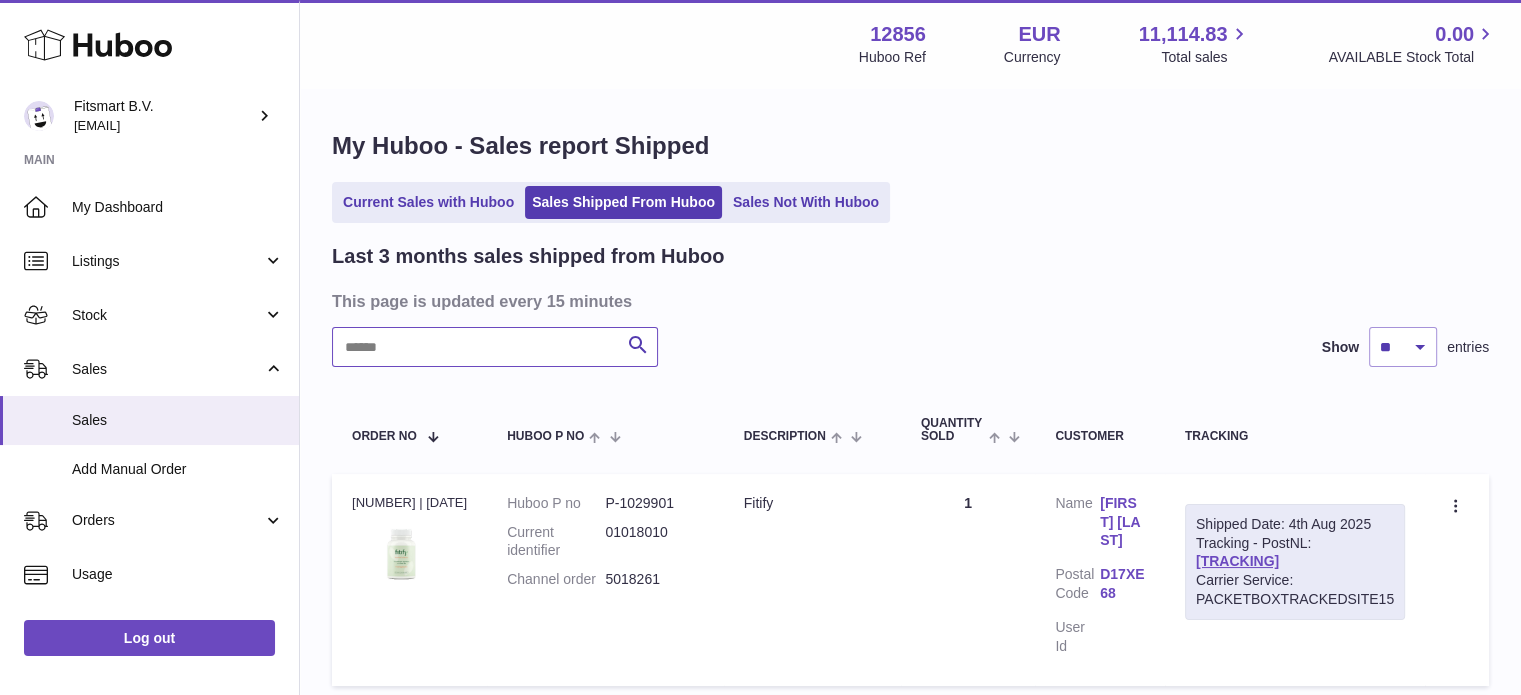 click at bounding box center [495, 347] 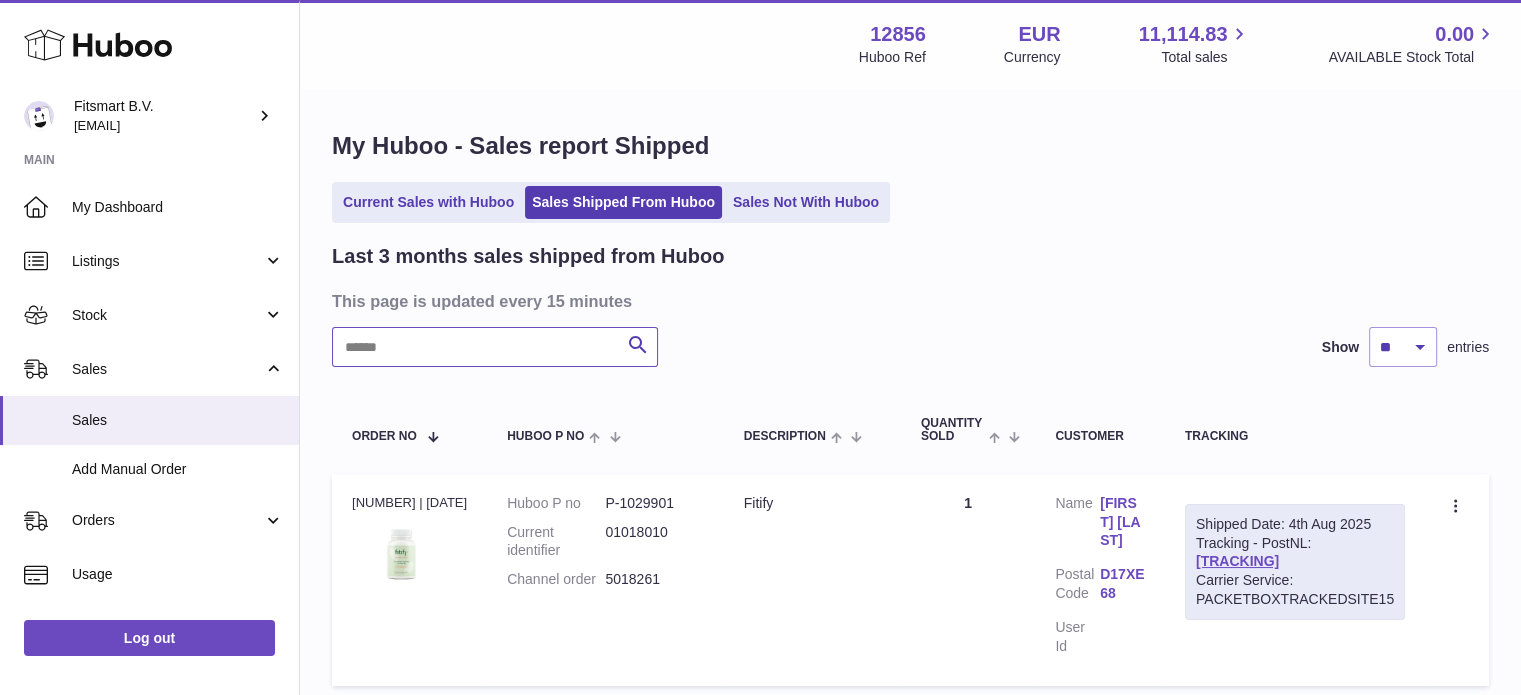 paste on "*******" 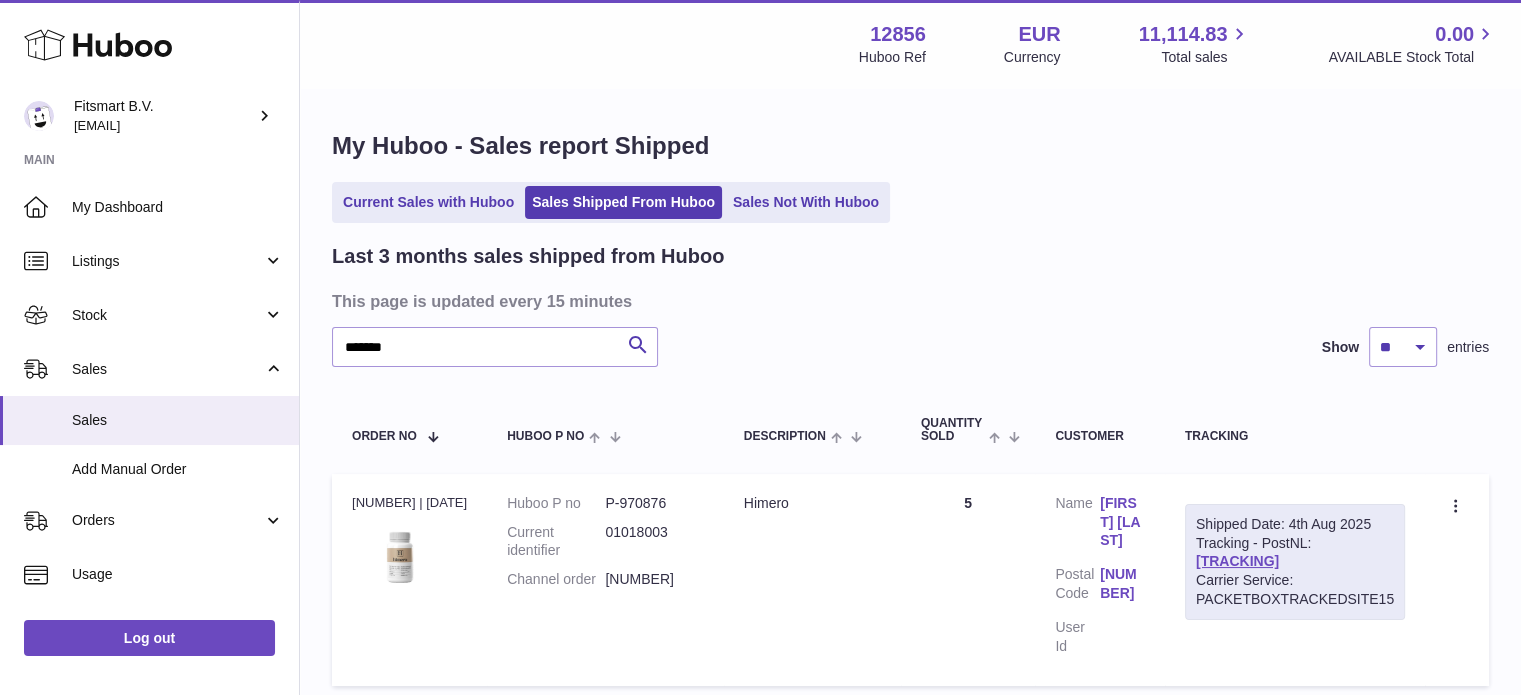 click on "Customer  Name" at bounding box center (1077, 525) 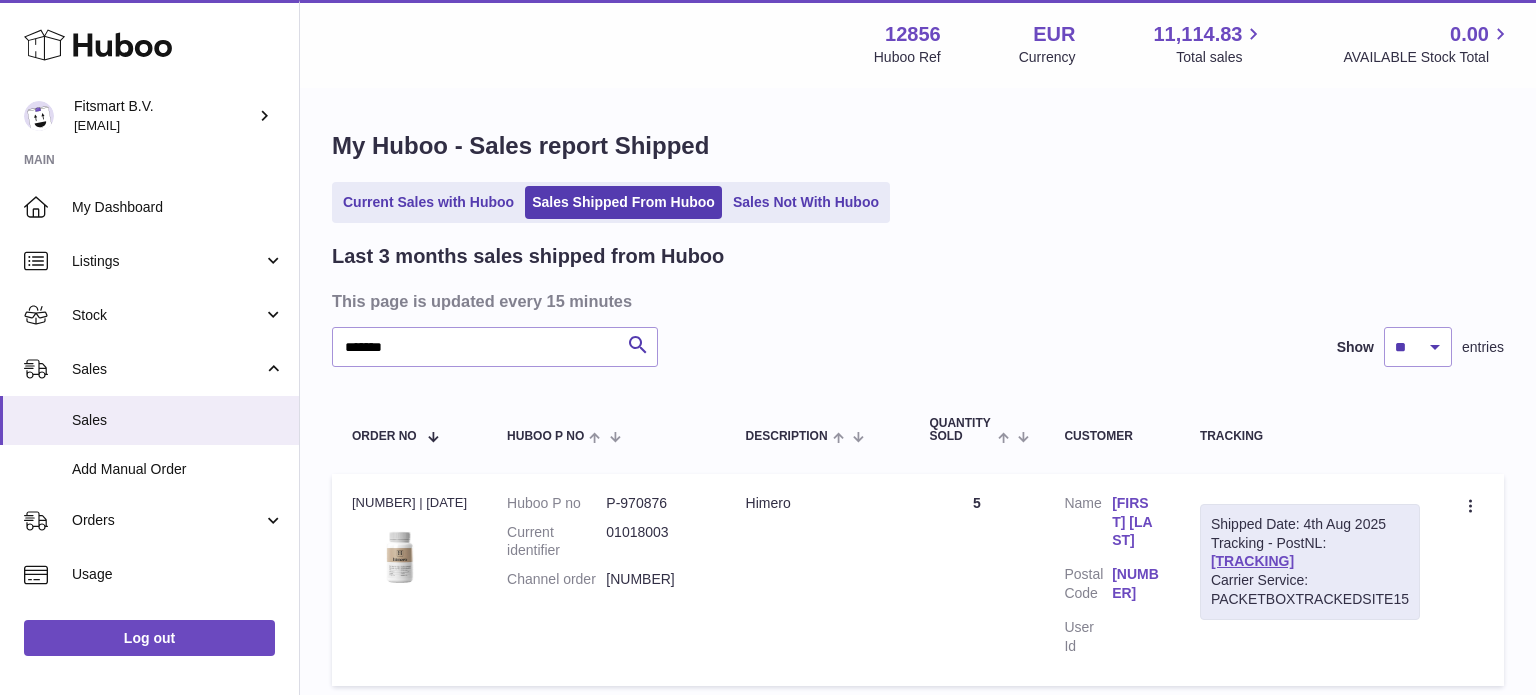 drag, startPoint x: 328, startPoint y: 411, endPoint x: 436, endPoint y: 367, distance: 116.61904 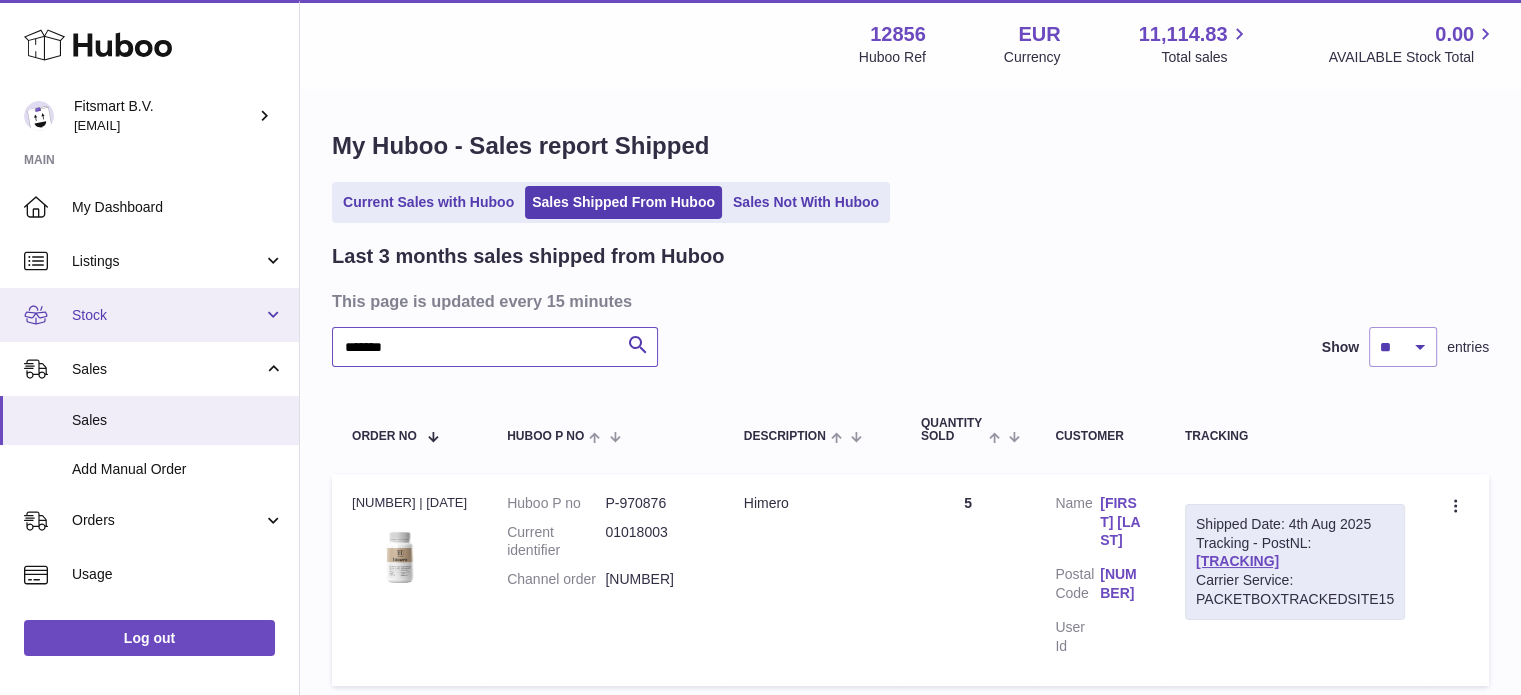 drag, startPoint x: 488, startPoint y: 345, endPoint x: 0, endPoint y: 340, distance: 488.0256 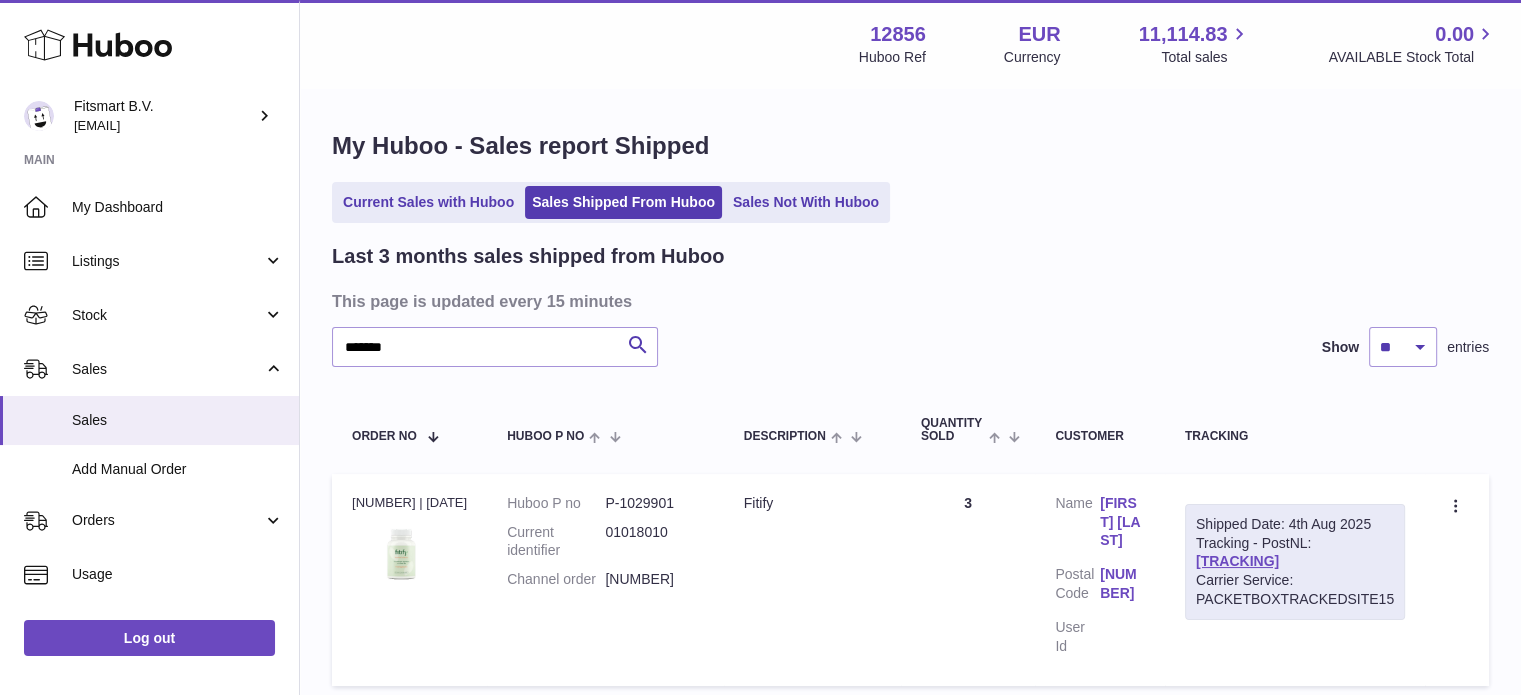 click on "Customer  Name" at bounding box center (1077, 525) 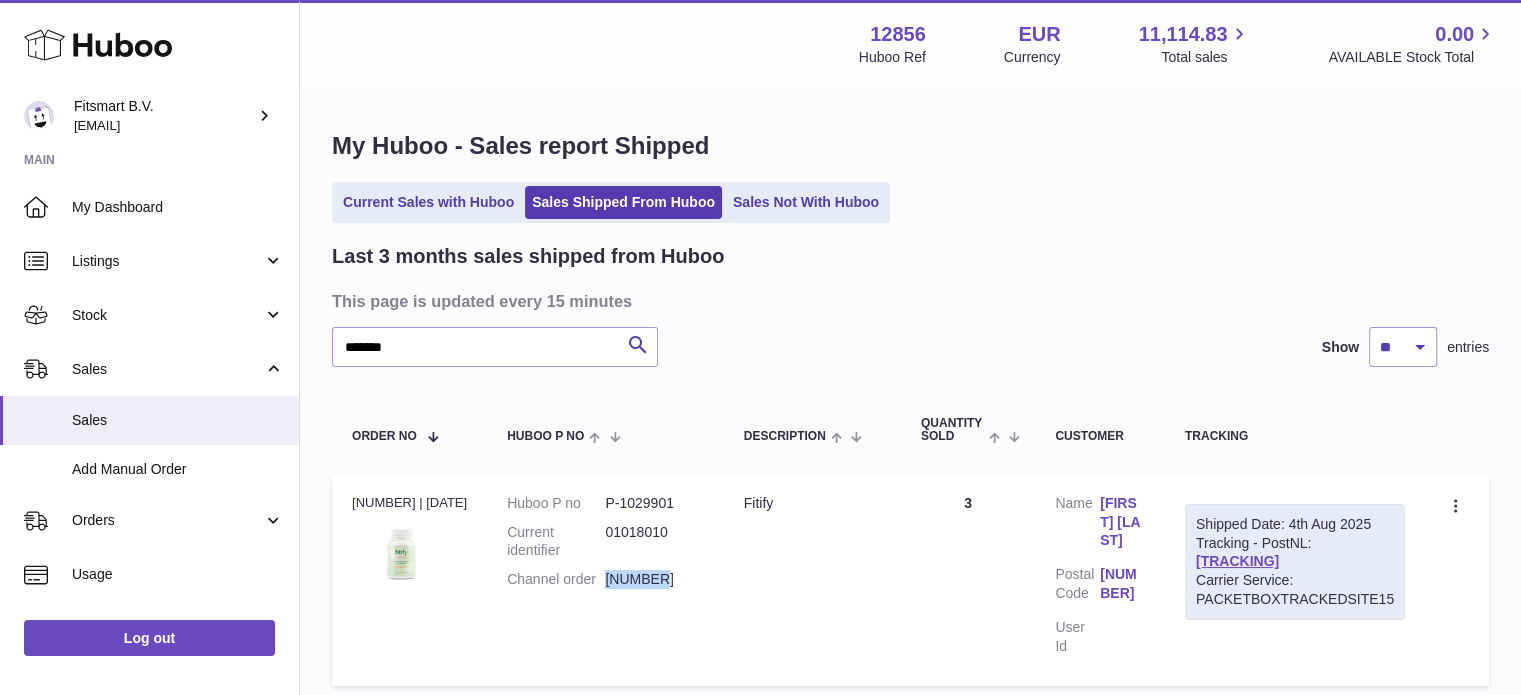 drag, startPoint x: 703, startPoint y: 587, endPoint x: 616, endPoint y: 595, distance: 87.36704 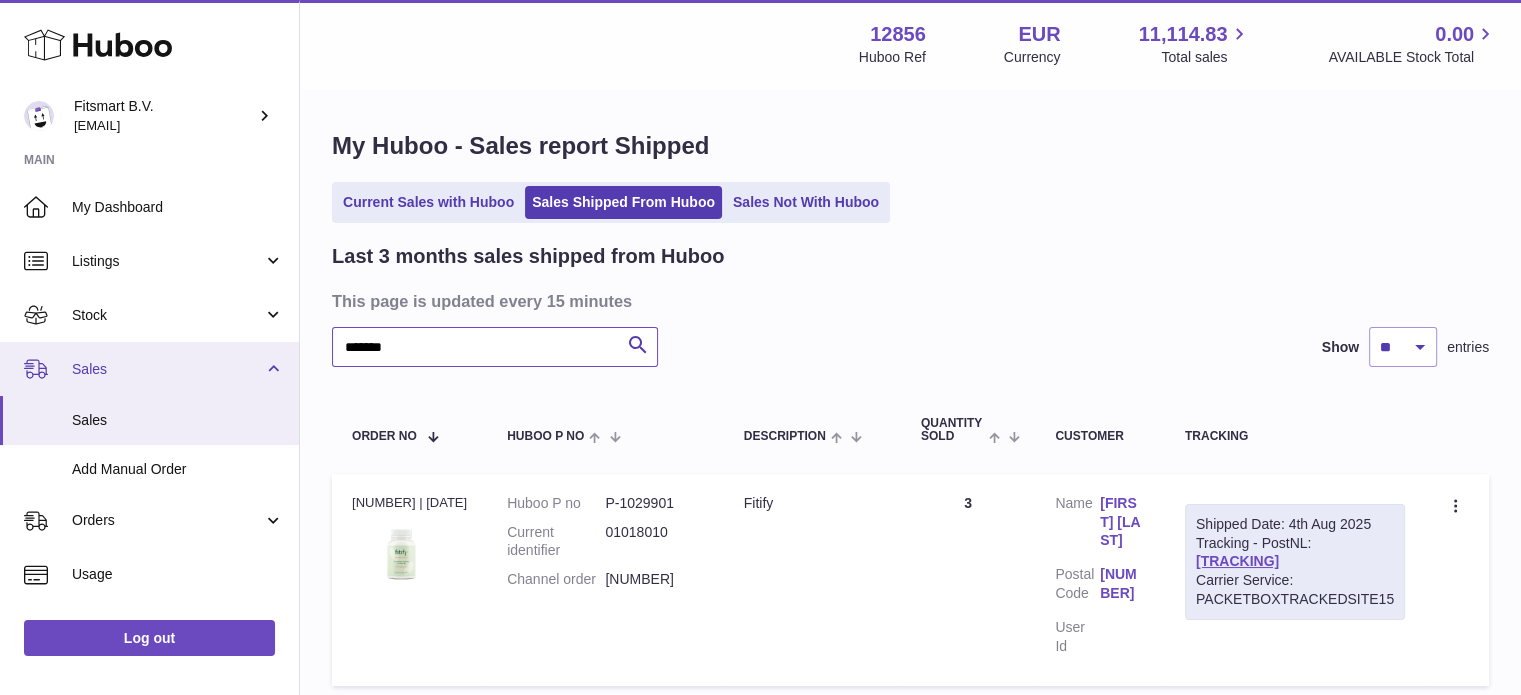 drag, startPoint x: 470, startPoint y: 355, endPoint x: 0, endPoint y: 341, distance: 470.20847 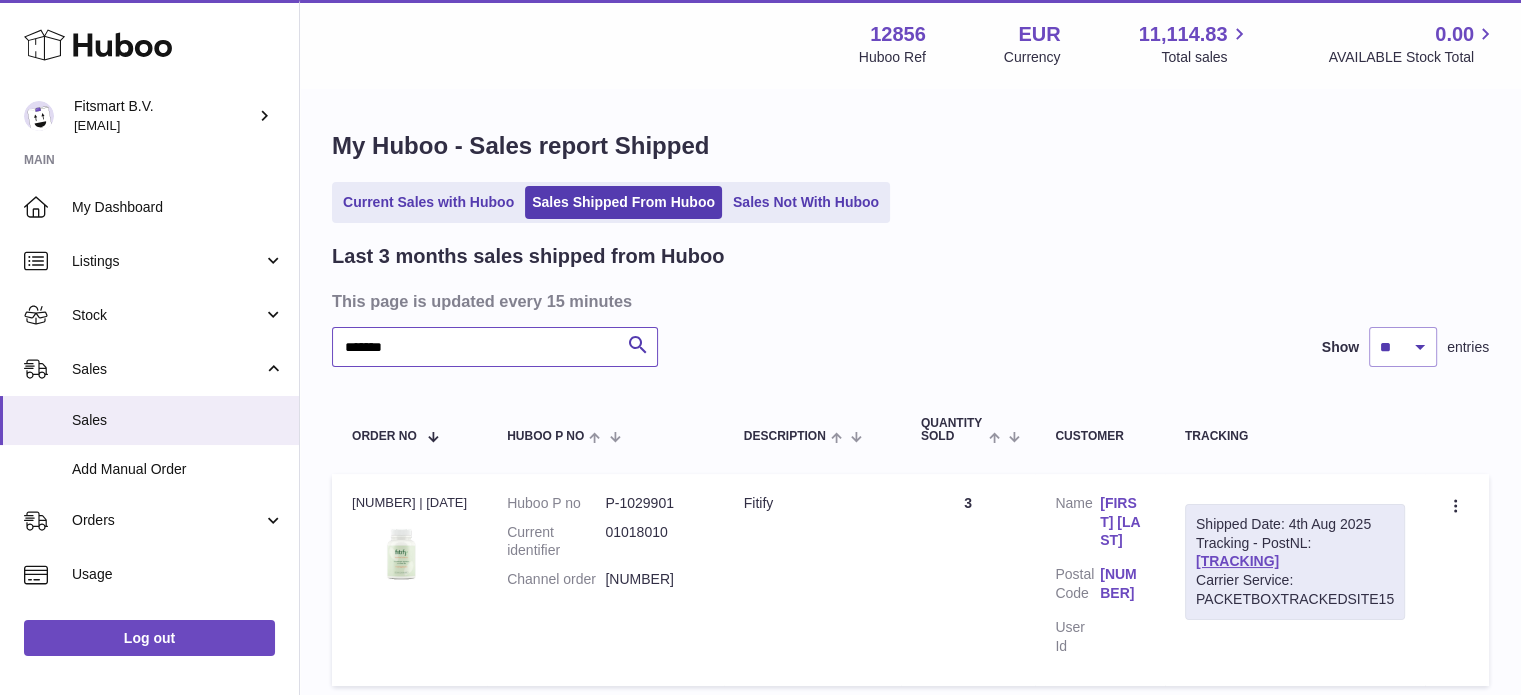 type on "*******" 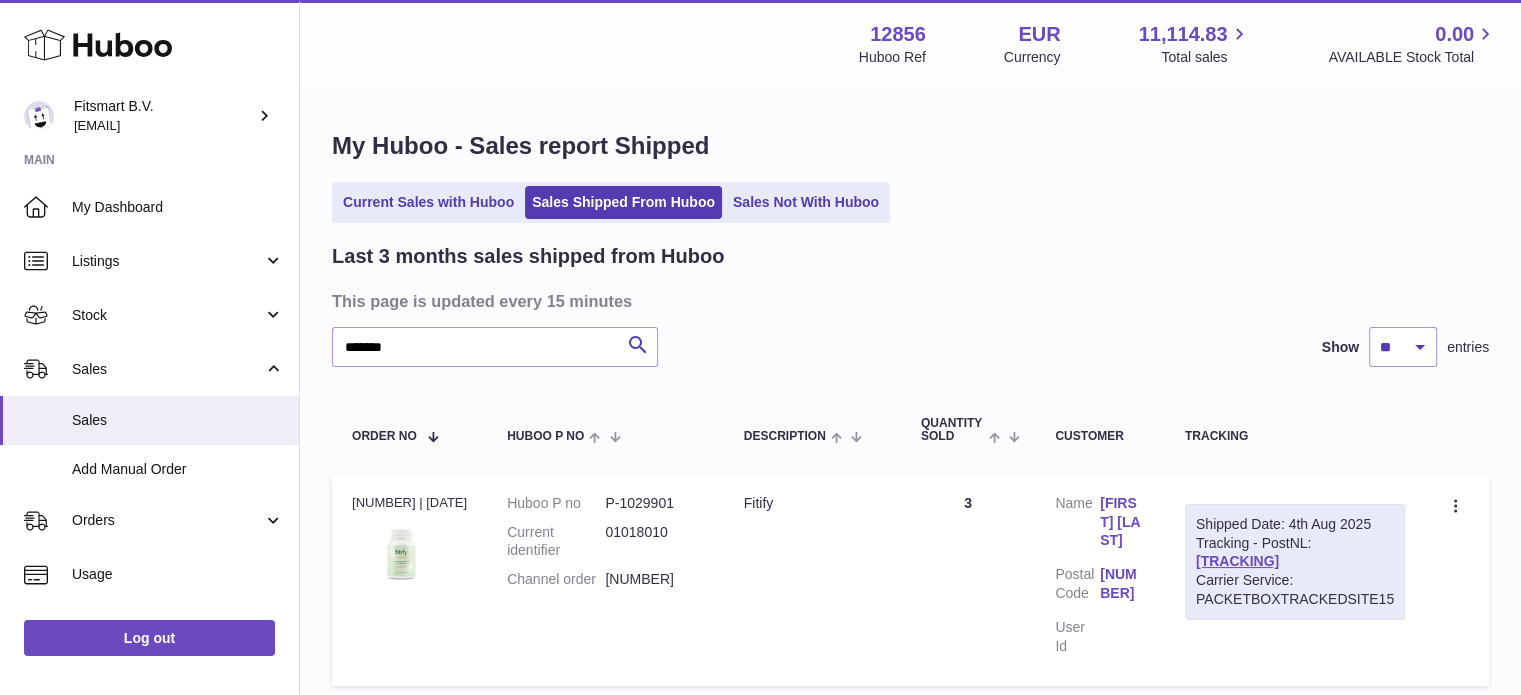 drag, startPoint x: 150, startPoint y: 33, endPoint x: 128, endPoint y: 1, distance: 38.832977 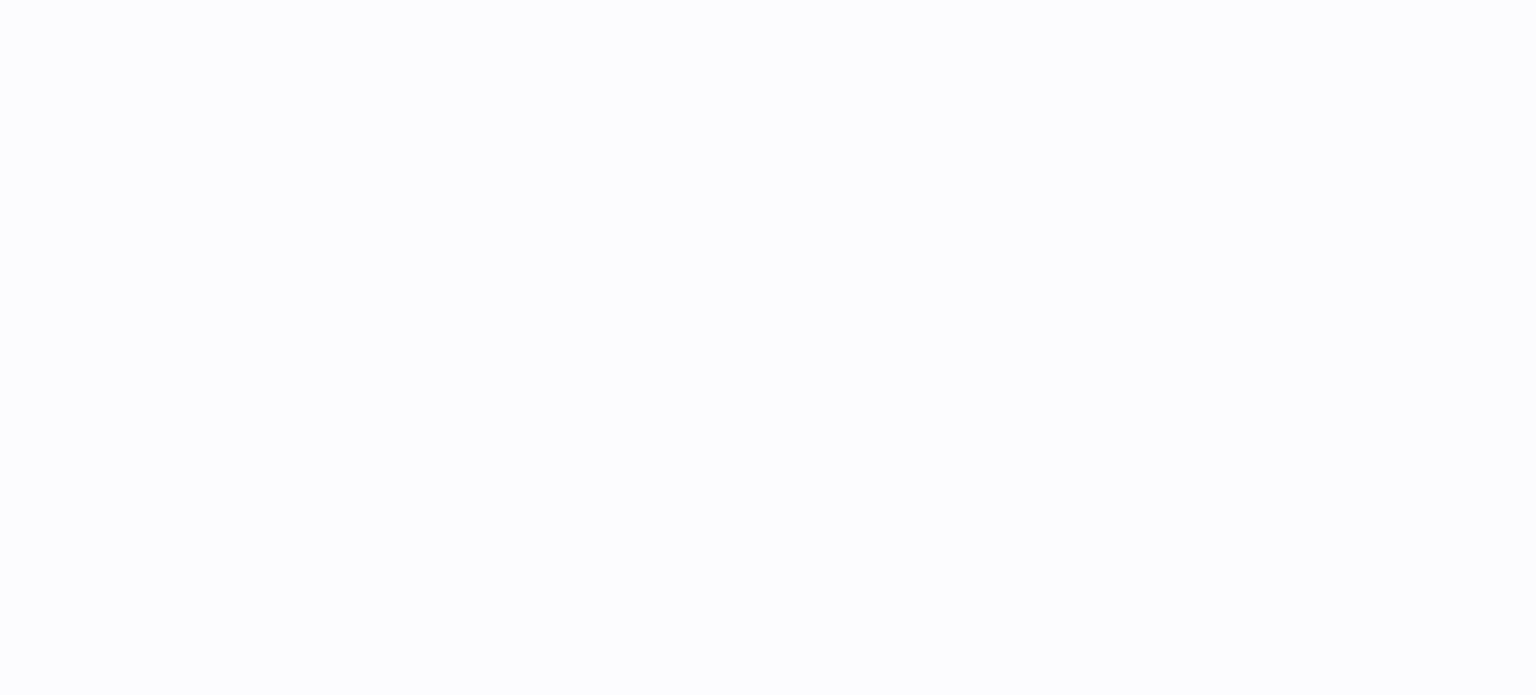 scroll, scrollTop: 0, scrollLeft: 0, axis: both 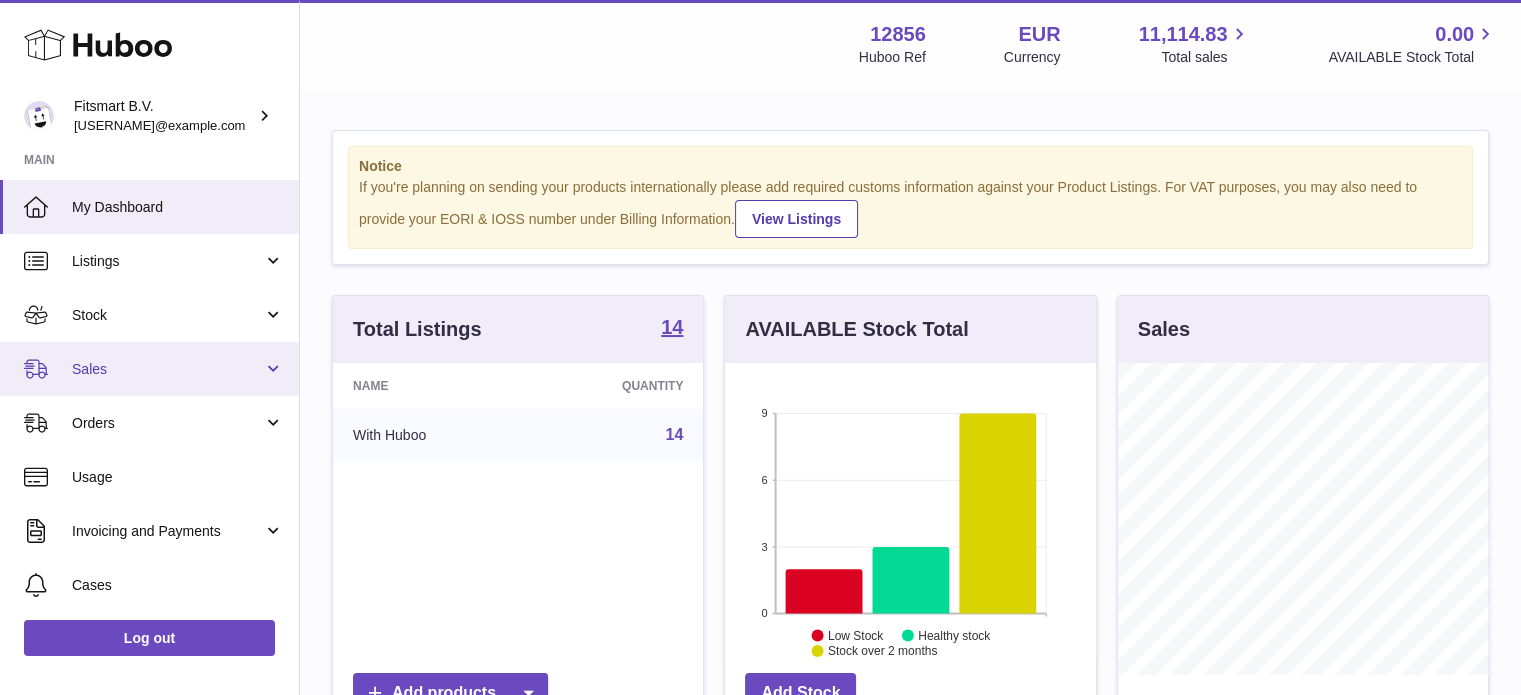click on "Sales" at bounding box center (167, 369) 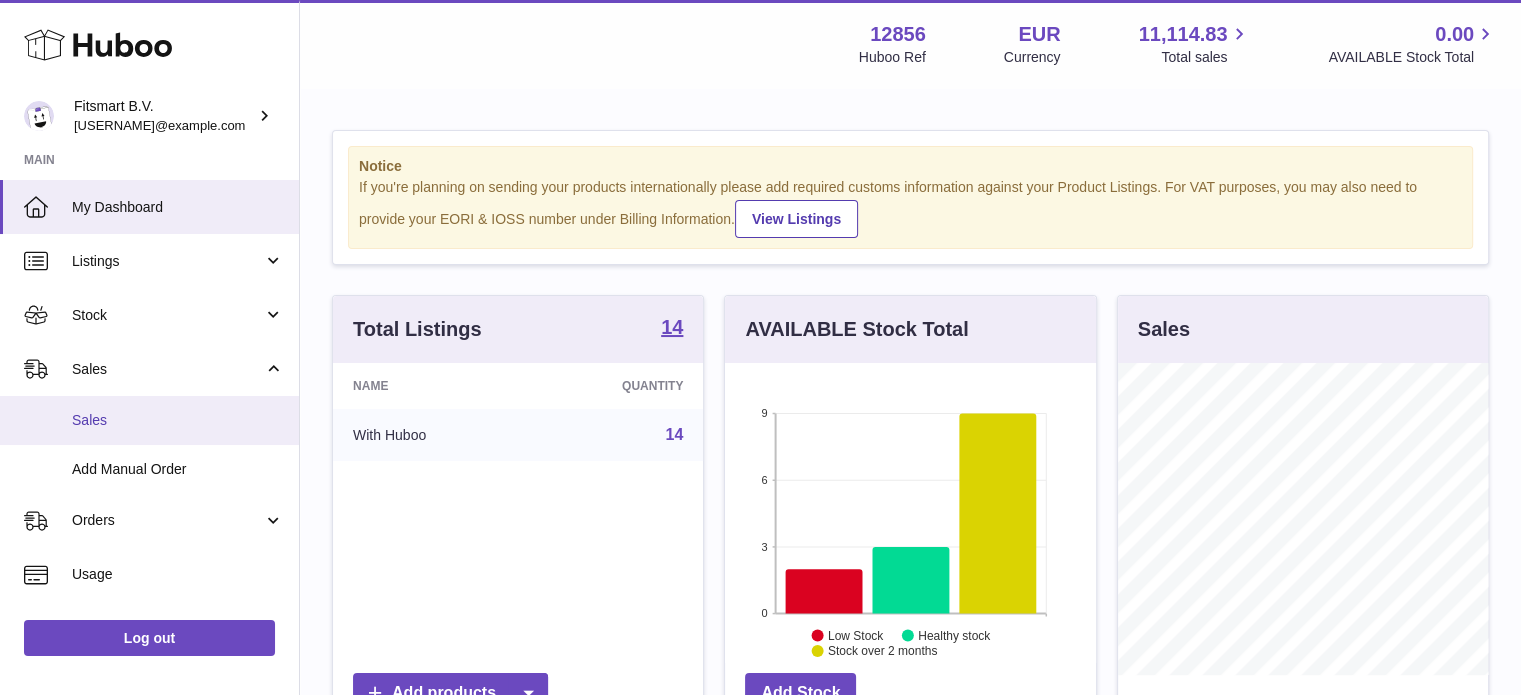 click on "Sales" at bounding box center (178, 420) 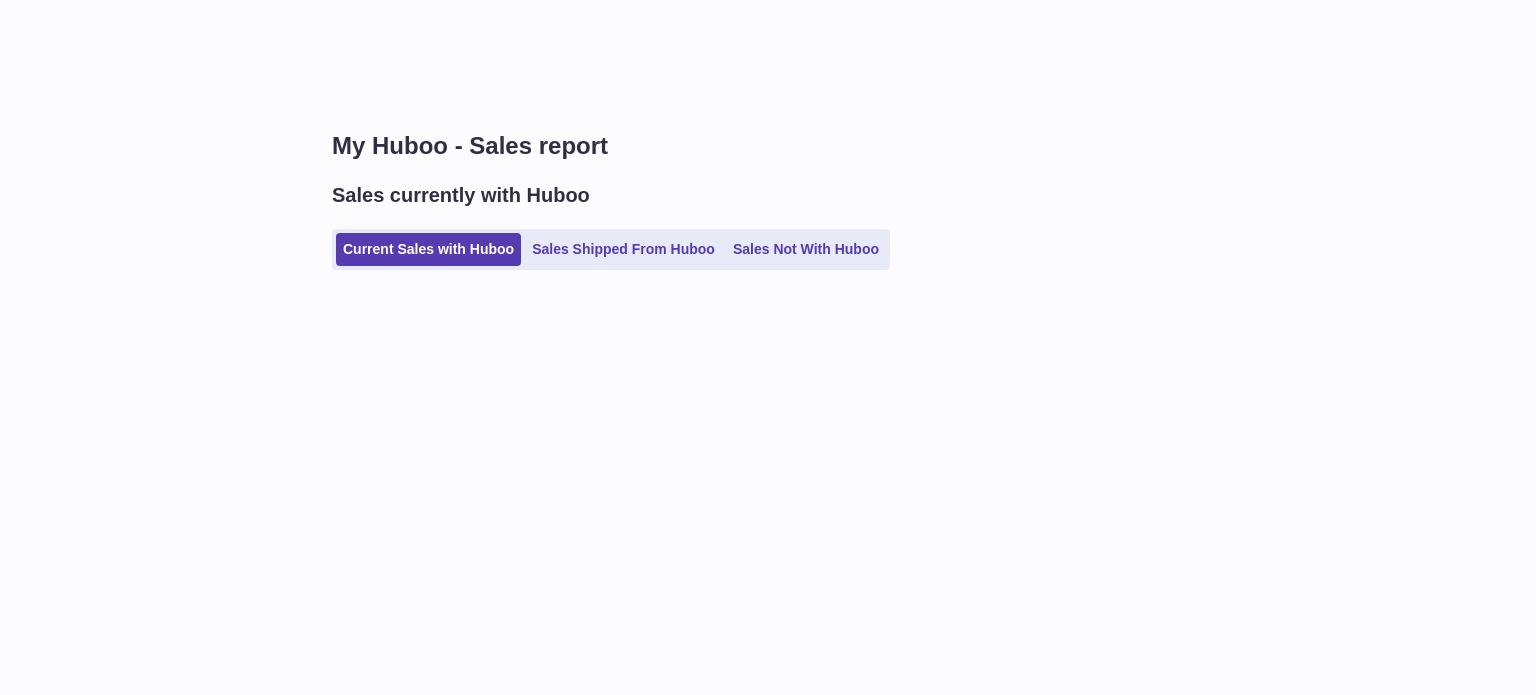 scroll, scrollTop: 0, scrollLeft: 0, axis: both 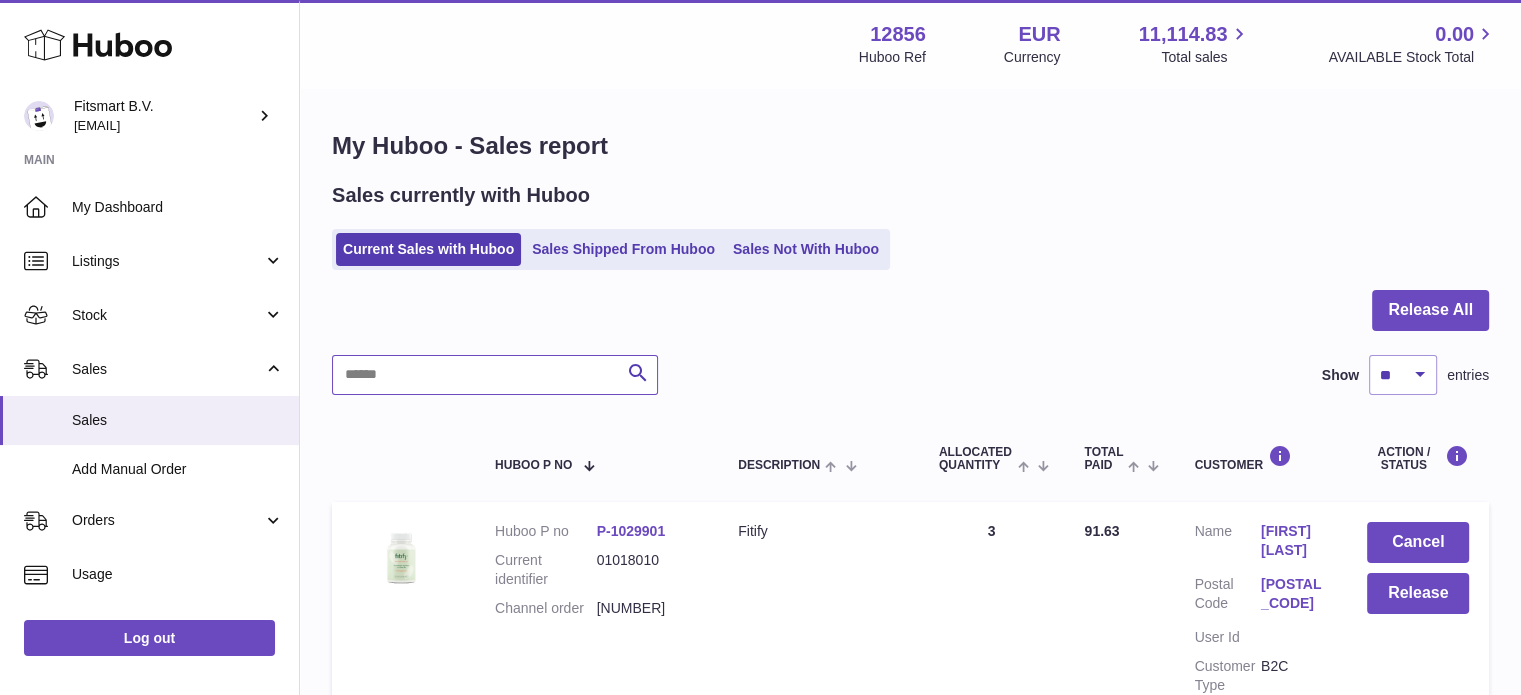 click at bounding box center [495, 375] 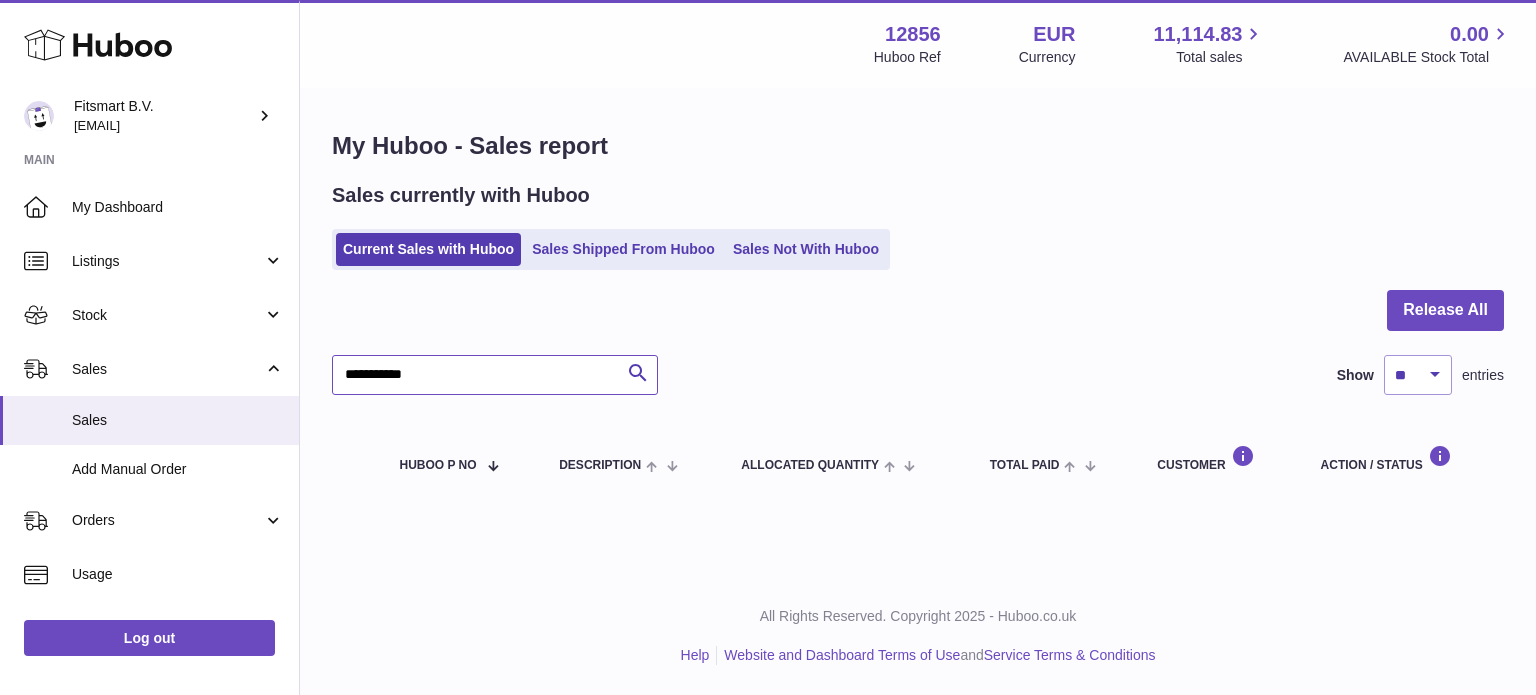 type on "**********" 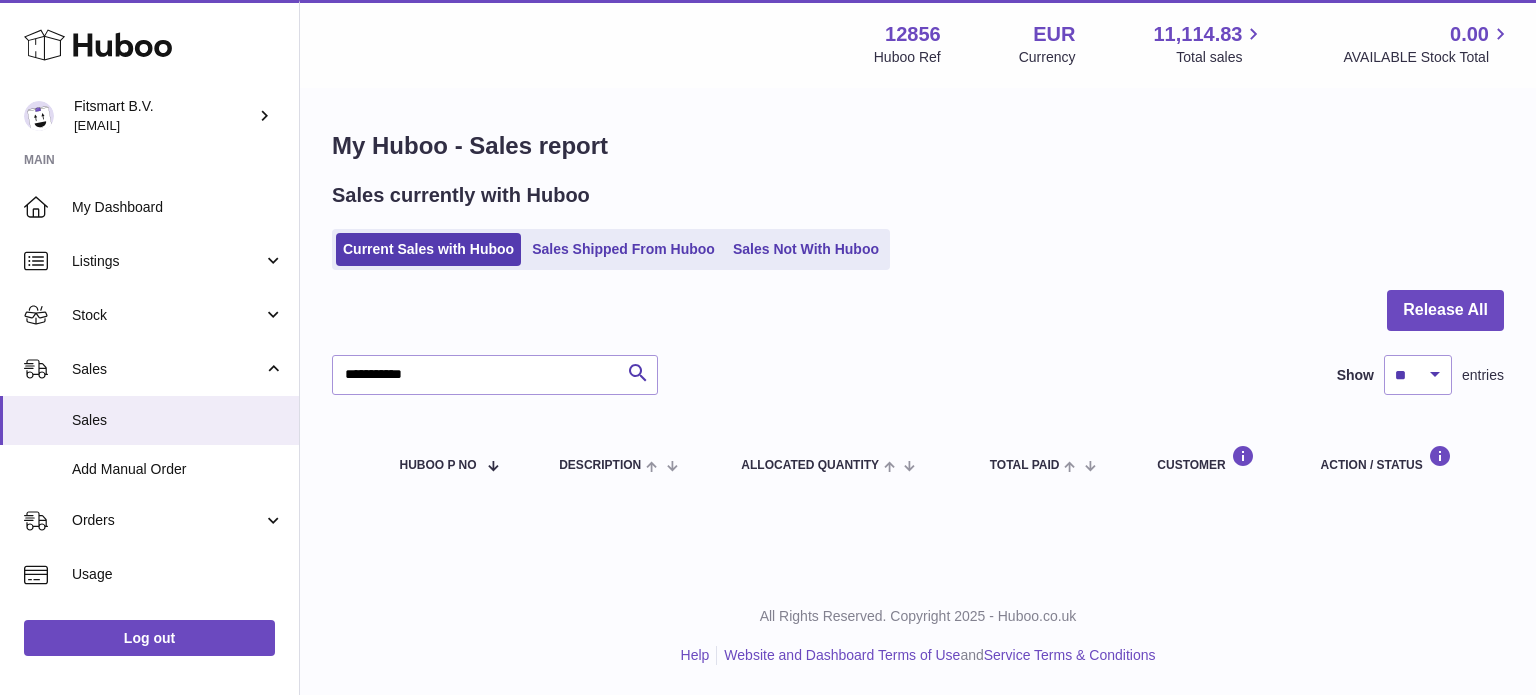 click on "Sales Shipped From Huboo" at bounding box center (623, 249) 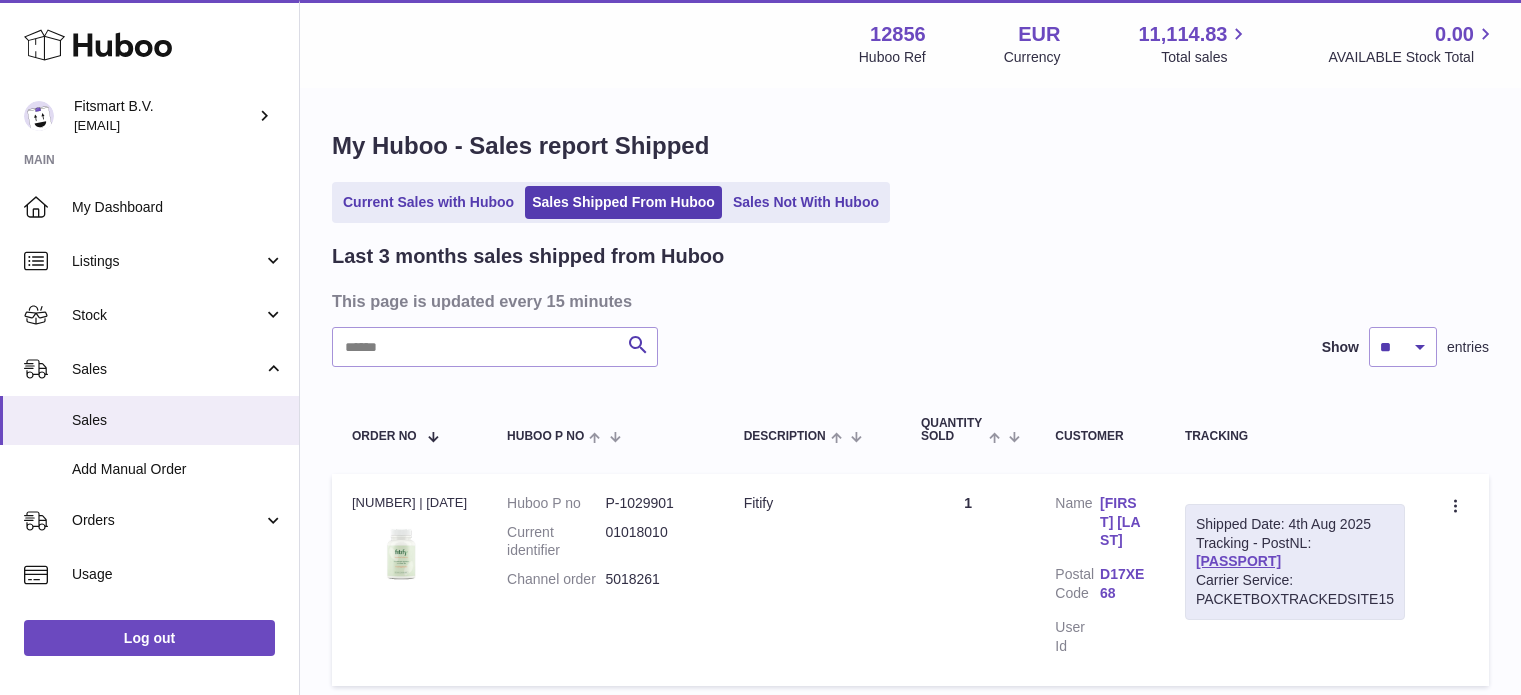 scroll, scrollTop: 0, scrollLeft: 0, axis: both 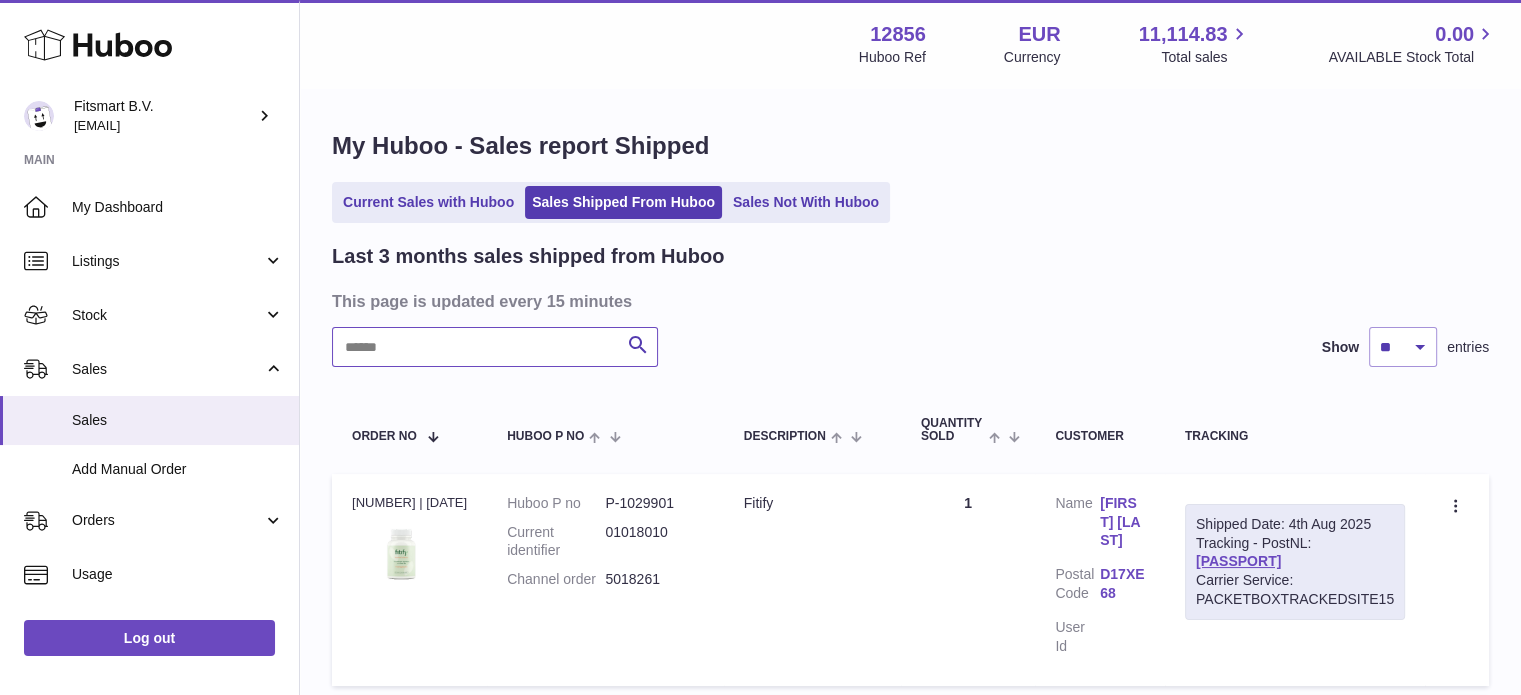 click at bounding box center [495, 347] 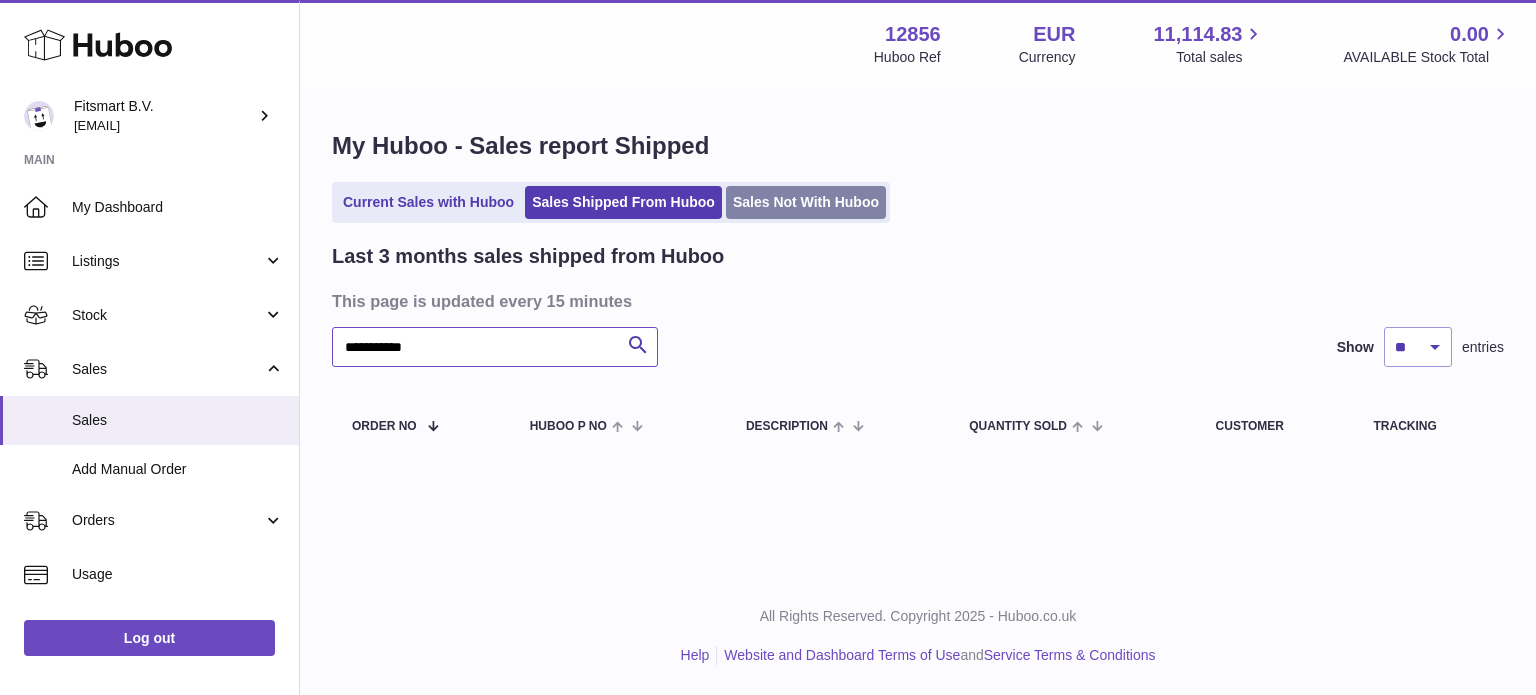 type on "**********" 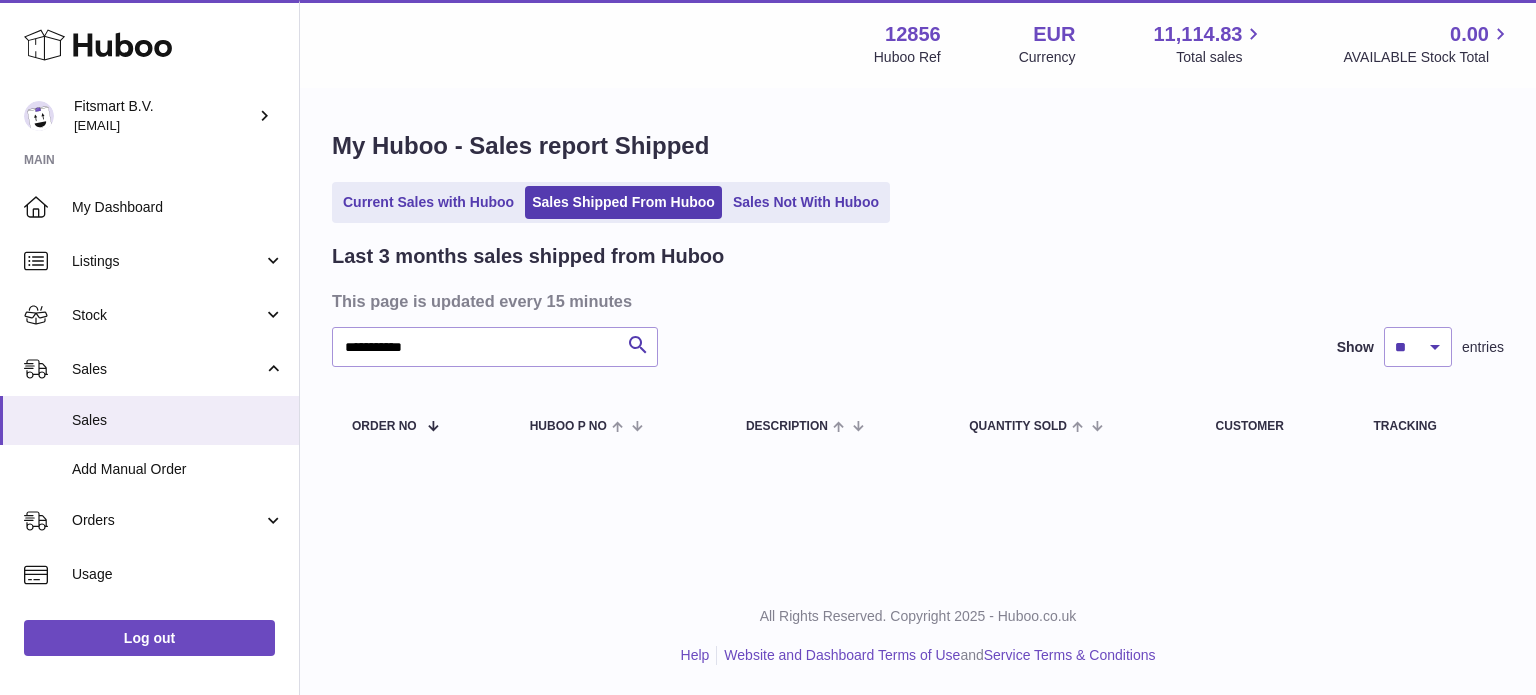 drag, startPoint x: 827, startPoint y: 198, endPoint x: 581, endPoint y: 245, distance: 250.4496 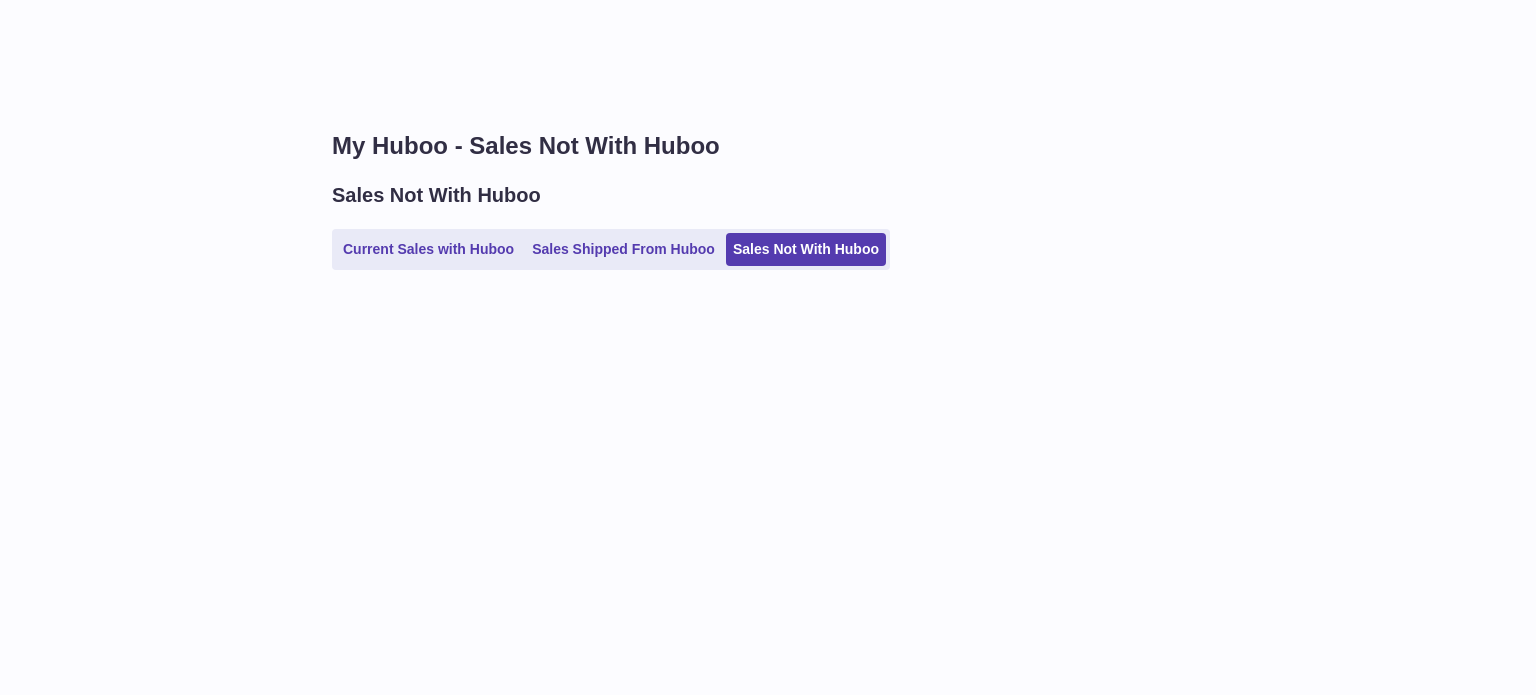 scroll, scrollTop: 0, scrollLeft: 0, axis: both 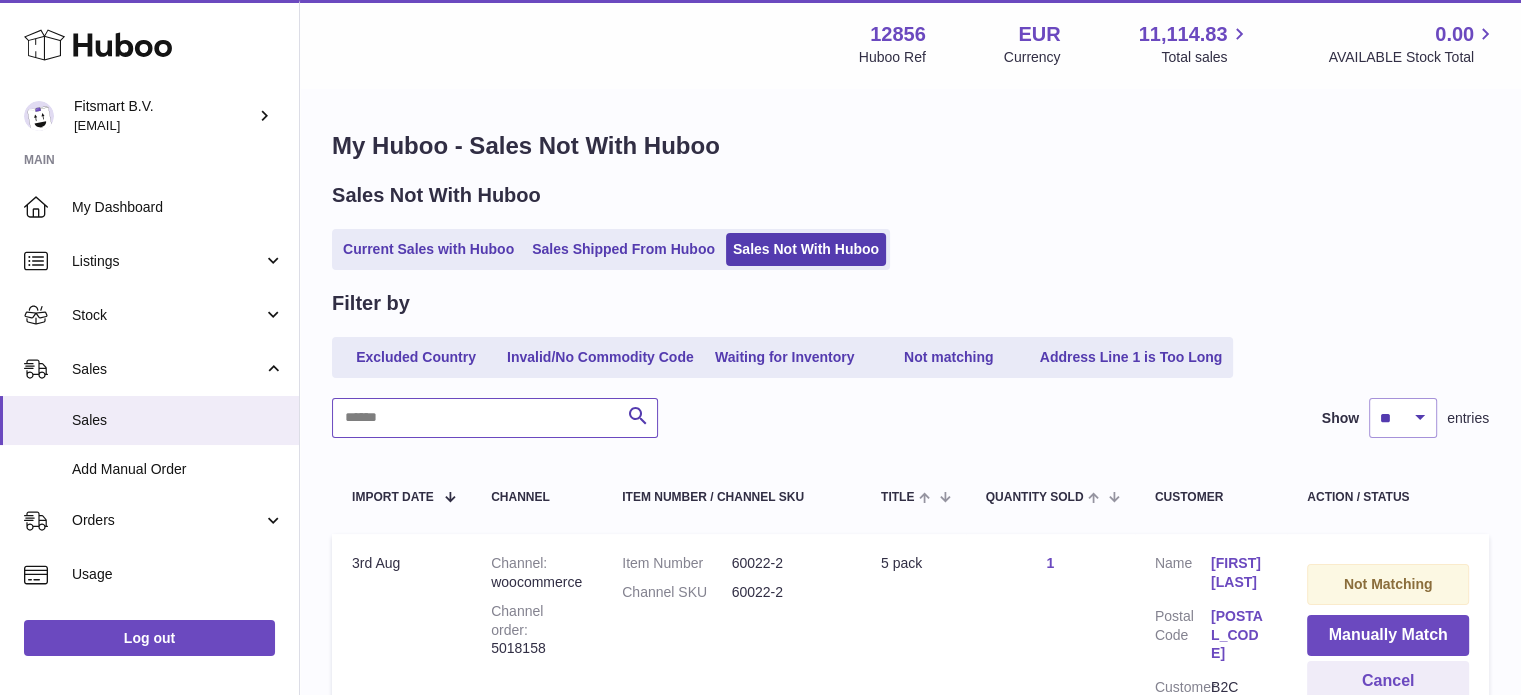 drag, startPoint x: 436, startPoint y: 422, endPoint x: 37, endPoint y: 211, distance: 451.35574 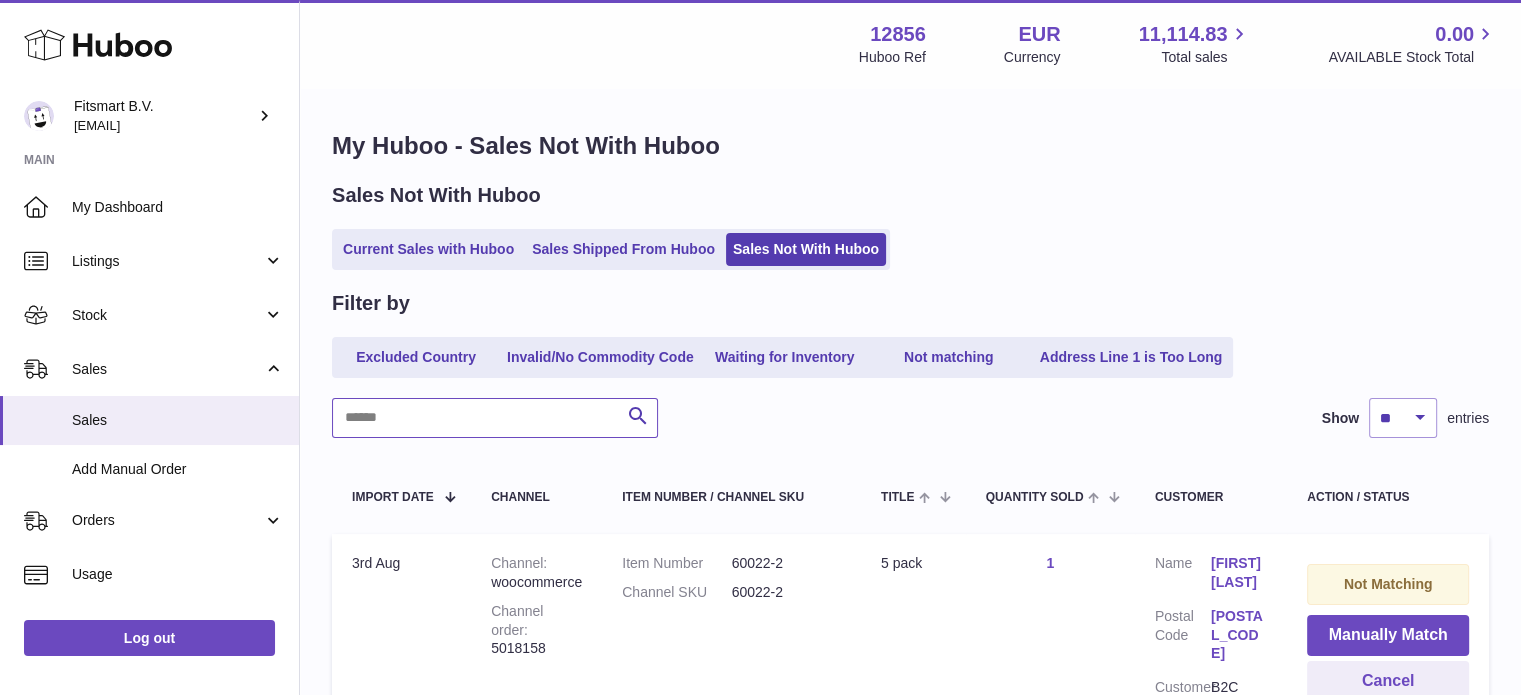 click at bounding box center (495, 418) 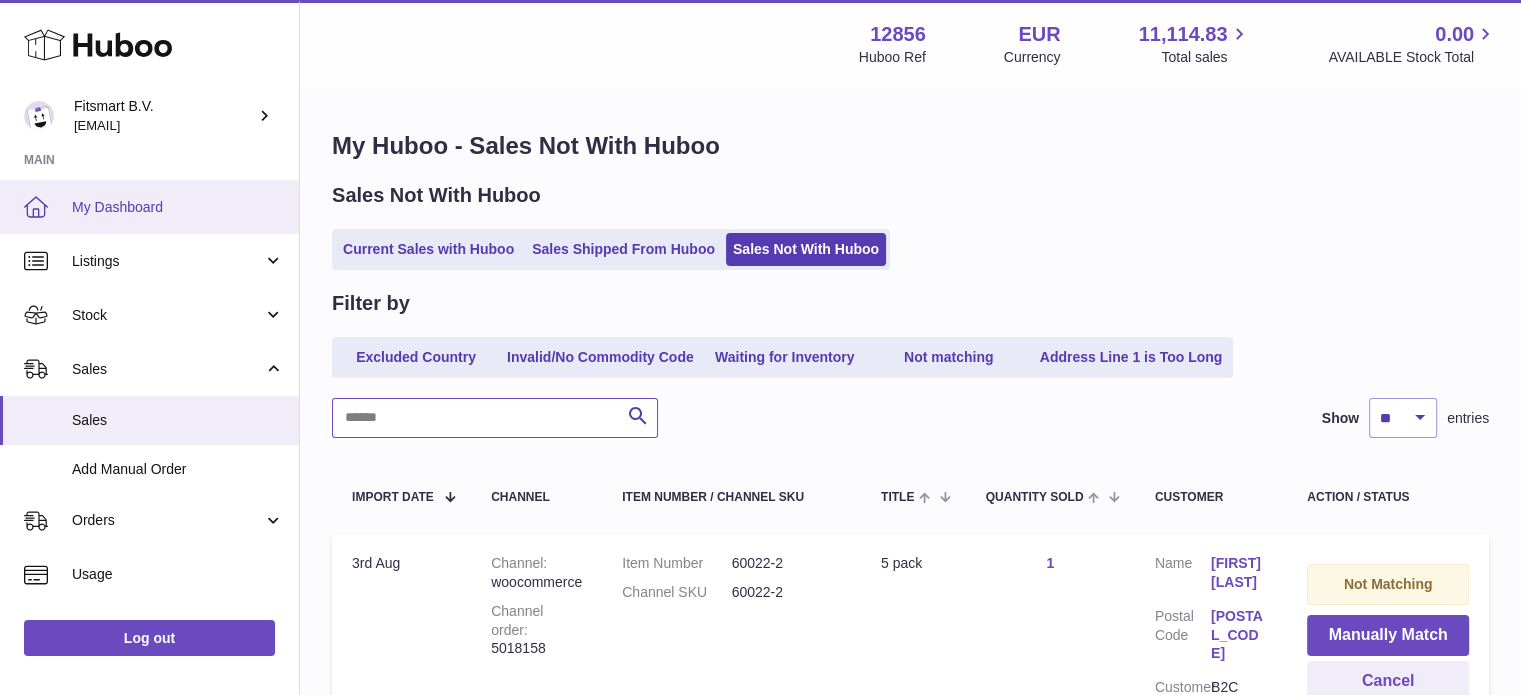 paste on "**********" 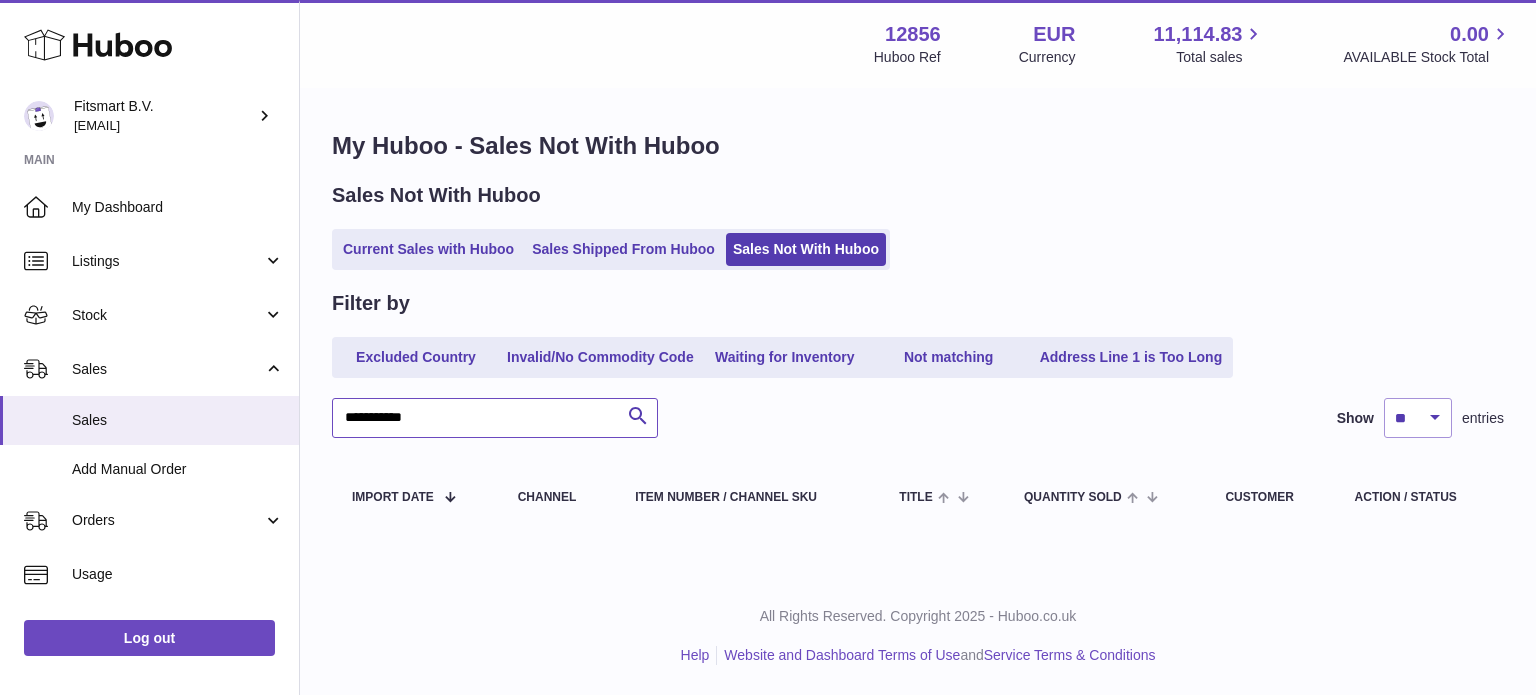 type on "**********" 